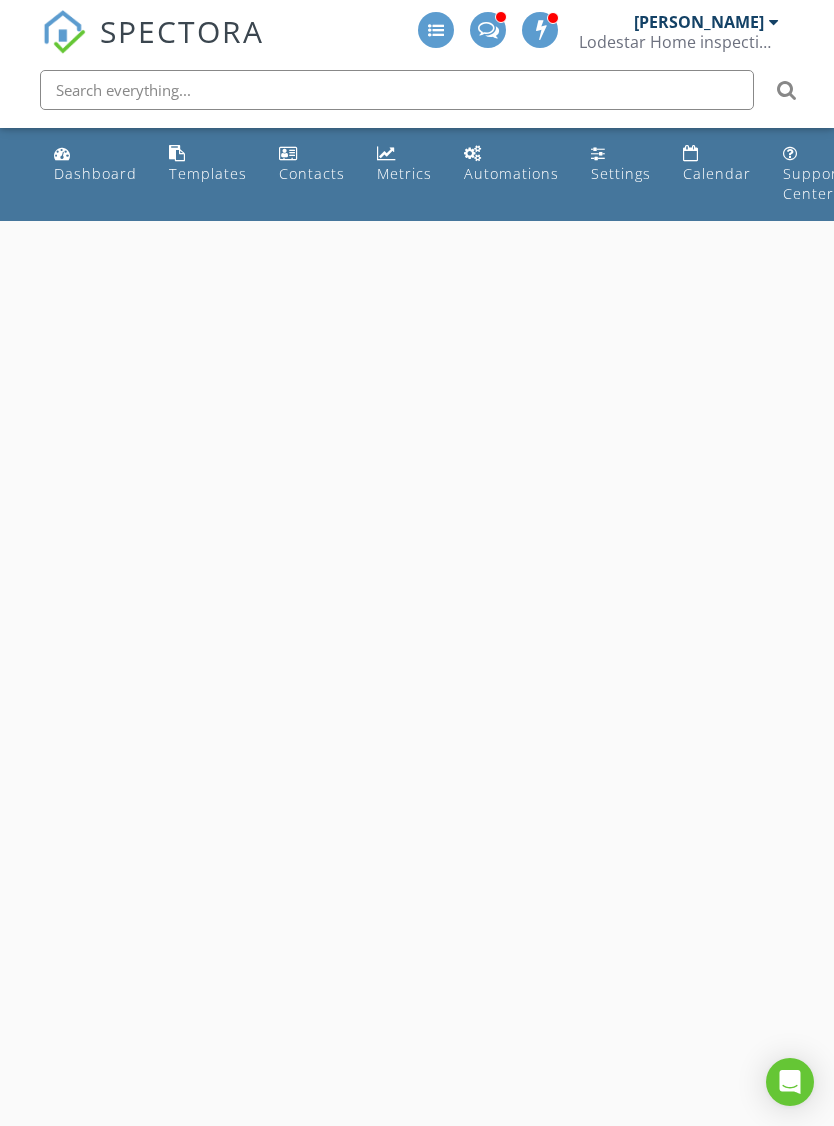 scroll, scrollTop: 0, scrollLeft: 0, axis: both 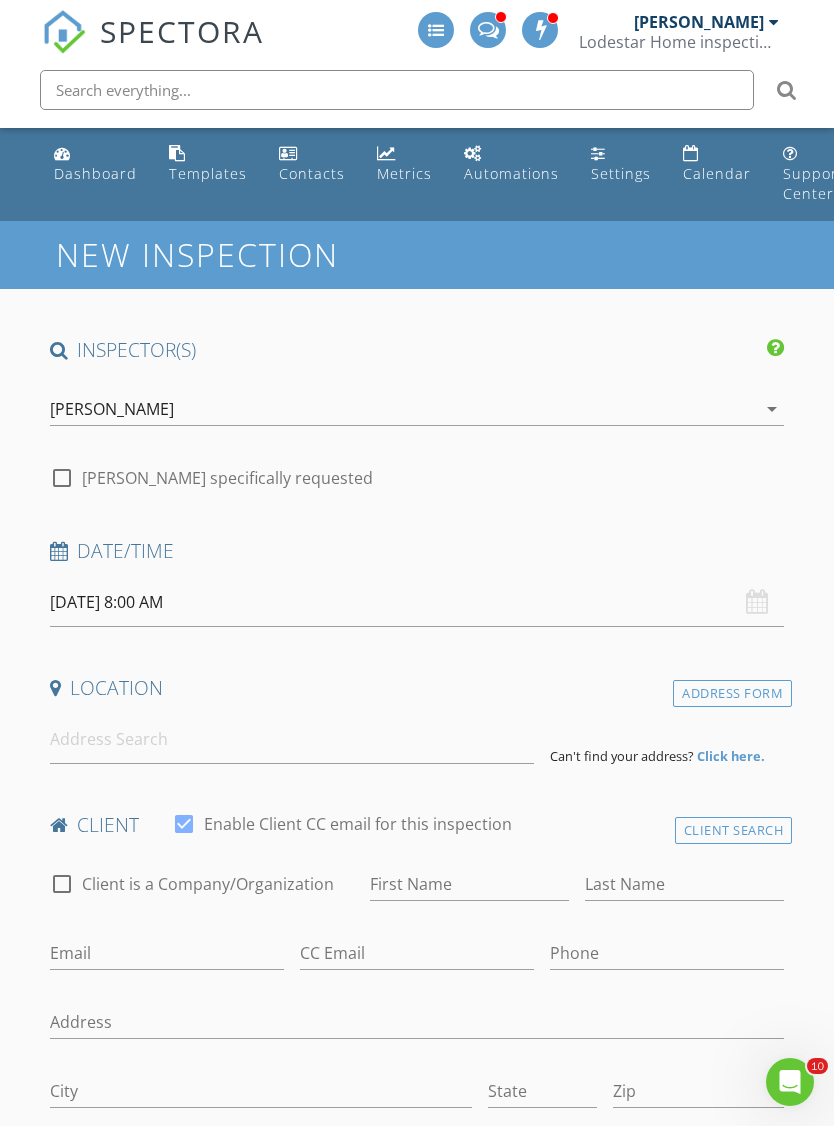 click on "SPECTORA
[PERSON_NAME]
Lodestar Home inspections ,LLC
Role:
Inspector
Change Role
Dashboard
New Inspection
Inspections
Calendar
Template Editor
Contacts
Automations
Team
Metrics
Payments
Data Exports
Billing
Conversations
Tasks
Reporting
Advanced
Equipment
Settings
What's New
Sign Out
Change Active Role
Your account has more than one possible role. Please choose how you'd like to view the site:
Company/Agency
City
Role
Dashboard
Templates
Contacts
Metrics
Automations
Settings
Calendar
Support Center
No data available   New Inspection" at bounding box center [417, 1997] 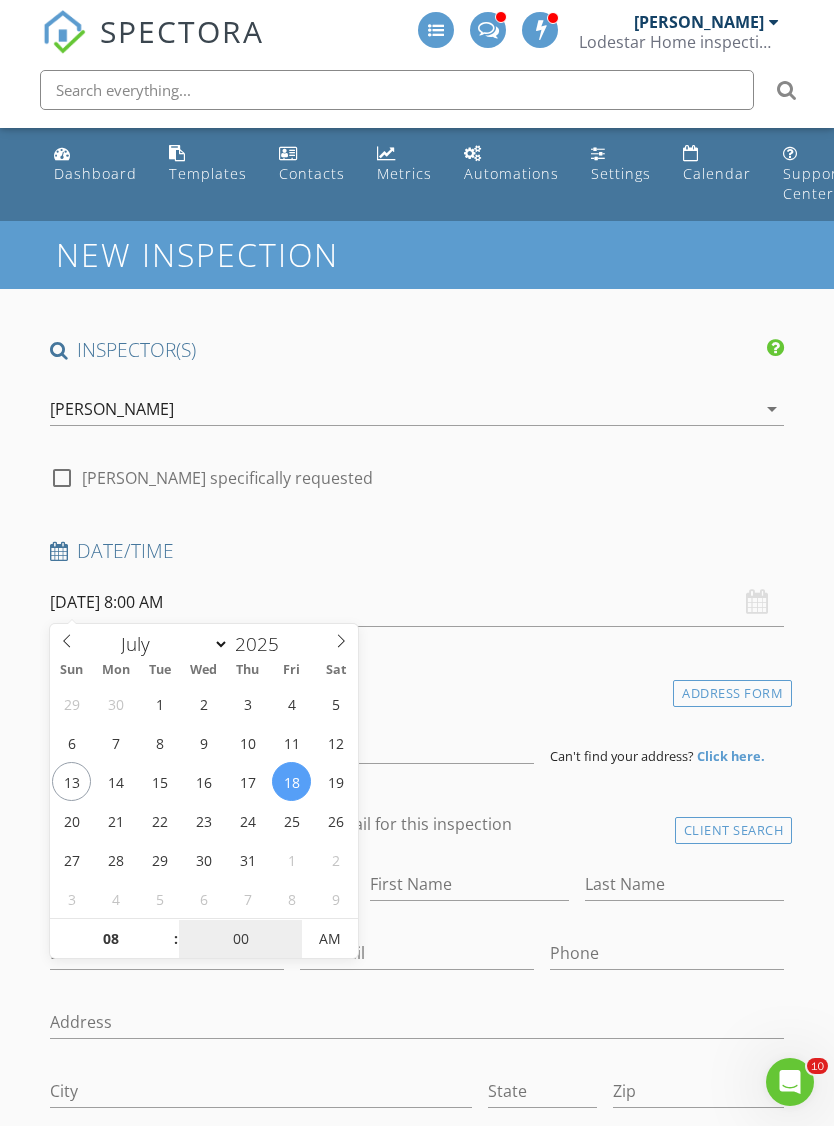 click on "00" at bounding box center (240, 940) 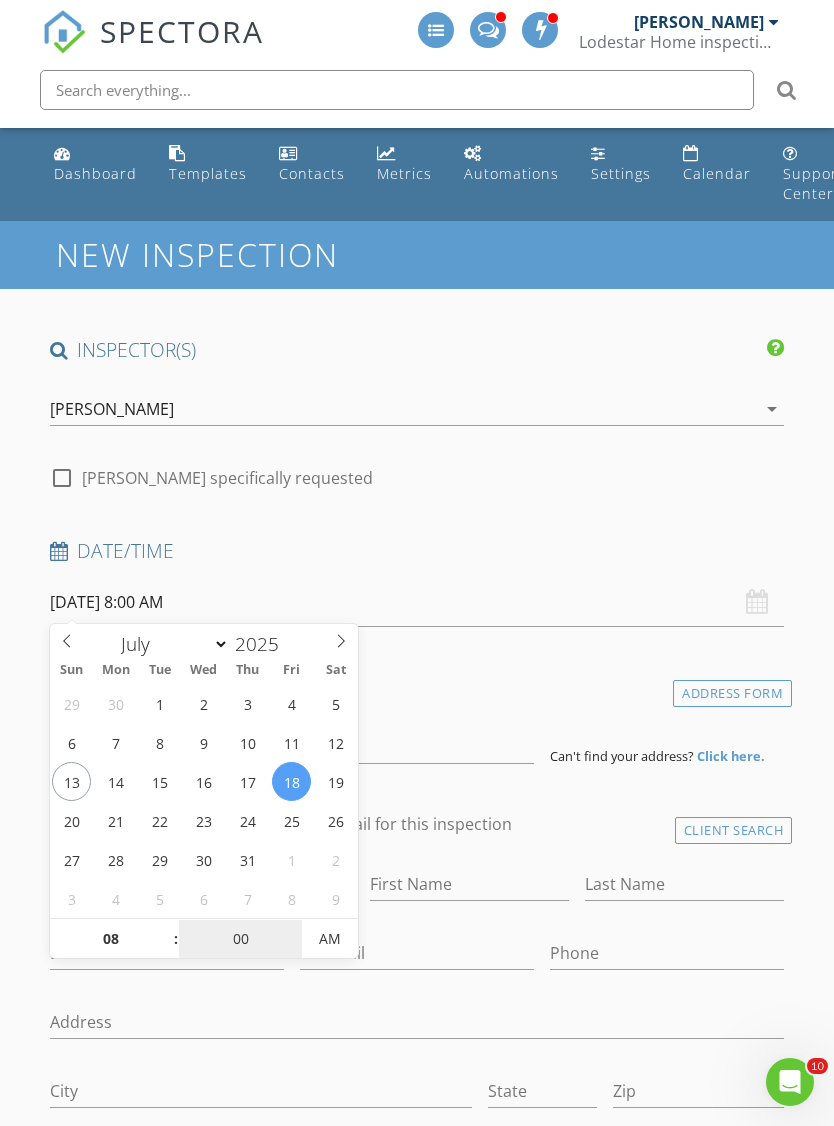 click on "AM" at bounding box center (329, 939) 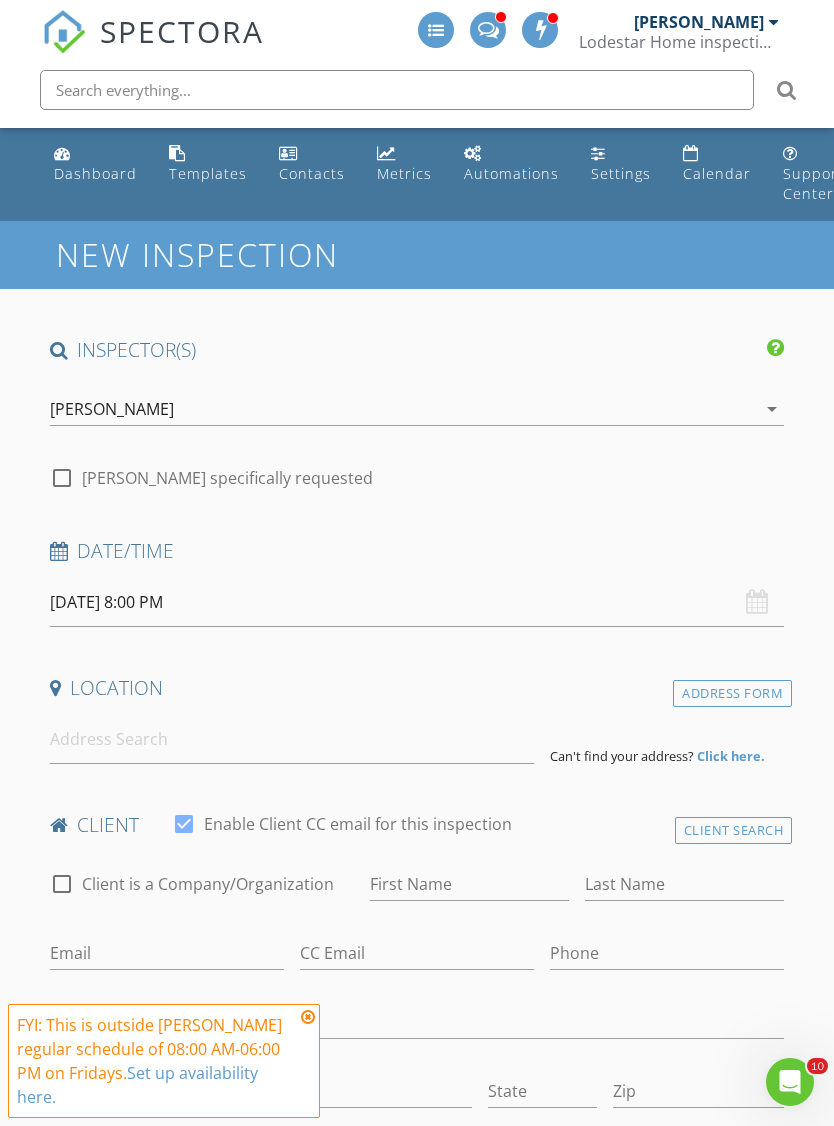 click on "Email" at bounding box center (167, 955) 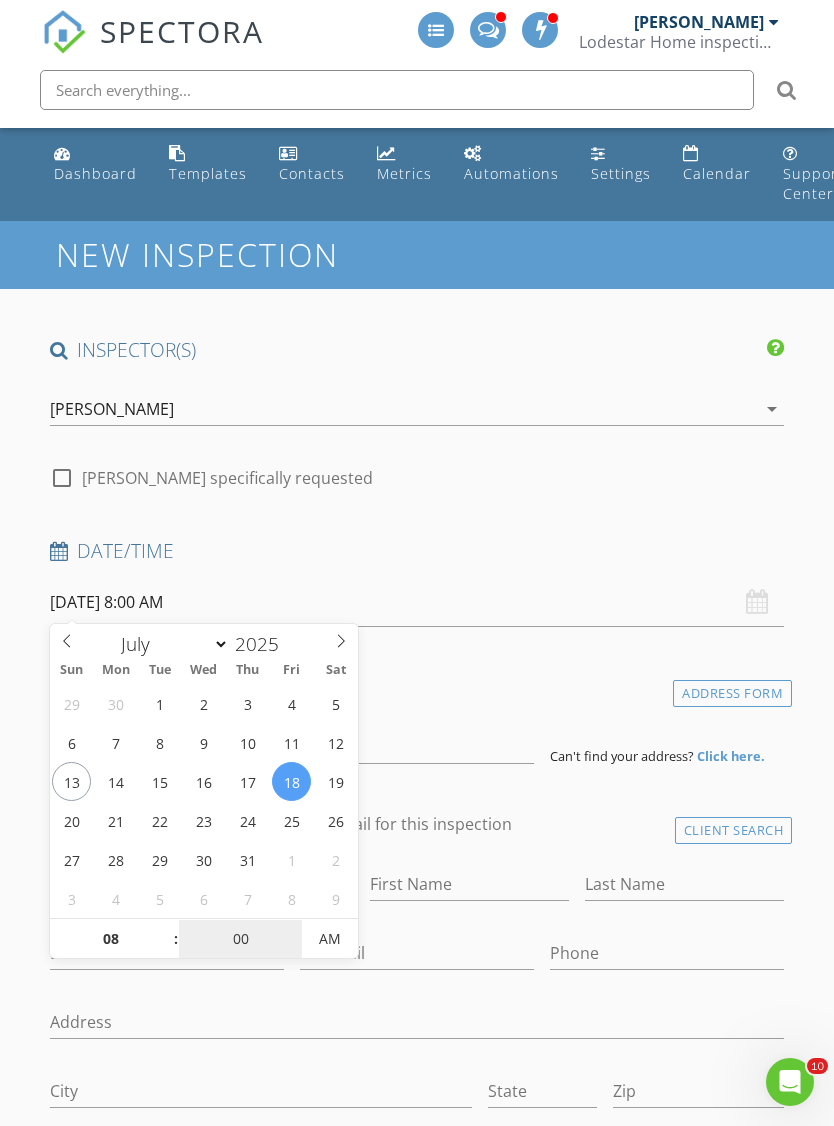 click on "00" at bounding box center (240, 940) 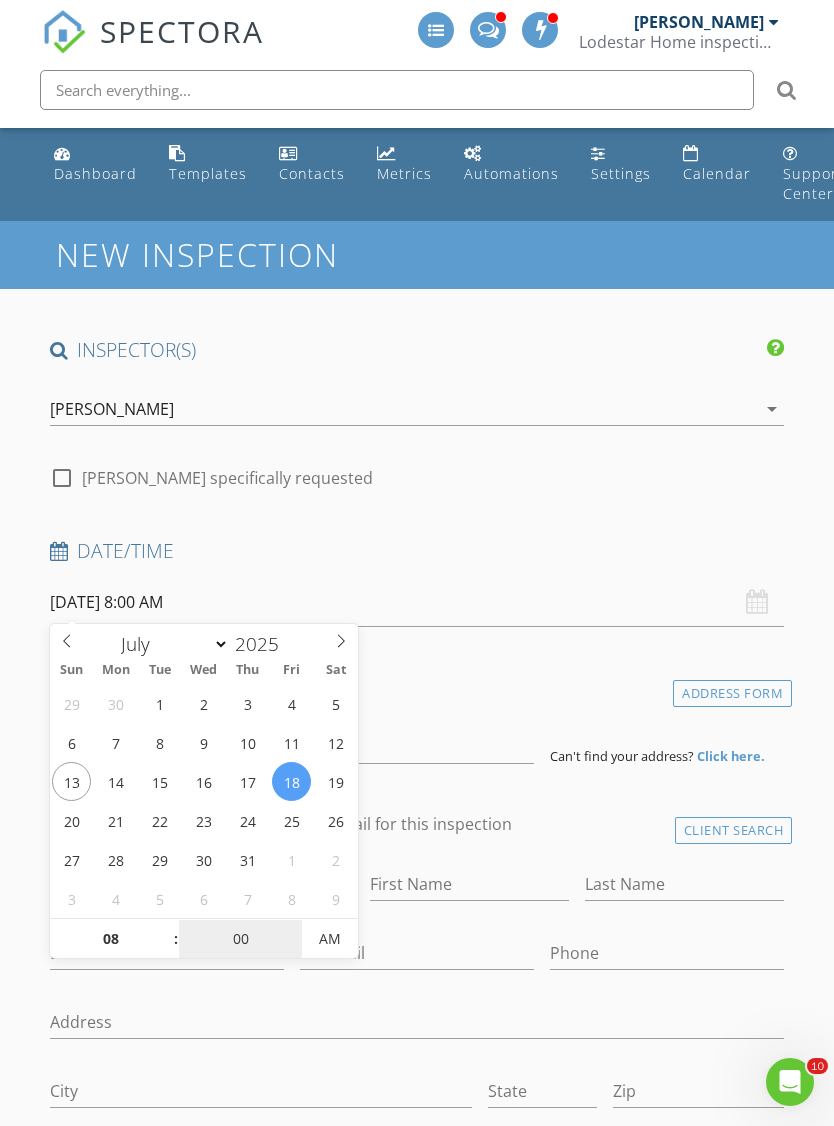 click on "00" at bounding box center (240, 940) 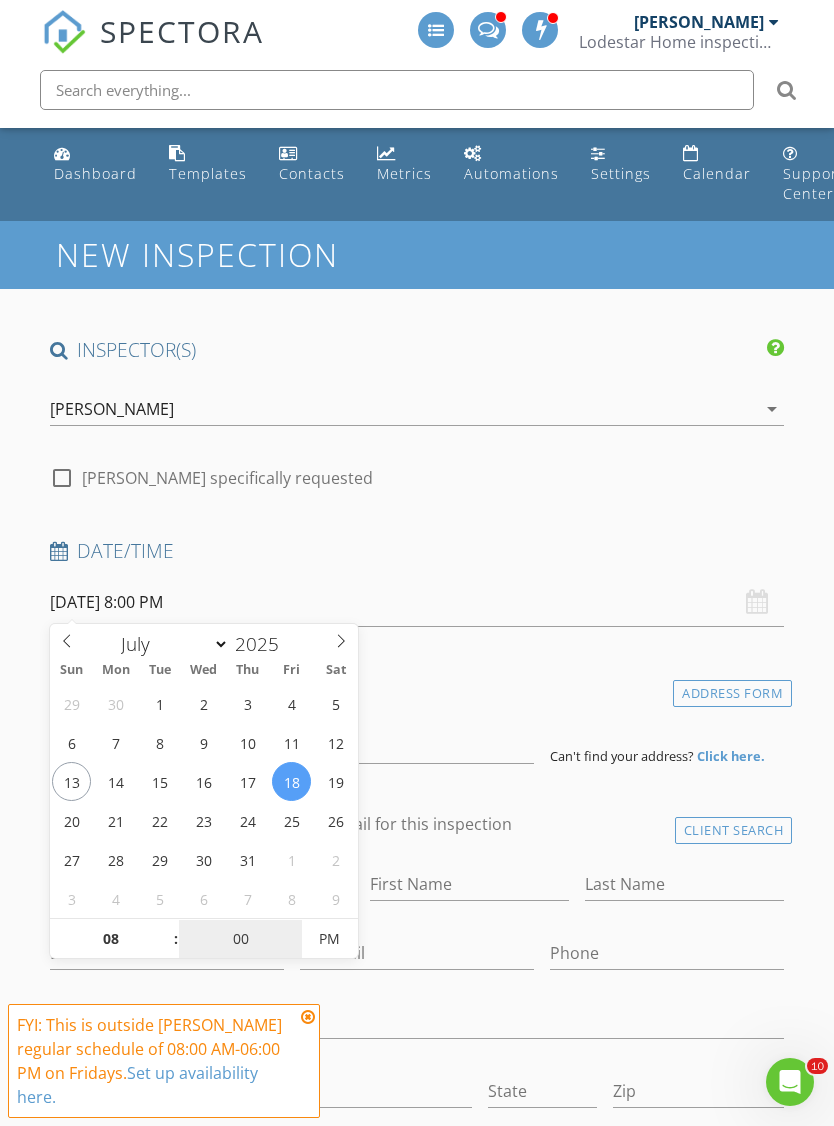 click on "PM" at bounding box center (329, 939) 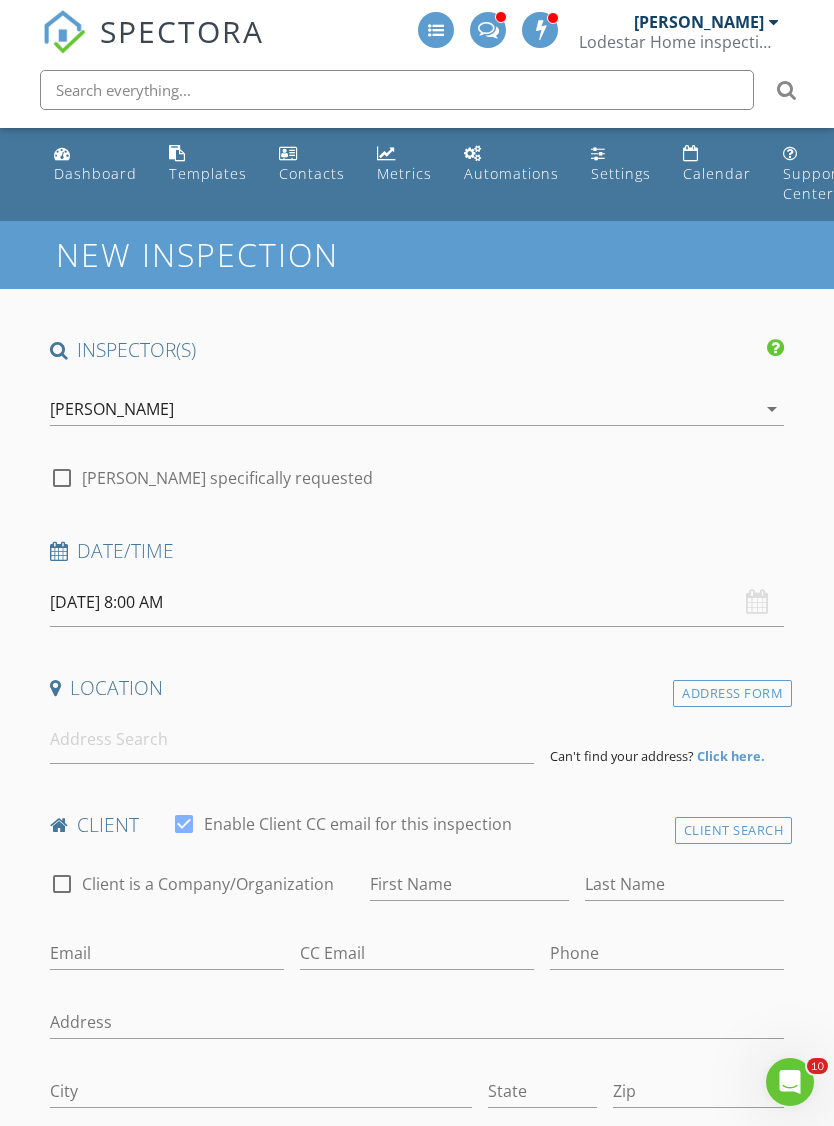 click on "Date/Time" at bounding box center [417, 558] 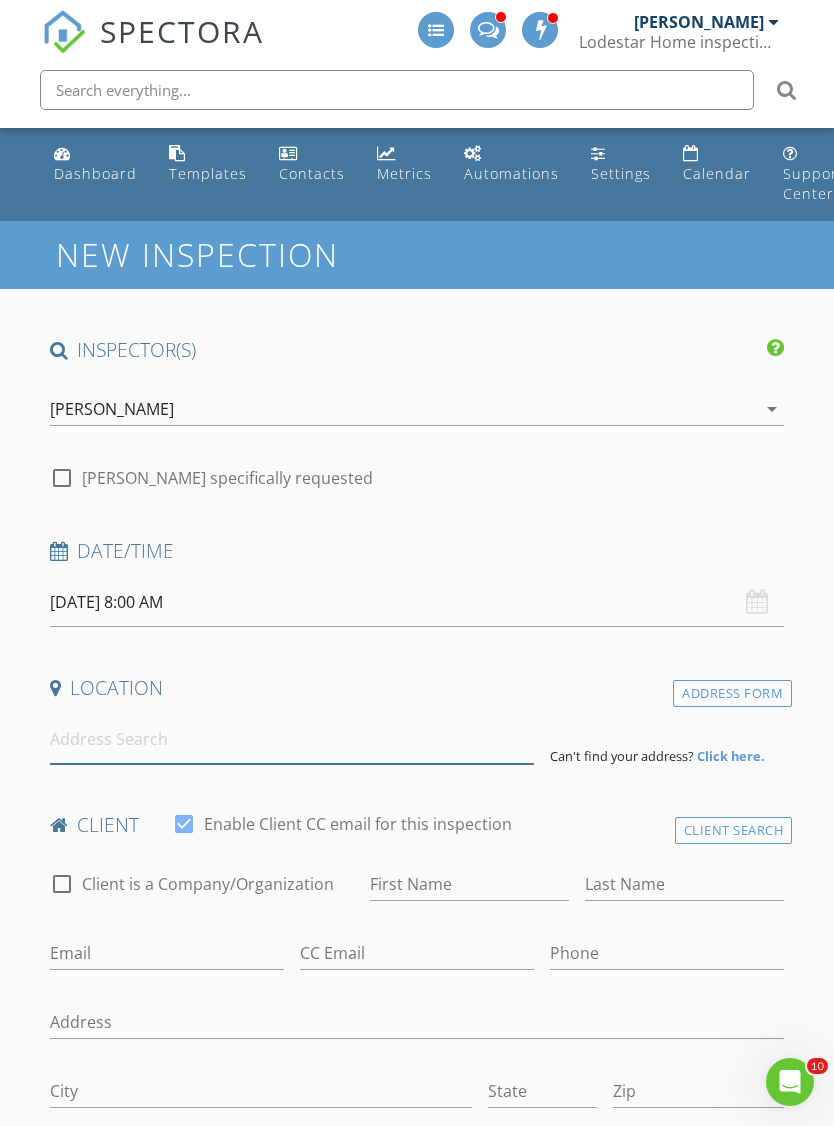 click at bounding box center [292, 739] 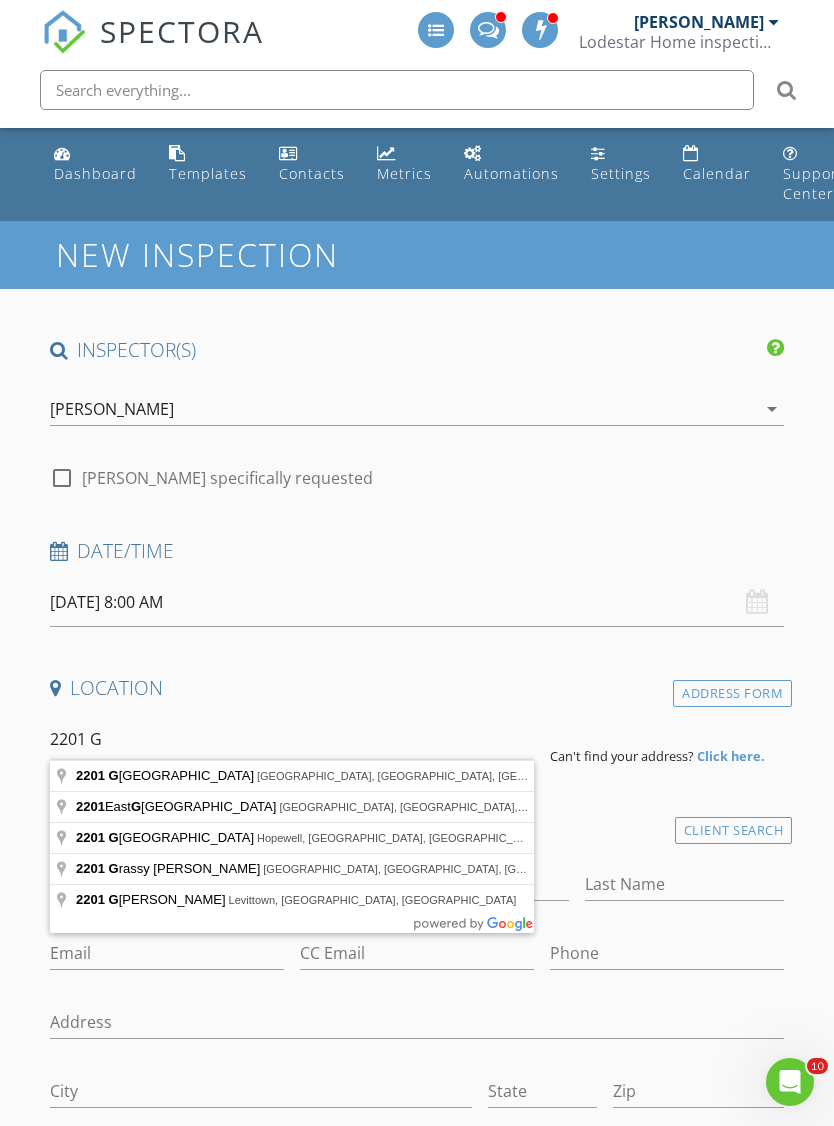 click on "check_box_outline_blank Steve Hicks specifically requested" at bounding box center [417, 476] 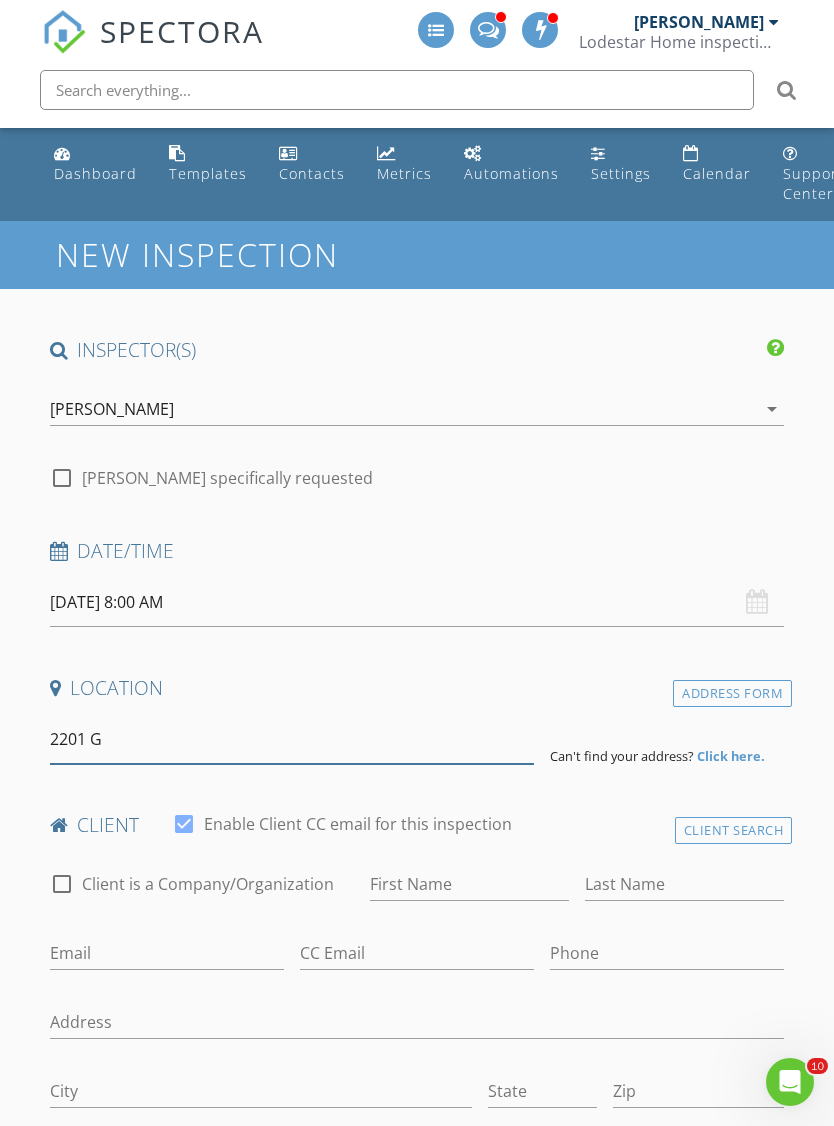 click on "2201 G" at bounding box center [292, 739] 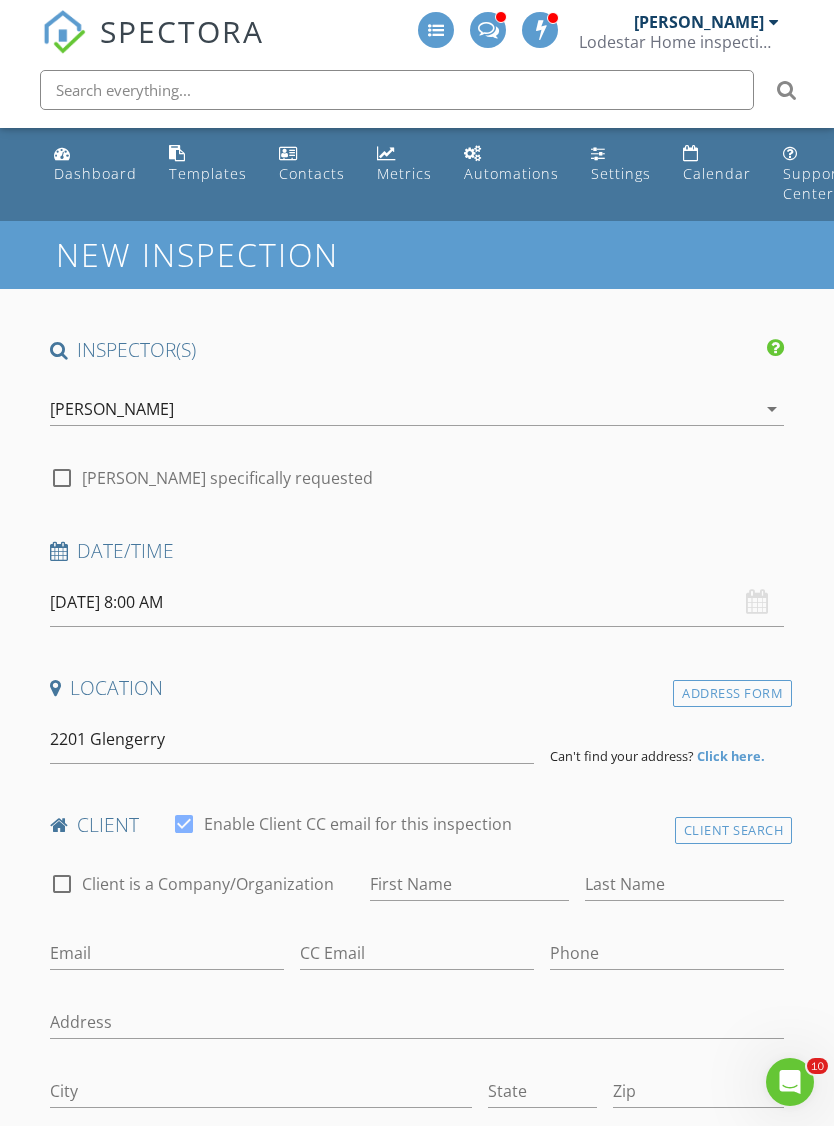 type on "2201 Glengerrie Drive, Lakesite, TN, USA" 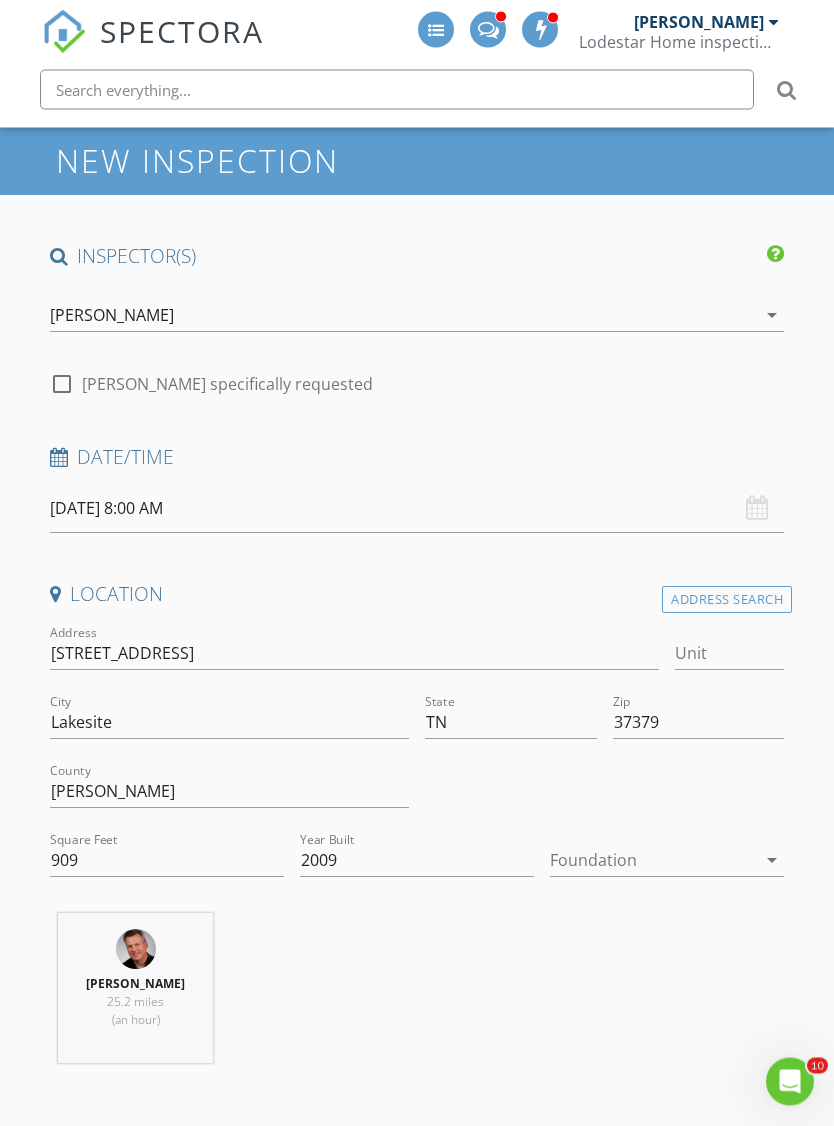 scroll, scrollTop: 101, scrollLeft: 0, axis: vertical 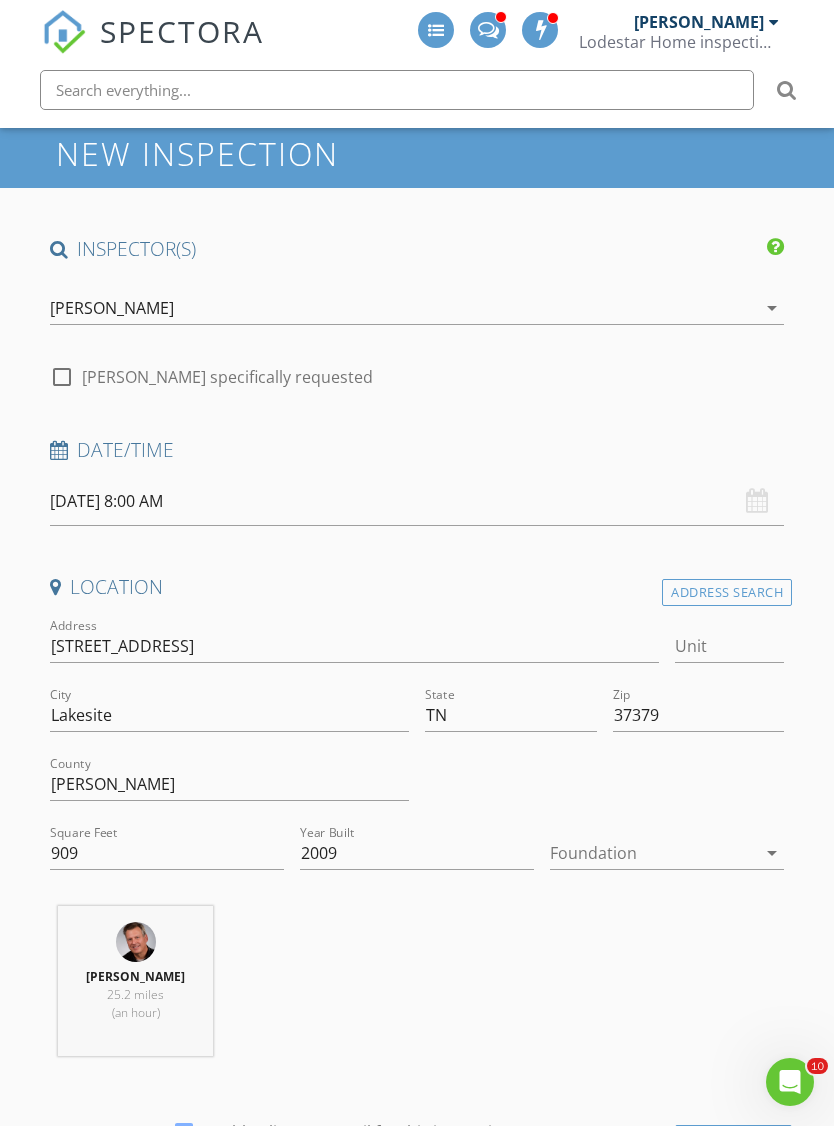 click on "arrow_drop_down" at bounding box center (772, 853) 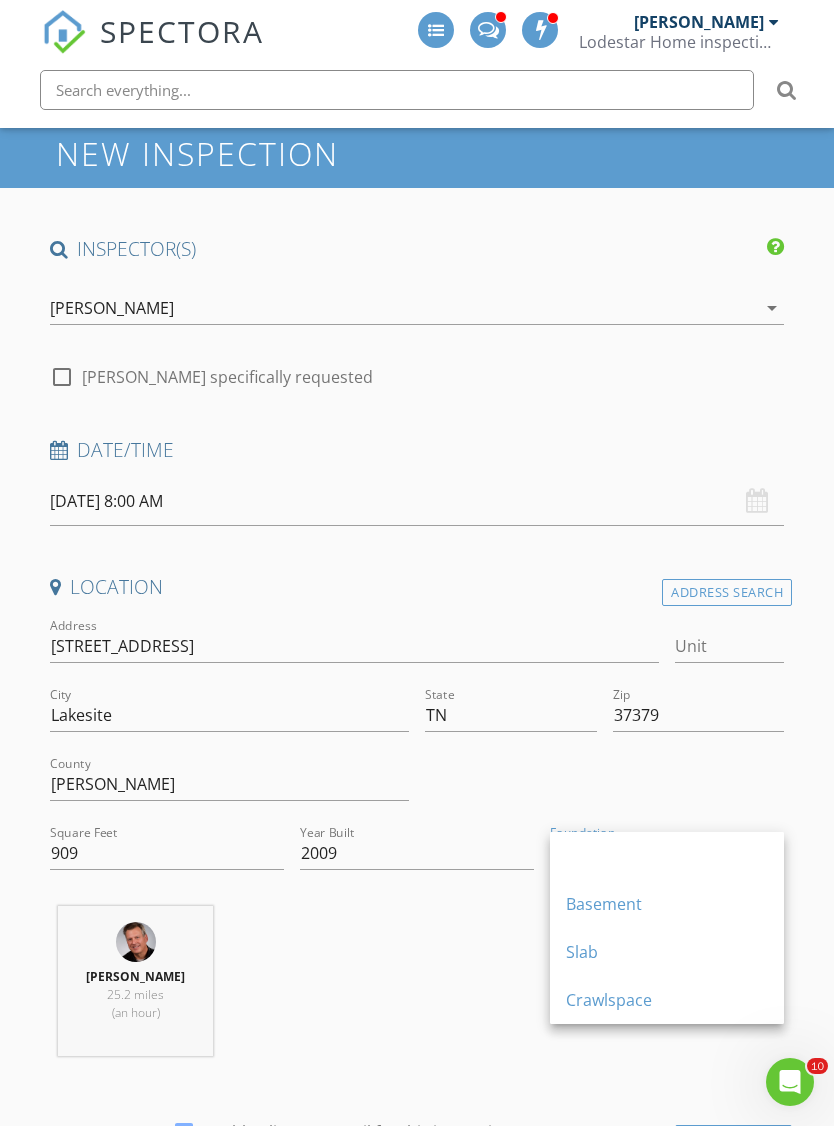 click on "Crawlspace" at bounding box center [667, 1000] 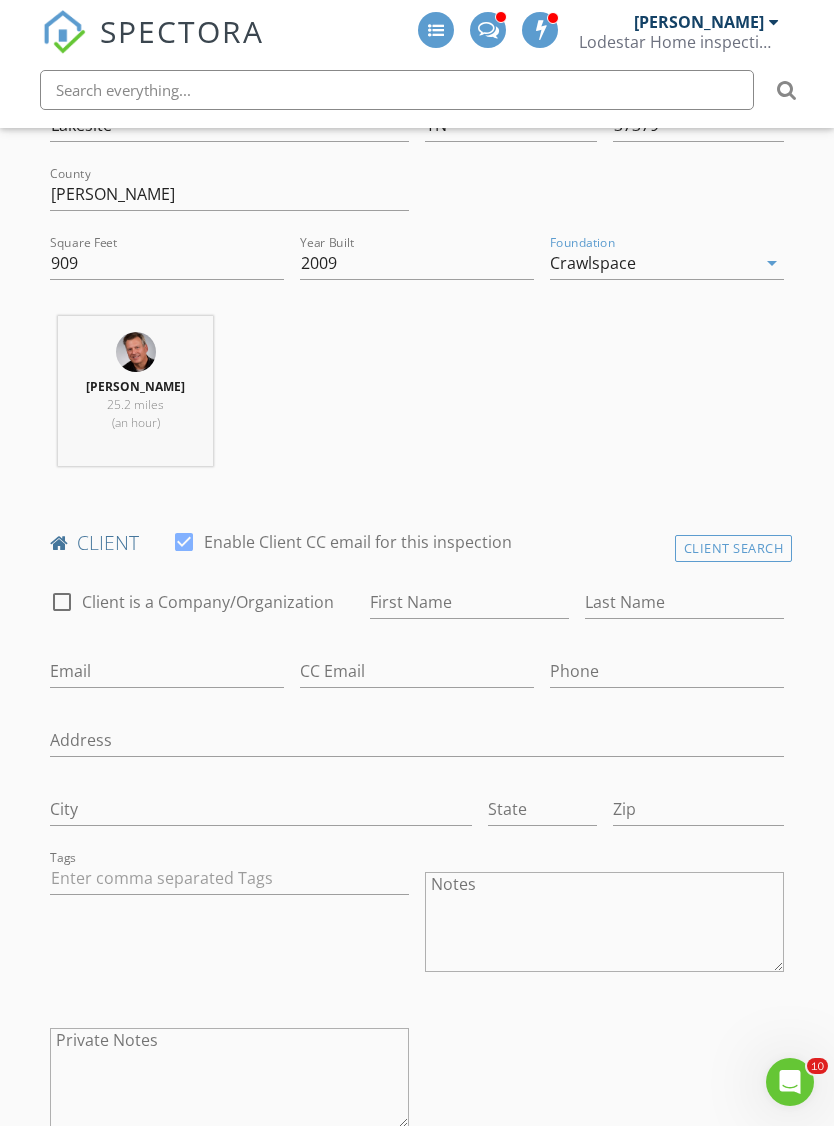 scroll, scrollTop: 687, scrollLeft: 0, axis: vertical 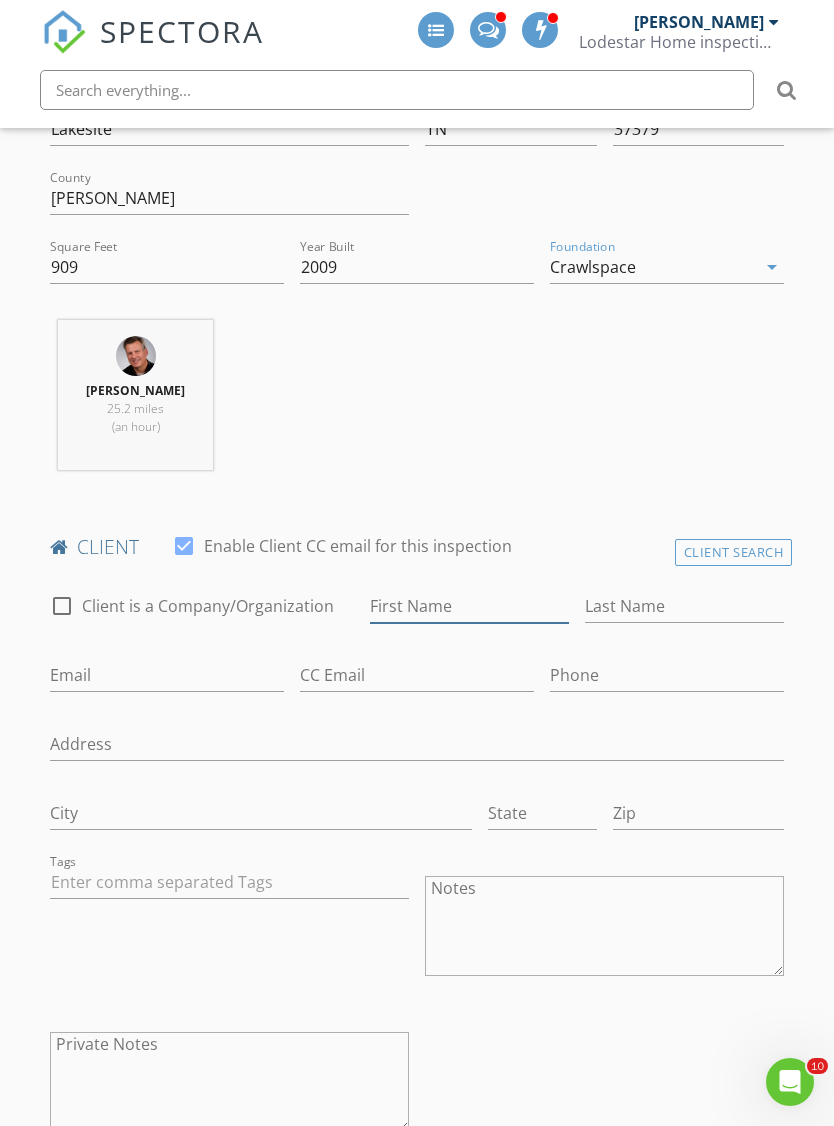 click on "First Name" at bounding box center (469, 606) 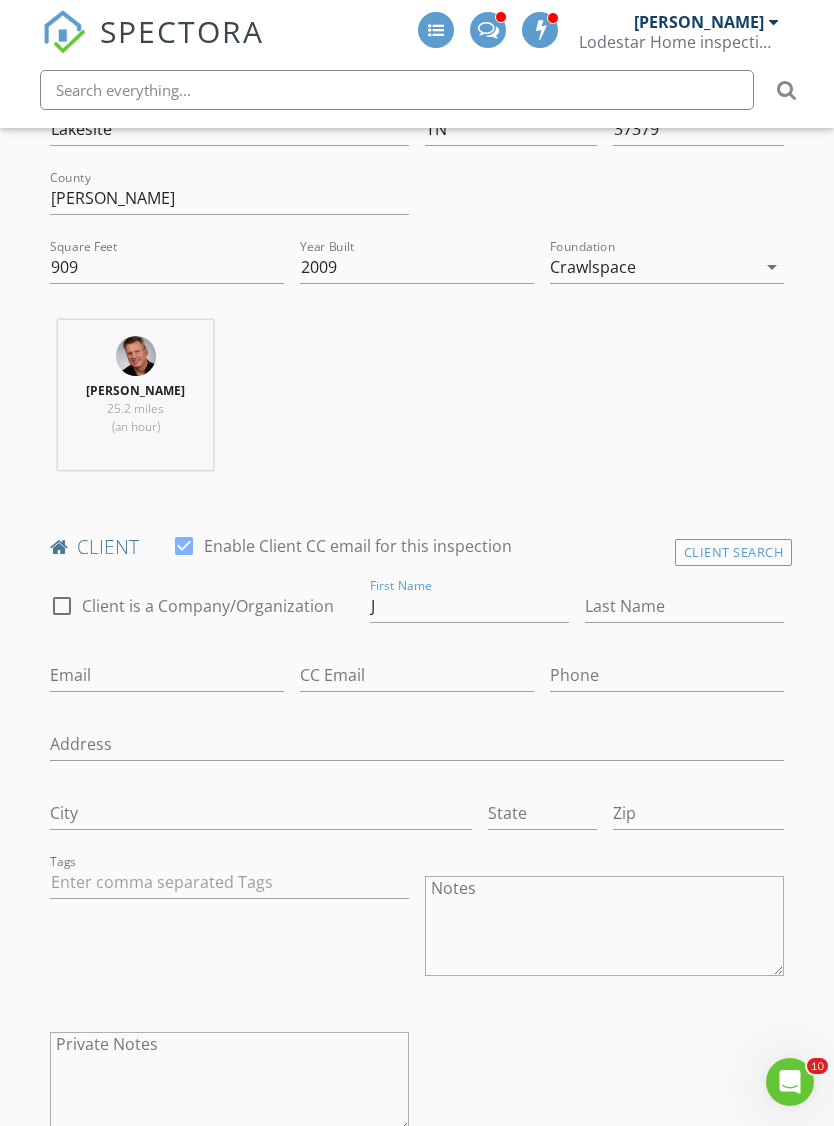 click on "check_box_outline_blank Client is a Company/Organization     First Name J   Last Name   Email   CC Email   Phone   Address   City   State   Zip     Tags         Notes   Private Notes" at bounding box center (417, 868) 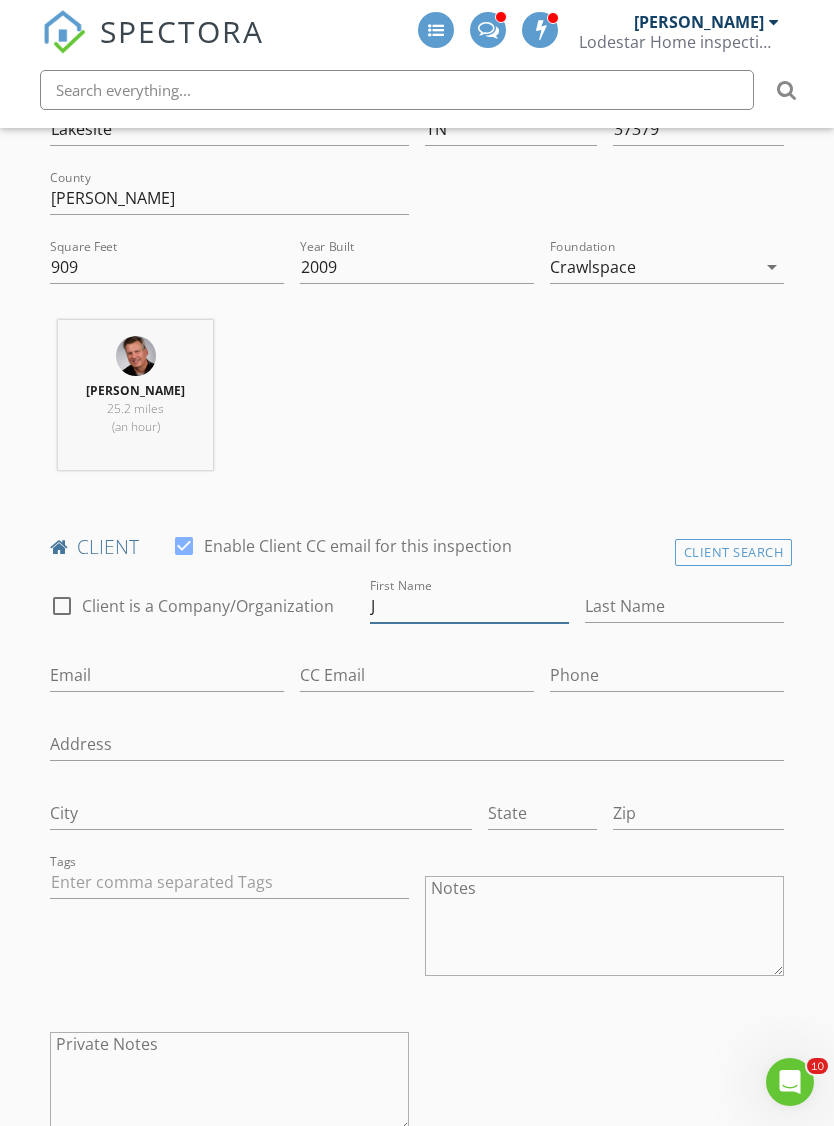 click on "J" at bounding box center [469, 606] 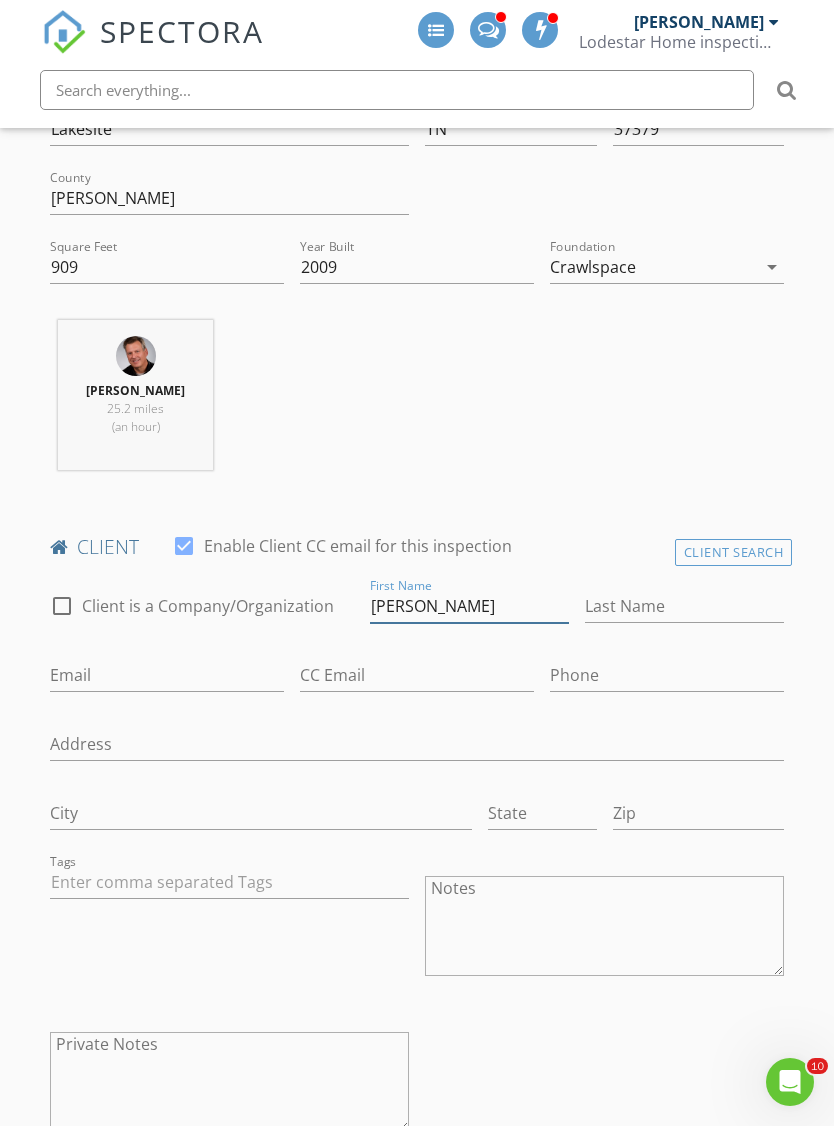 type on "Jacob" 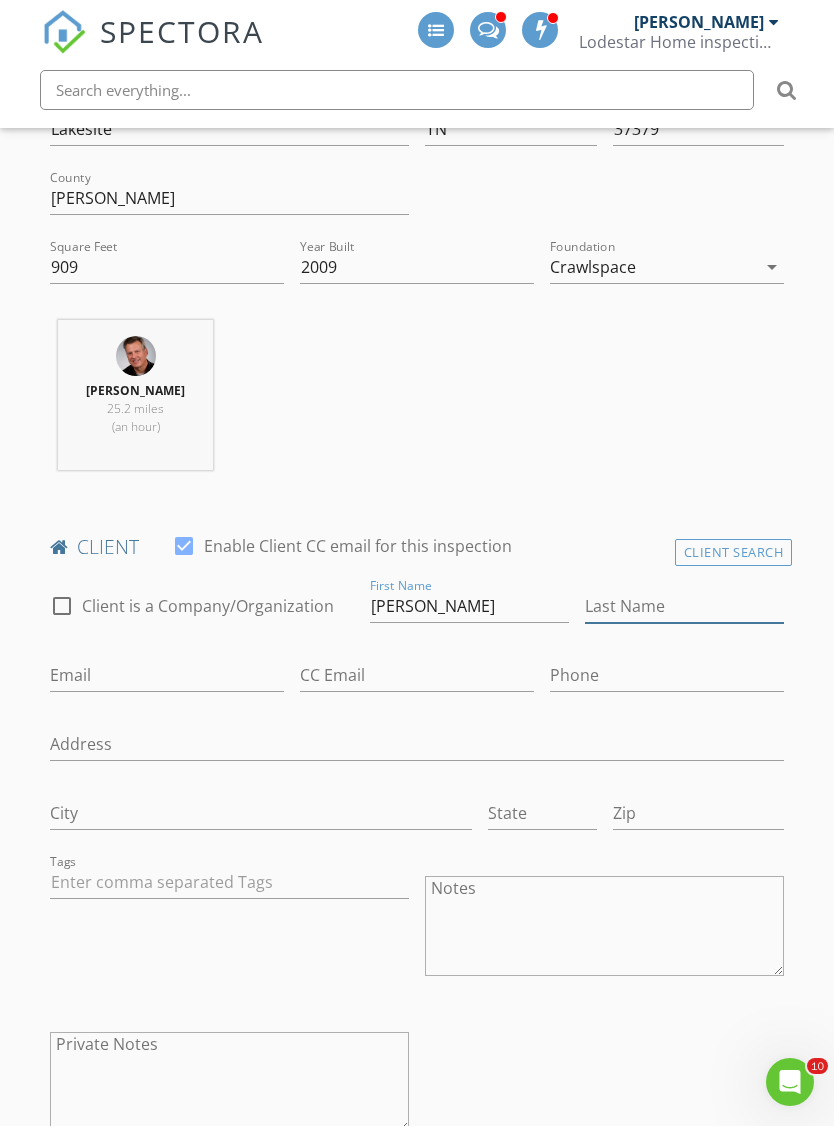 click on "Last Name" at bounding box center [684, 606] 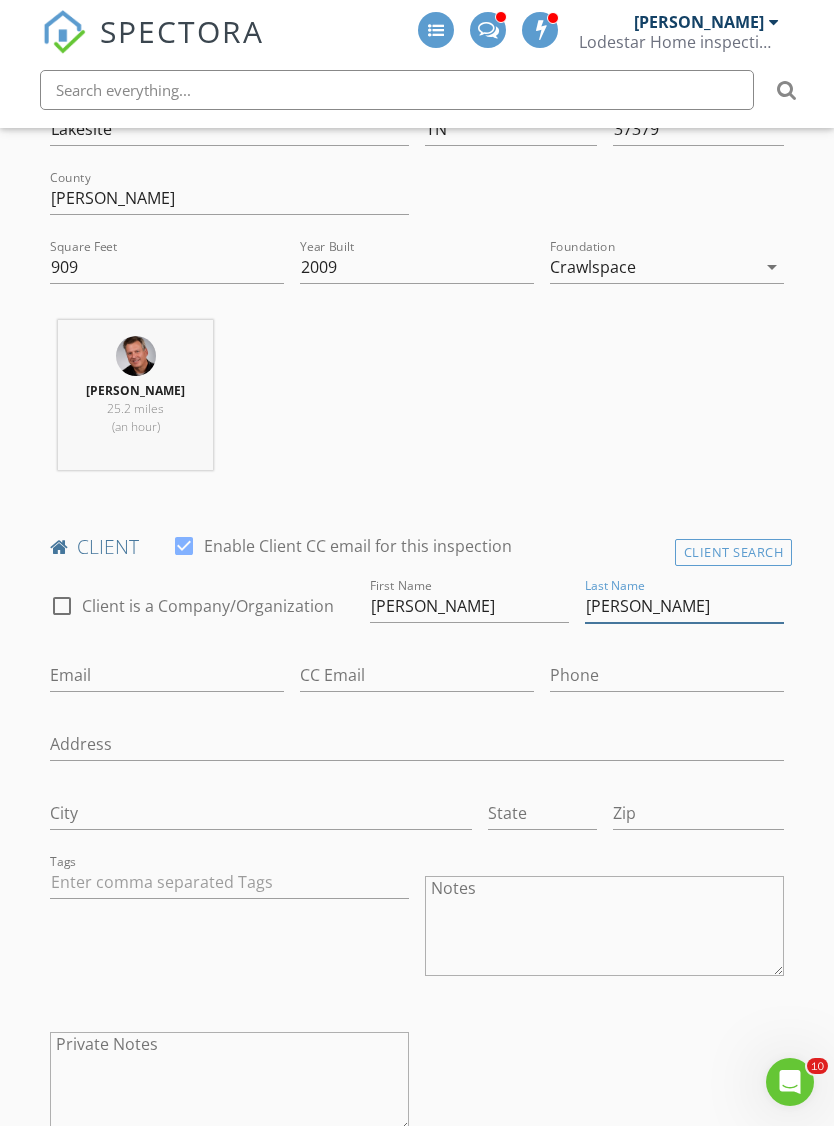 type on "Hindman" 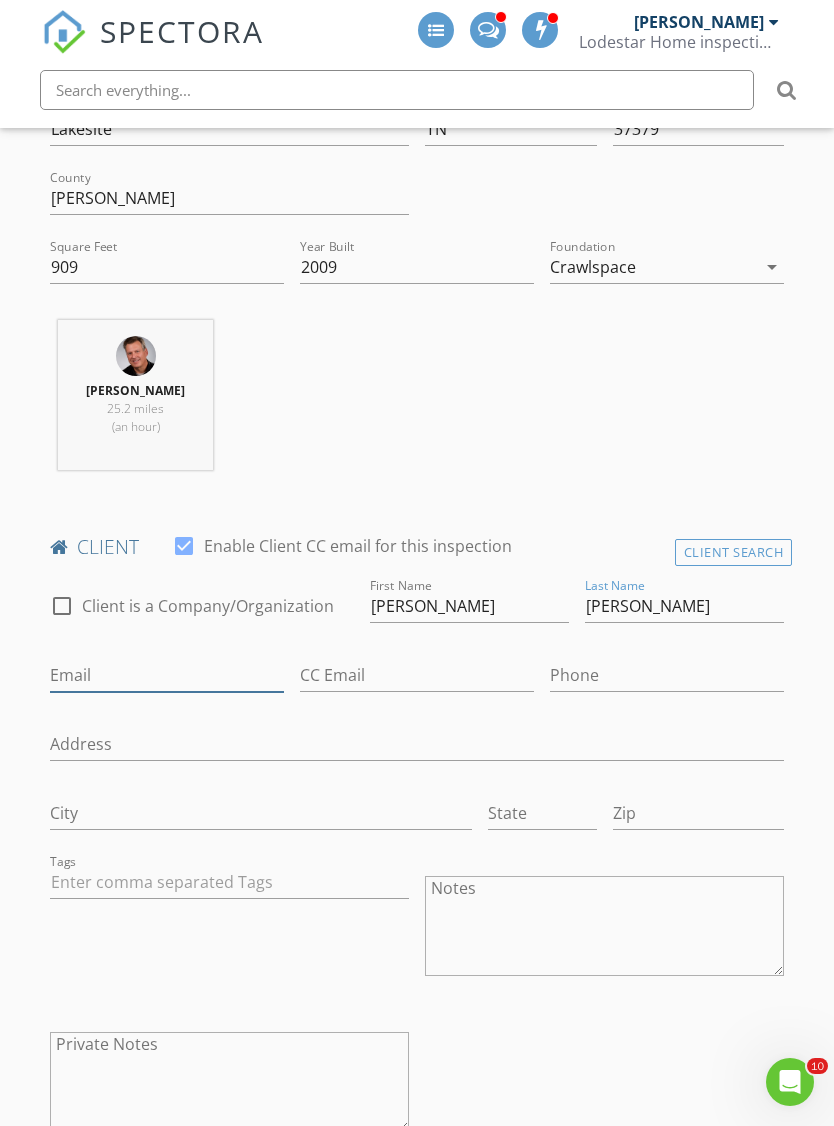 click on "Email" at bounding box center [167, 675] 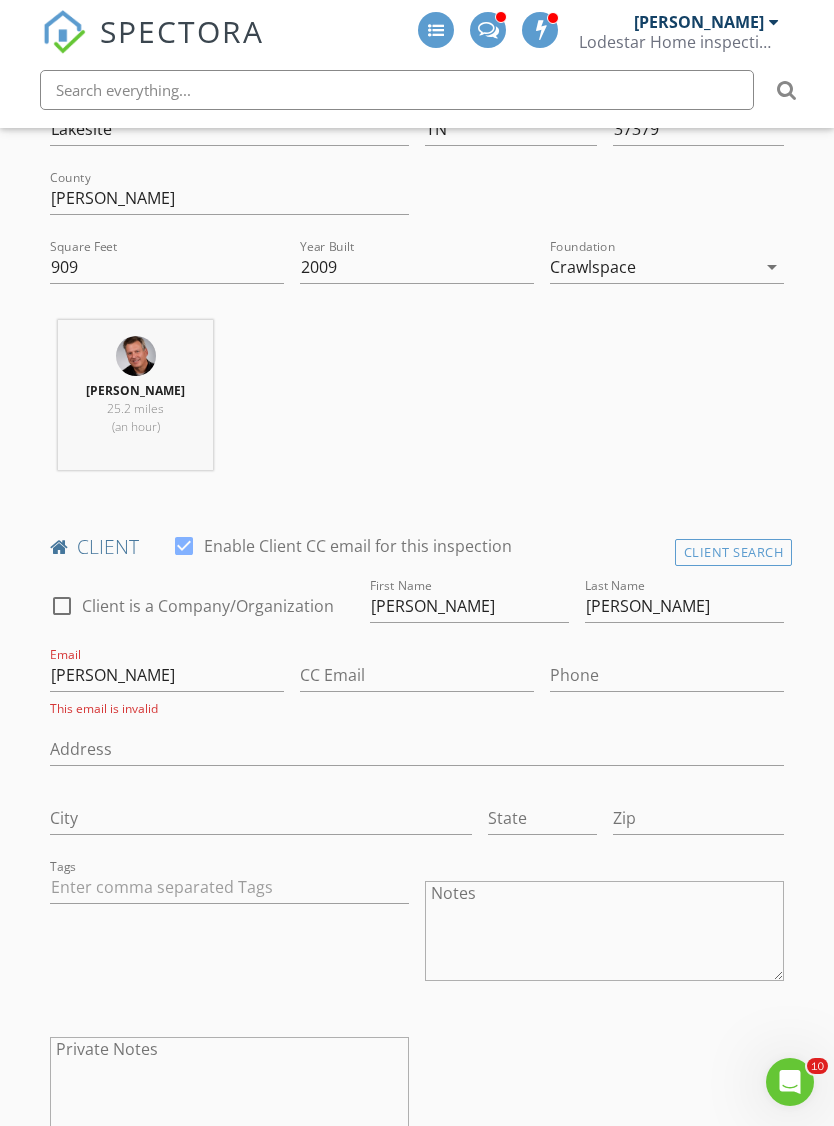 click on "check_box_outline_blank Client is a Company/Organization     First Name Jacob   Last Name Hindman   Email Jakeh This email is invalid   CC Email   Phone   Address   City   State   Zip     Tags         Notes   Private Notes" at bounding box center [417, 870] 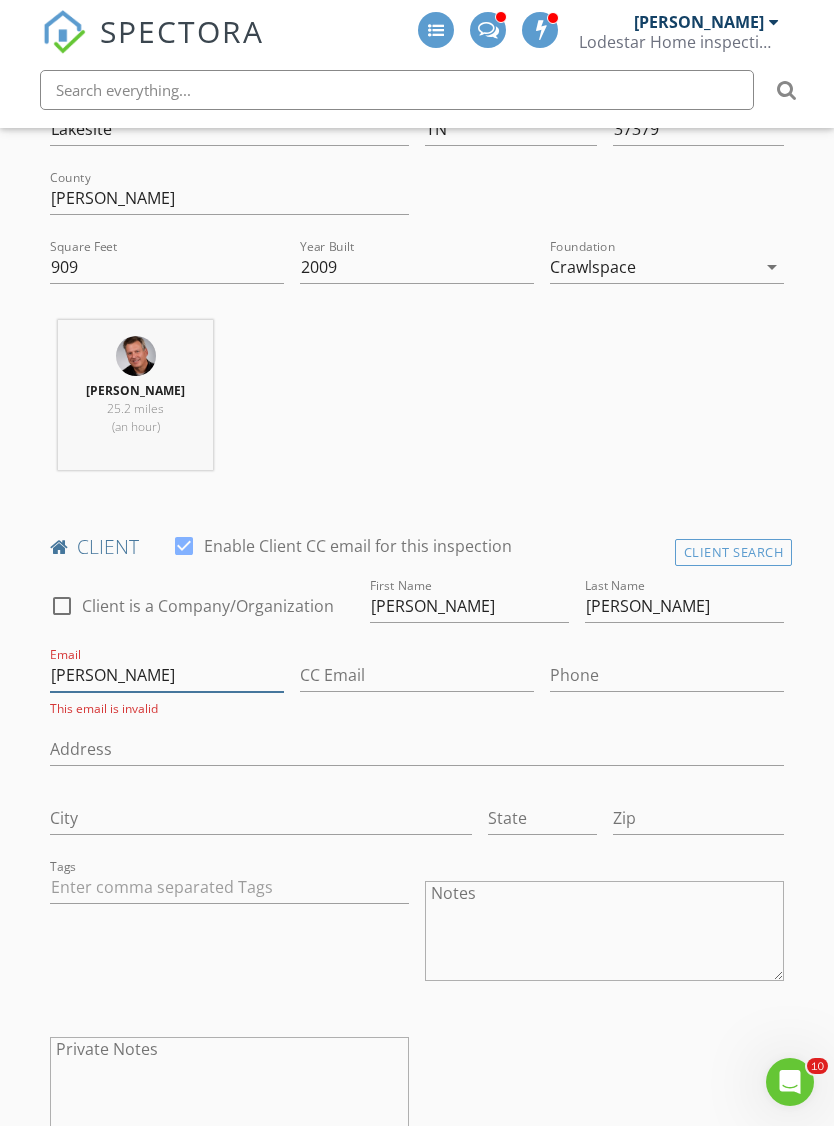 click on "Jakeh" at bounding box center [167, 675] 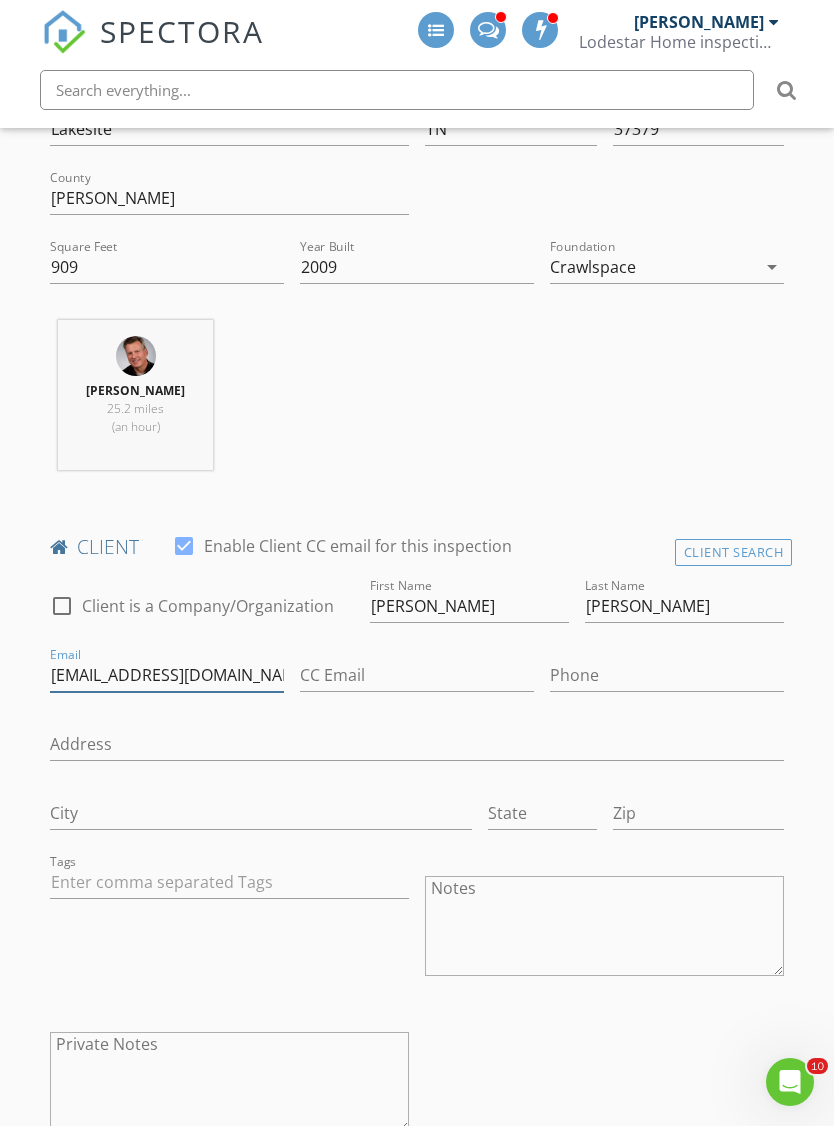 type on "Jakeh0686@gmail.com" 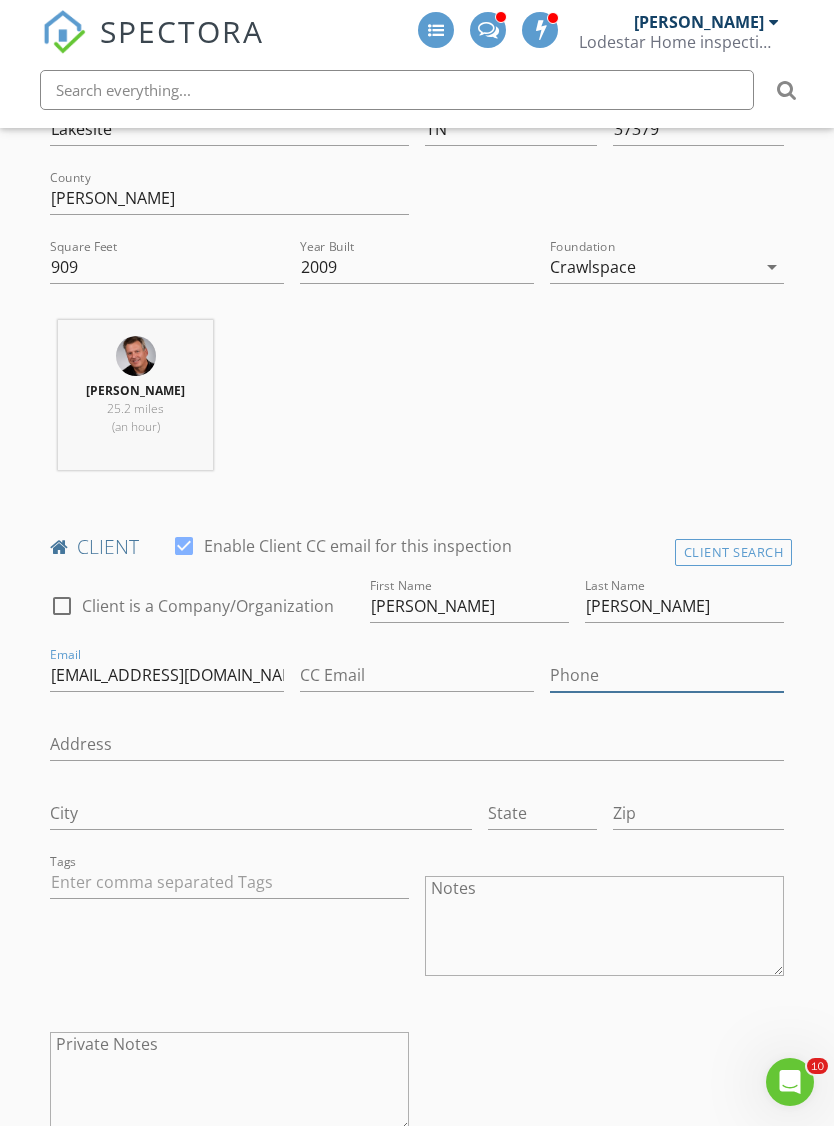 click on "Phone" at bounding box center (667, 675) 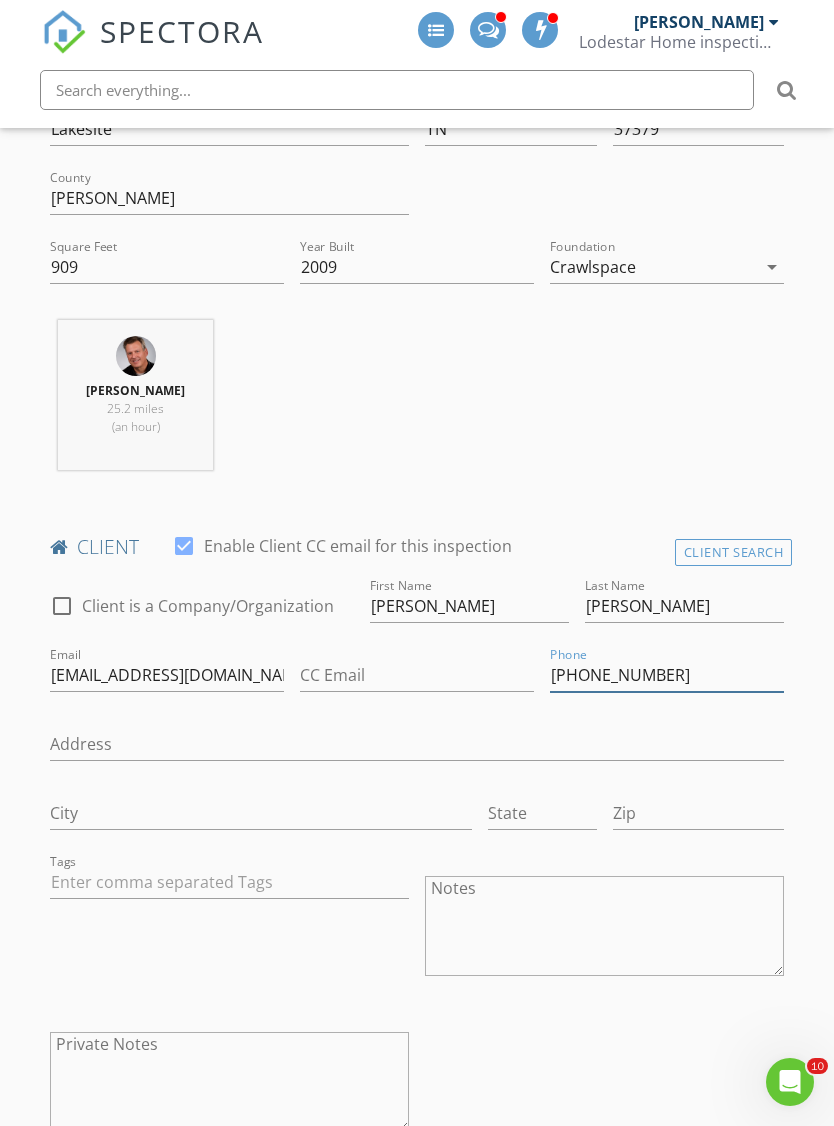 type on "423-994-2249" 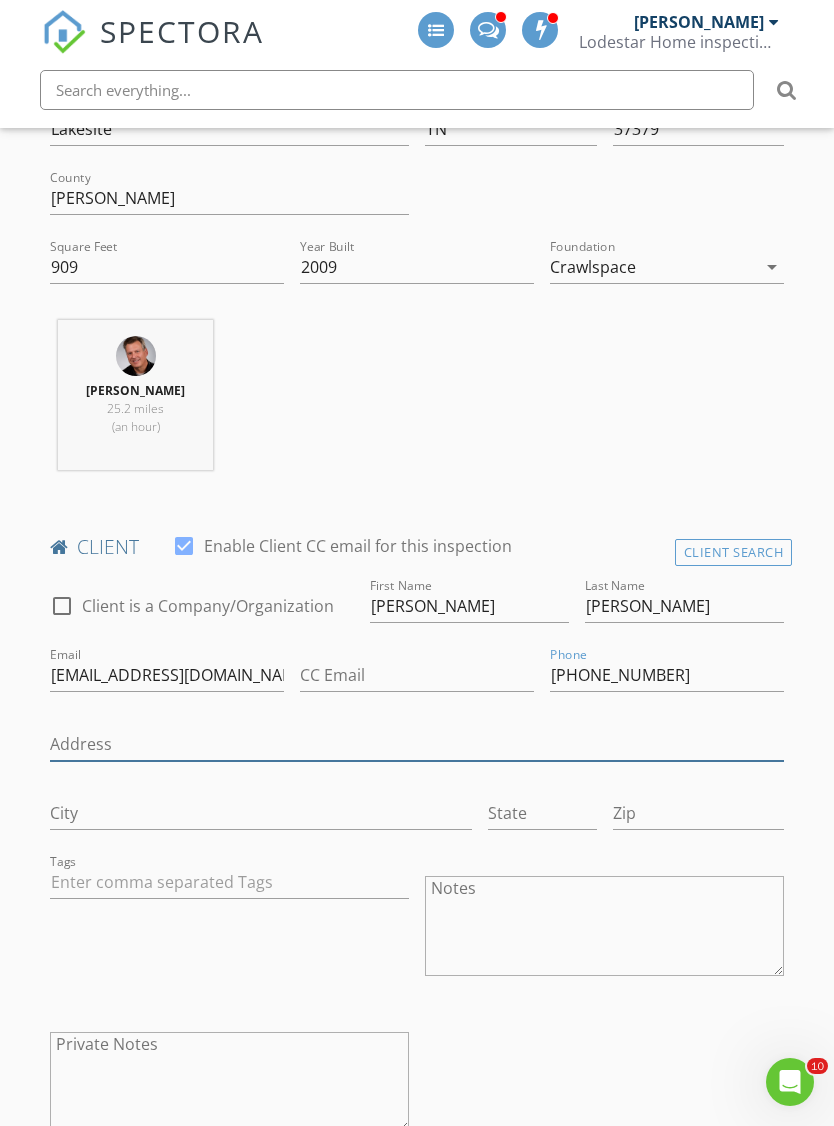 click on "Address" at bounding box center (417, 744) 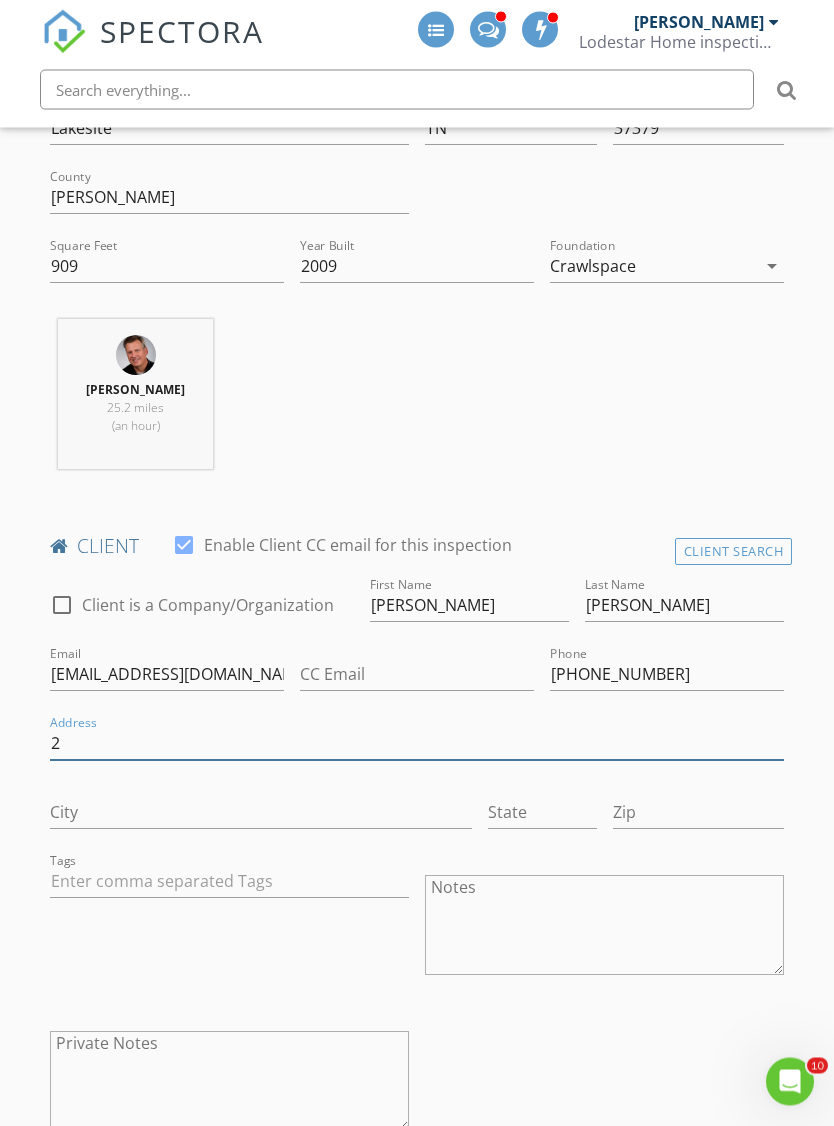 scroll, scrollTop: 688, scrollLeft: 0, axis: vertical 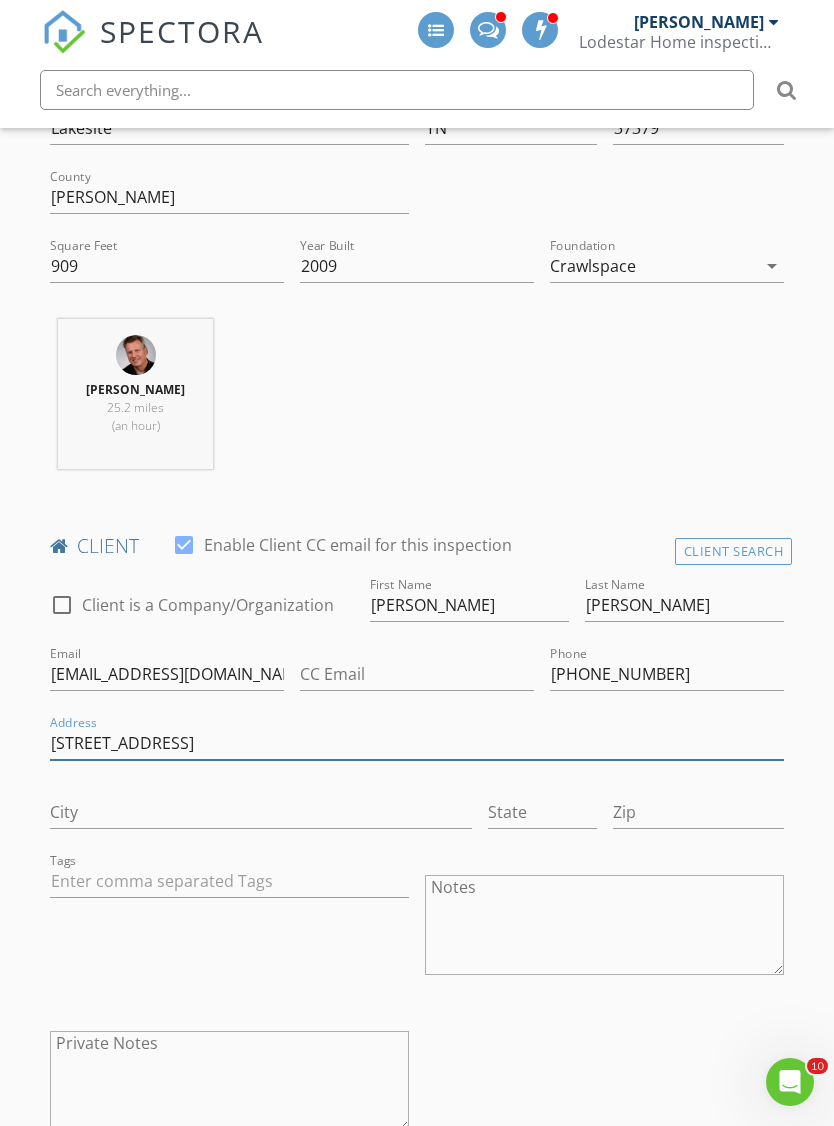 type on "2201 Glengerrie drive" 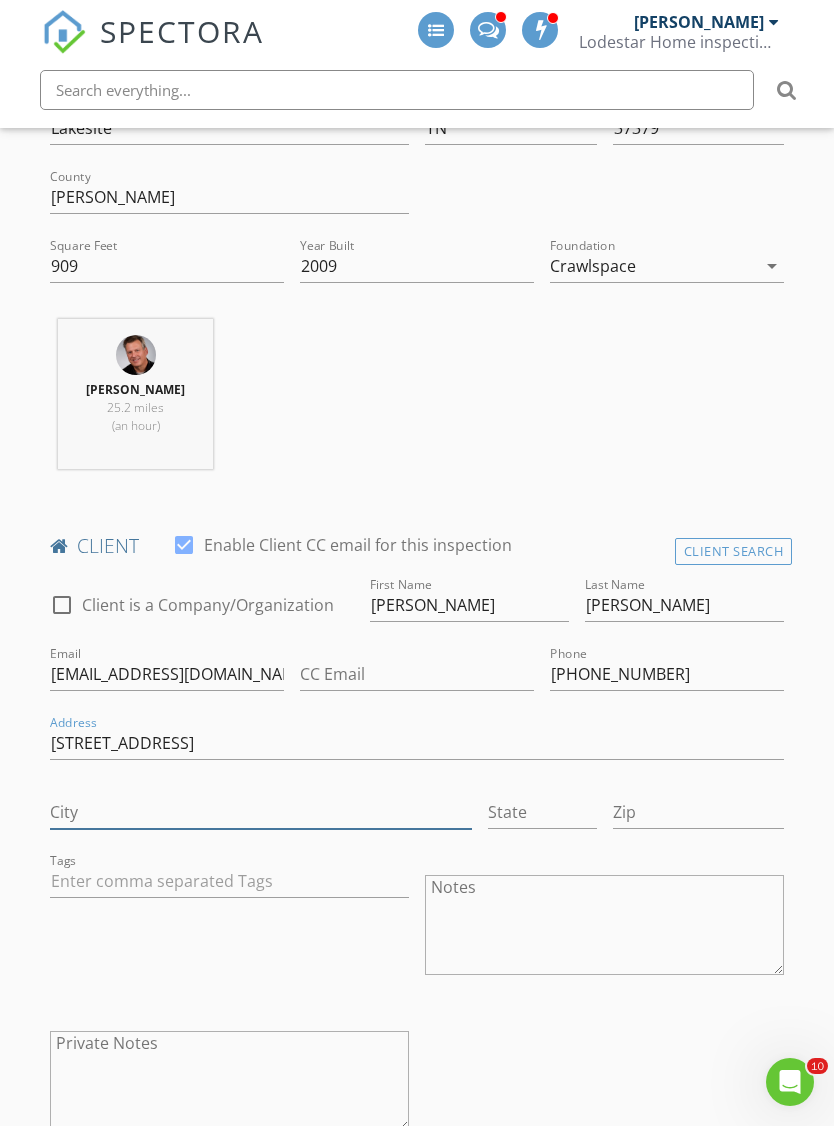 click on "City" at bounding box center [261, 812] 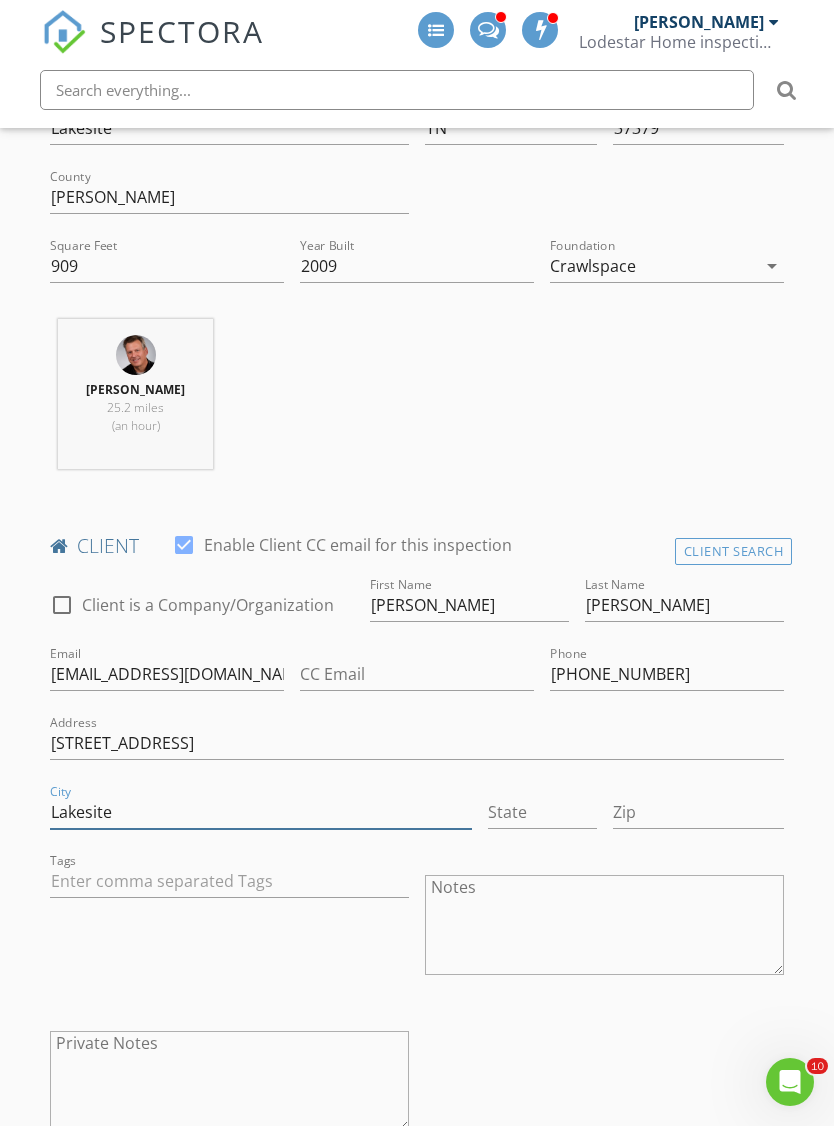 type on "Lakesite" 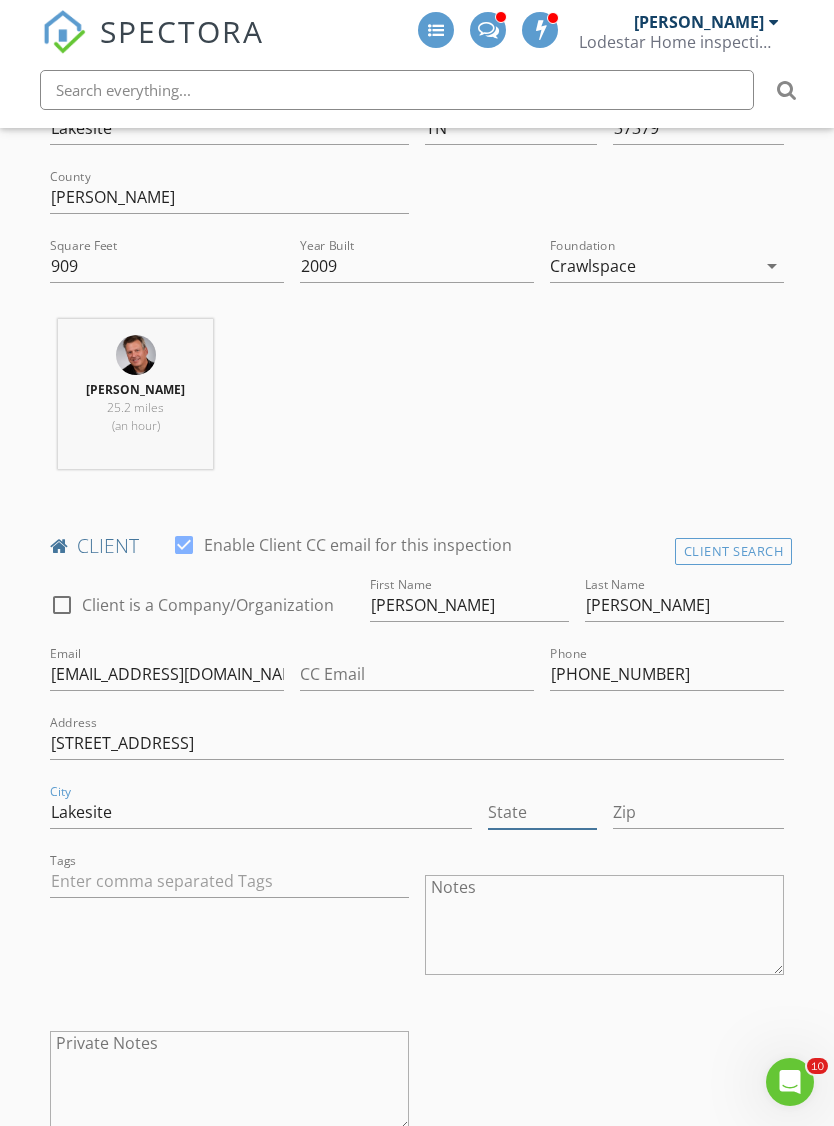 click on "State" at bounding box center [542, 812] 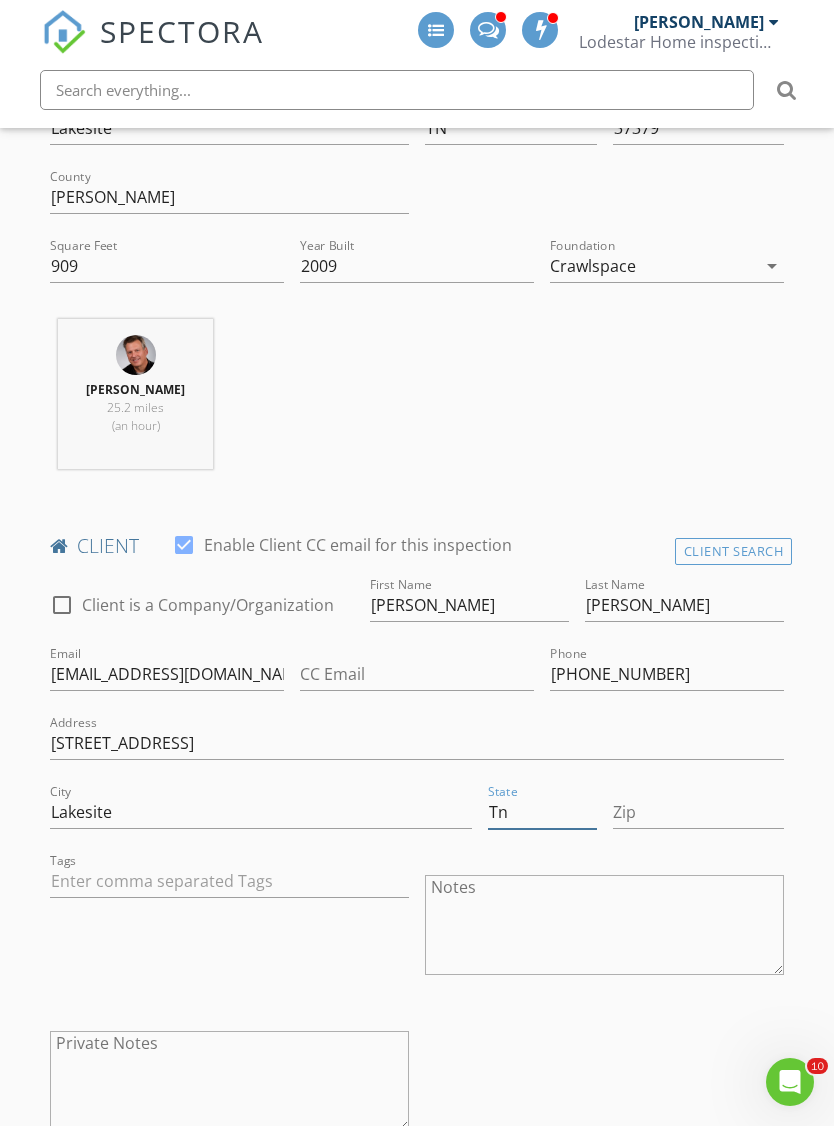 type on "Tn" 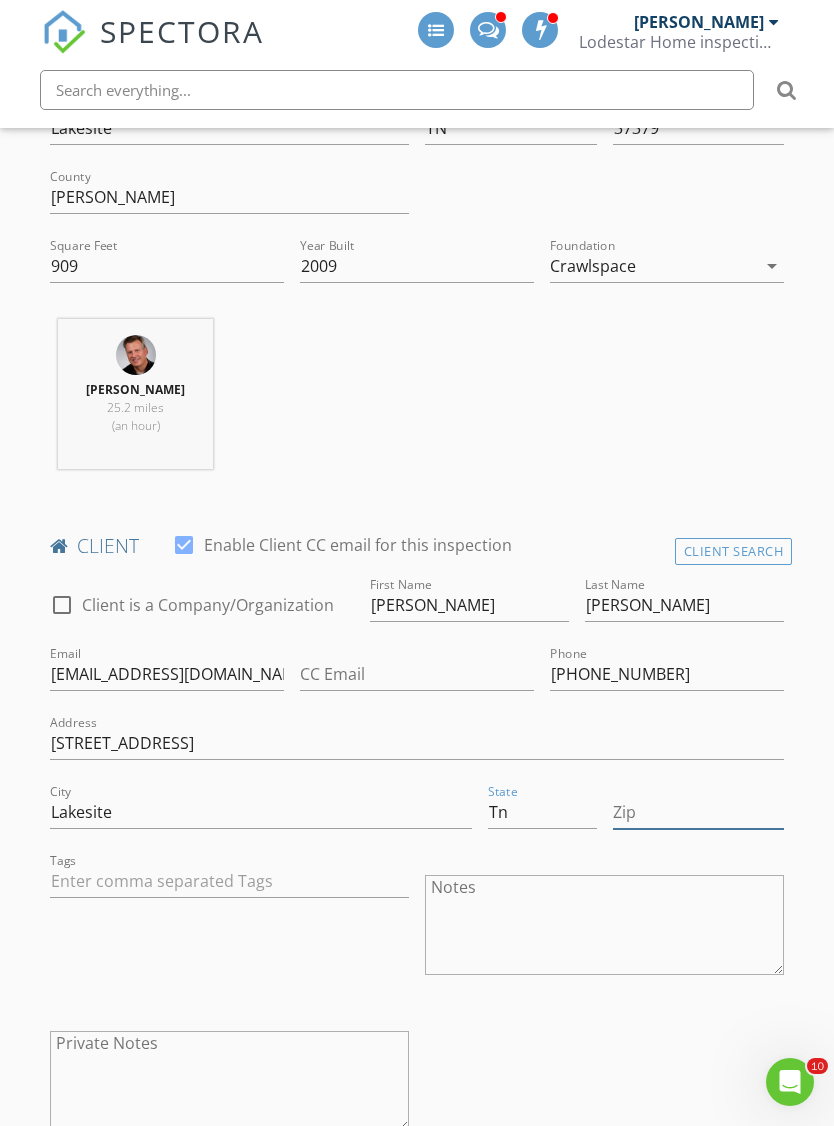 click on "Zip" at bounding box center (699, 812) 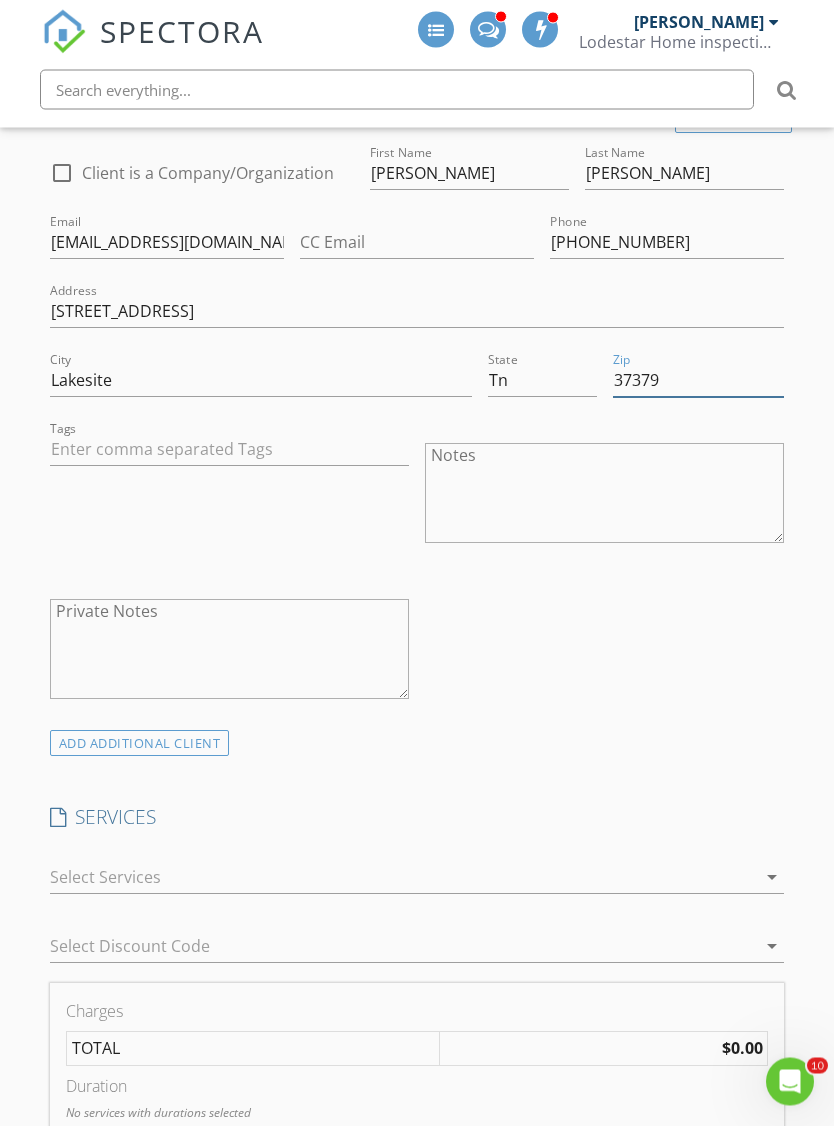 scroll, scrollTop: 1119, scrollLeft: 0, axis: vertical 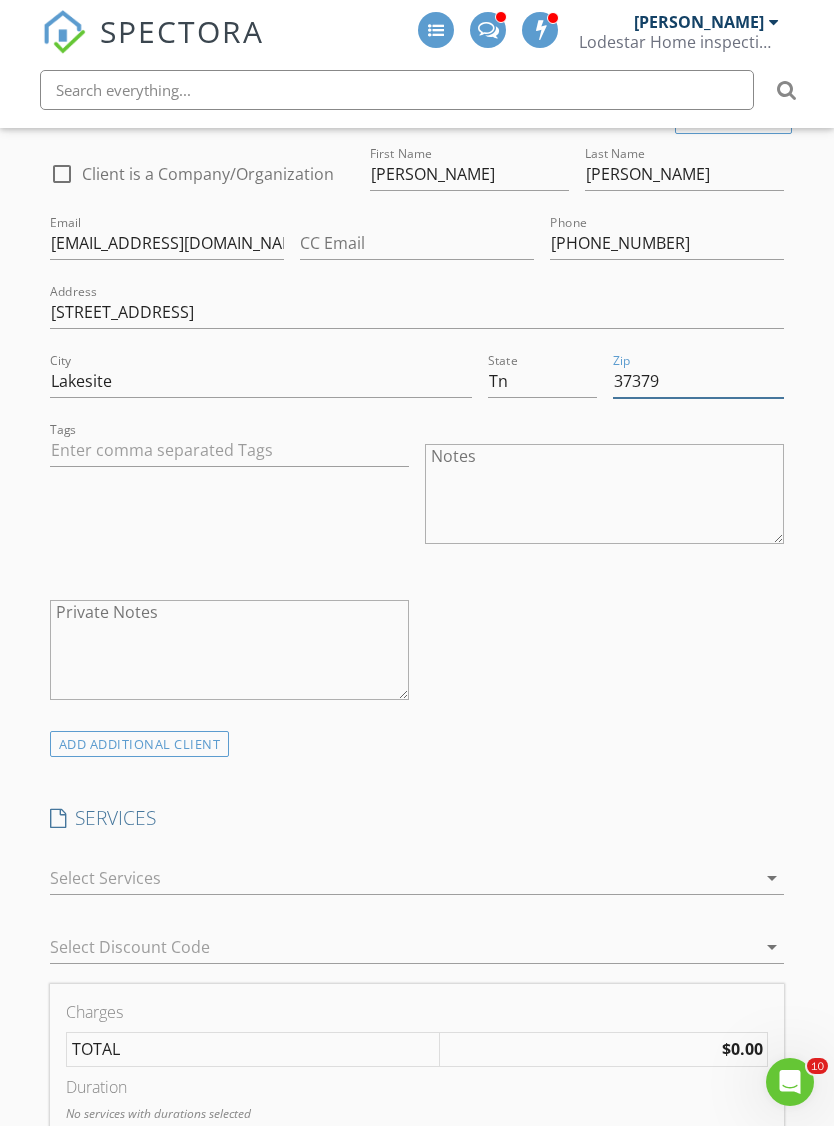 type on "37379" 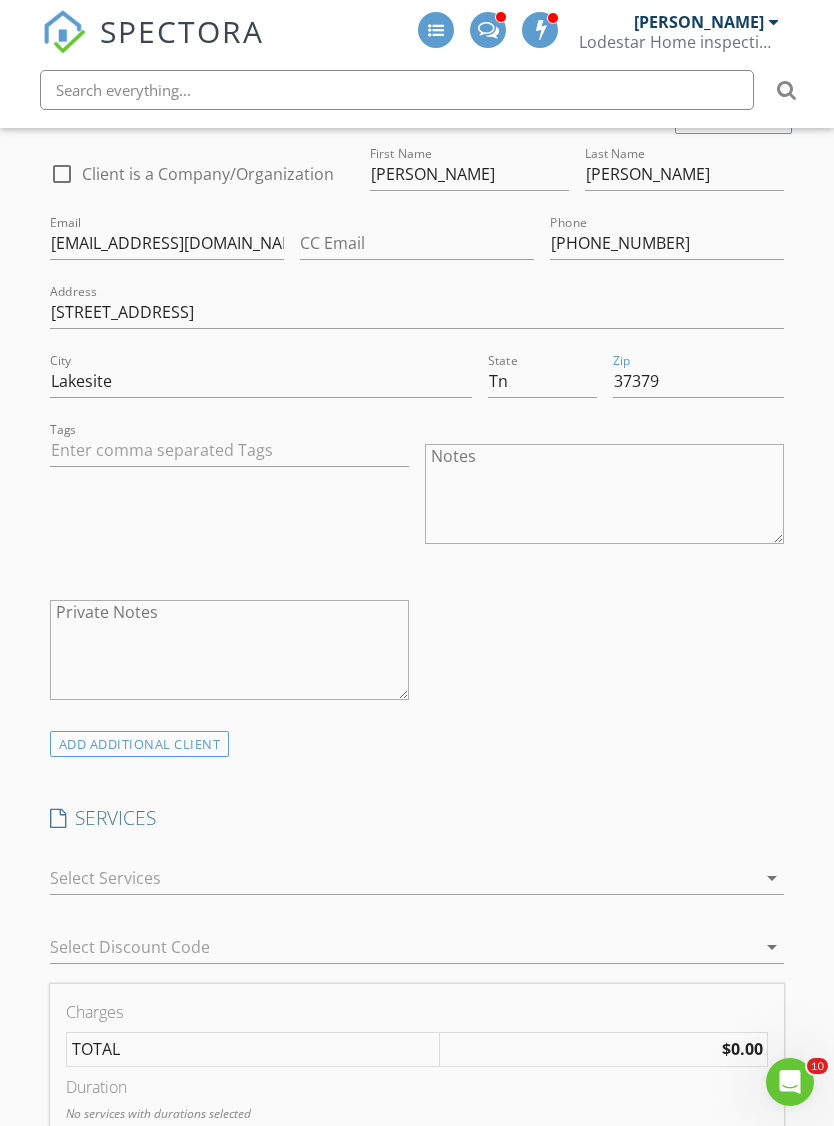 click on "arrow_drop_down" at bounding box center (772, 878) 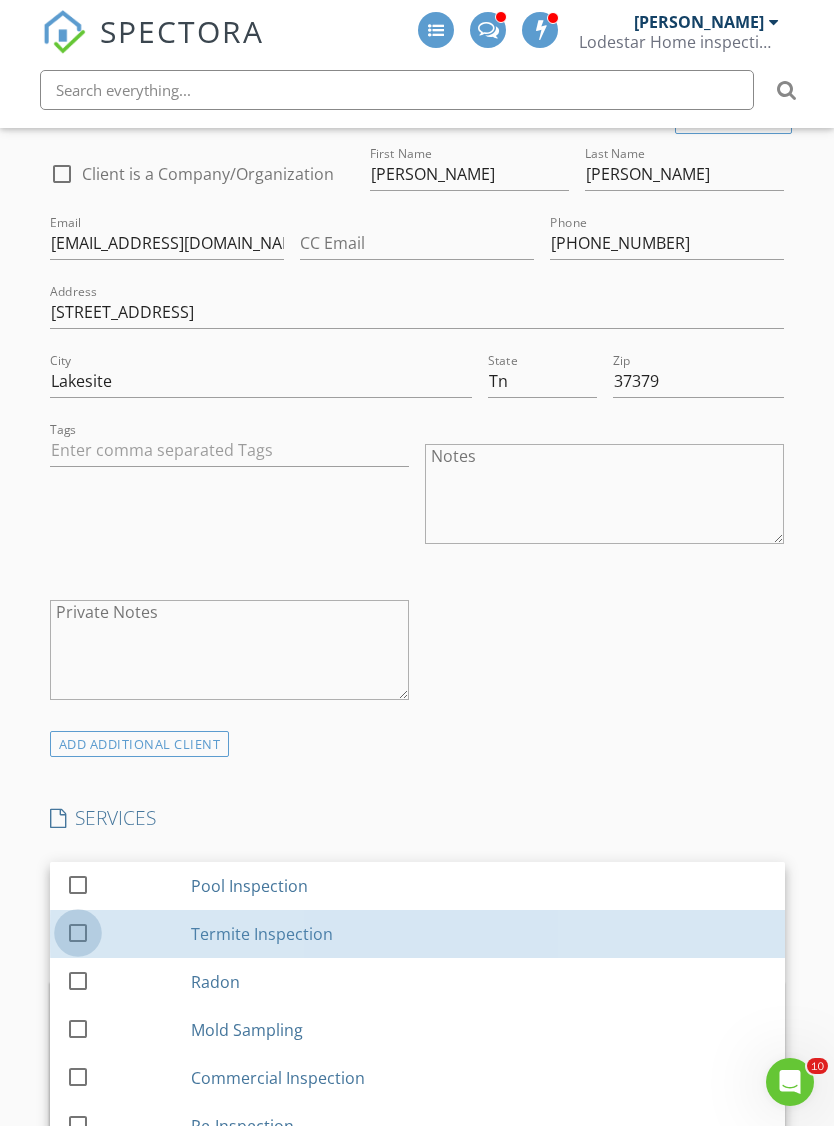click at bounding box center [78, 932] 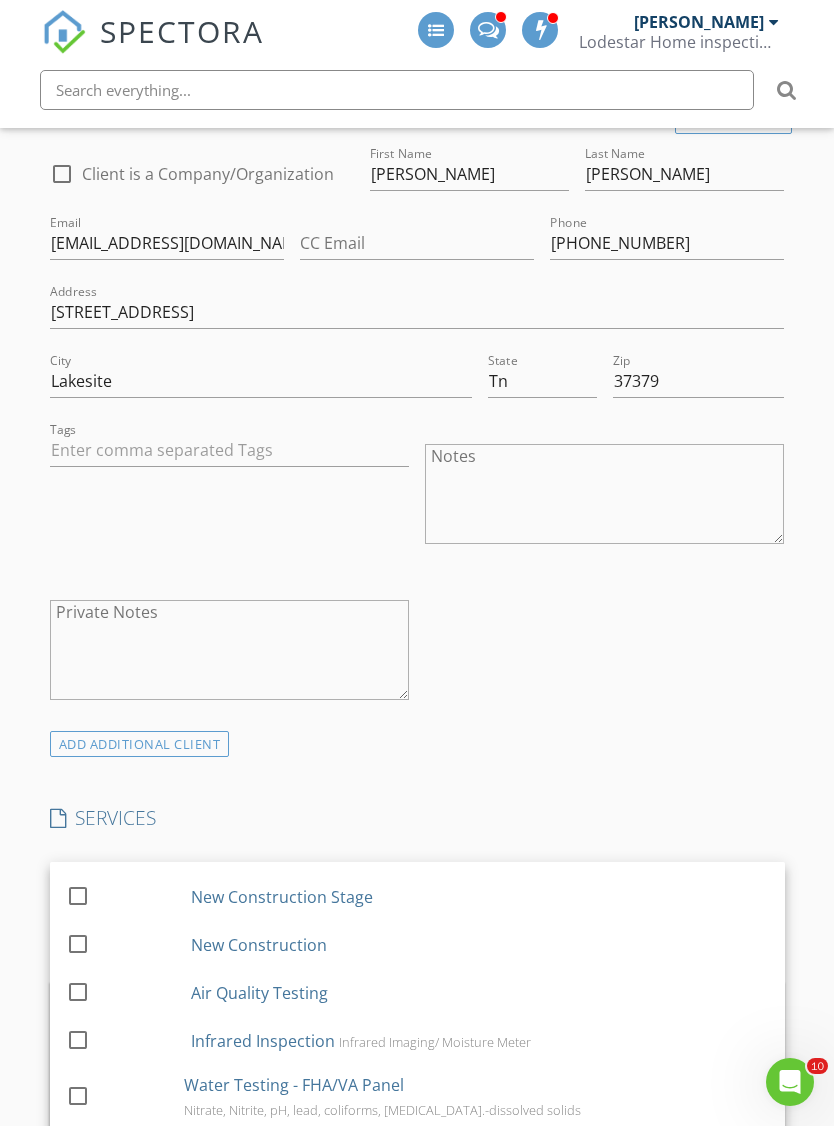 scroll, scrollTop: 276, scrollLeft: 0, axis: vertical 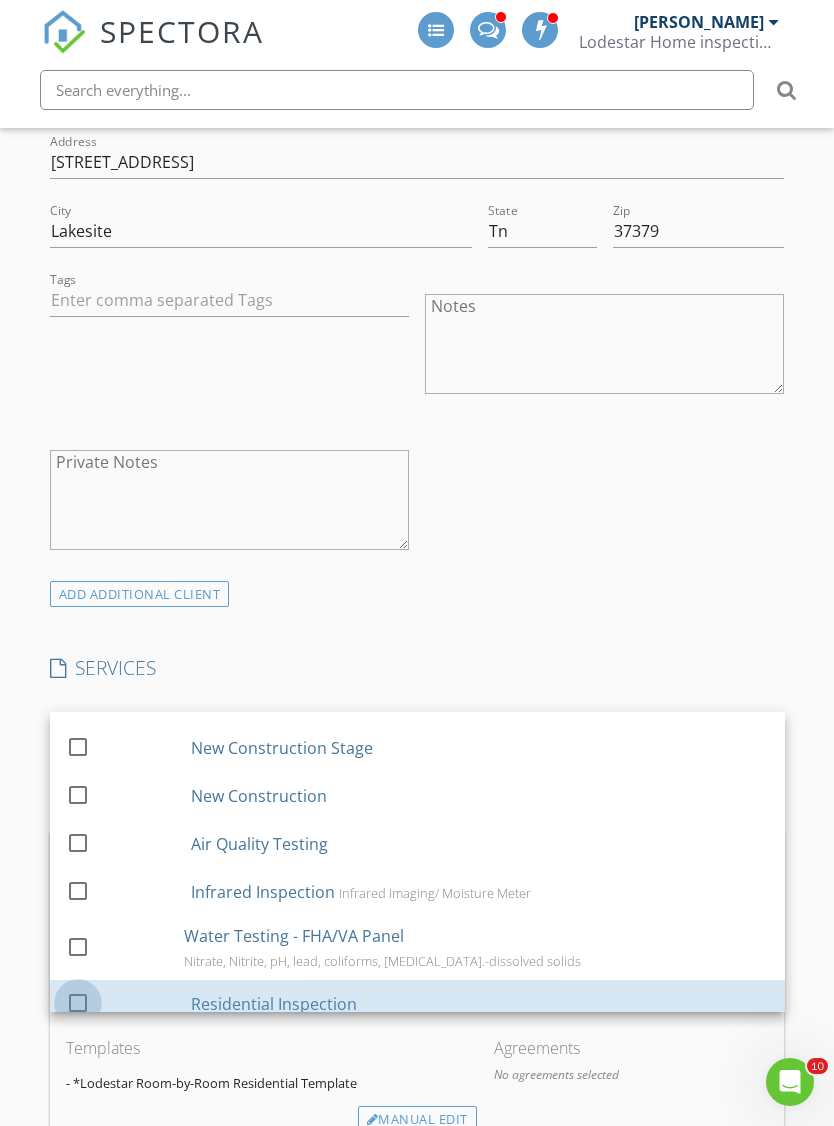 click at bounding box center [78, 1002] 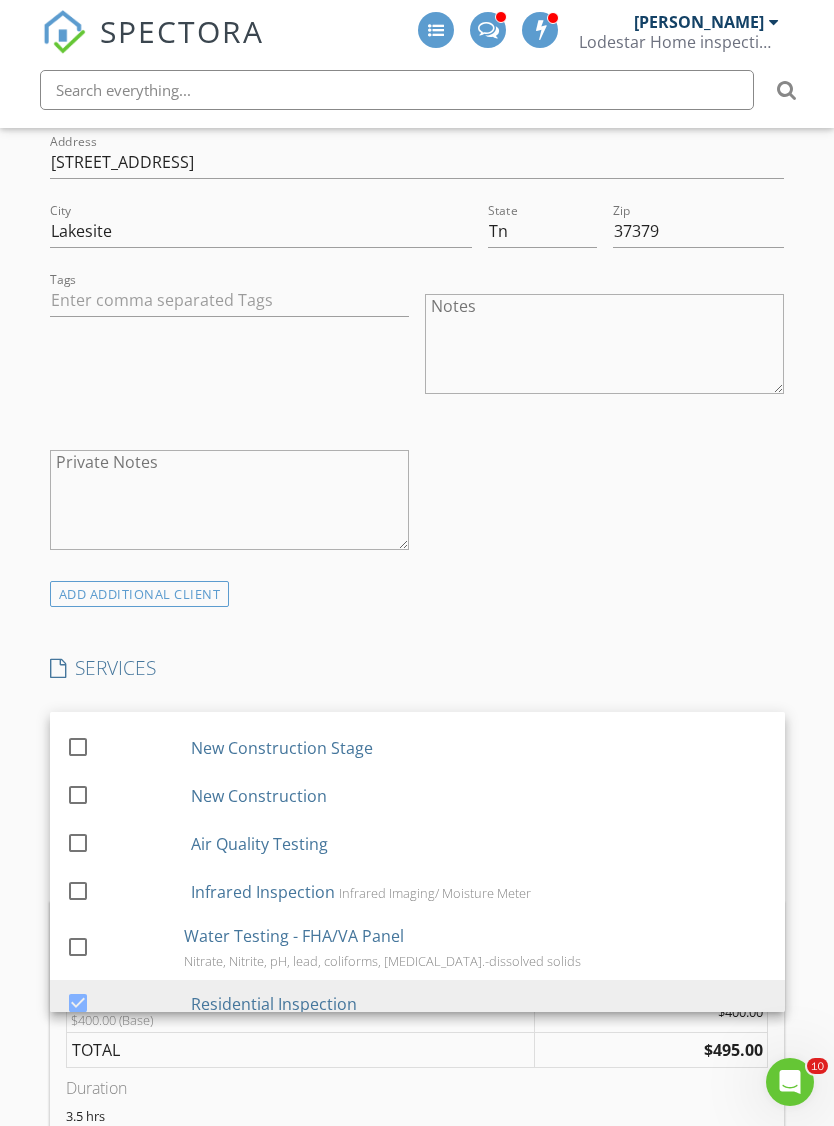 click on "INSPECTOR(S)
check_box   Steve Hicks   PRIMARY   Steve Hicks arrow_drop_down   check_box_outline_blank Steve Hicks specifically requested
Date/Time
07/18/2025 8:00 AM
Location
Address Search       Address 2201 Glengerrie Dr   Unit   City Lakesite   State TN   Zip 37379   County Hamilton     Square Feet 909   Year Built 2009   Foundation Crawlspace arrow_drop_down     Steve Hicks     25.2 miles     (an hour)
client
check_box Enable Client CC email for this inspection   Client Search     check_box_outline_blank Client is a Company/Organization     First Name Jacob   Last Name Hindman   Email Jakeh0686@gmail.com   CC Email   Phone 423-994-2249   Address 2201 Glengerrie drive   City Lakesite   State Tn   Zip 37379     Tags         Notes   Private Notes
ADD ADDITIONAL client
SERVICES" at bounding box center [417, 1087] 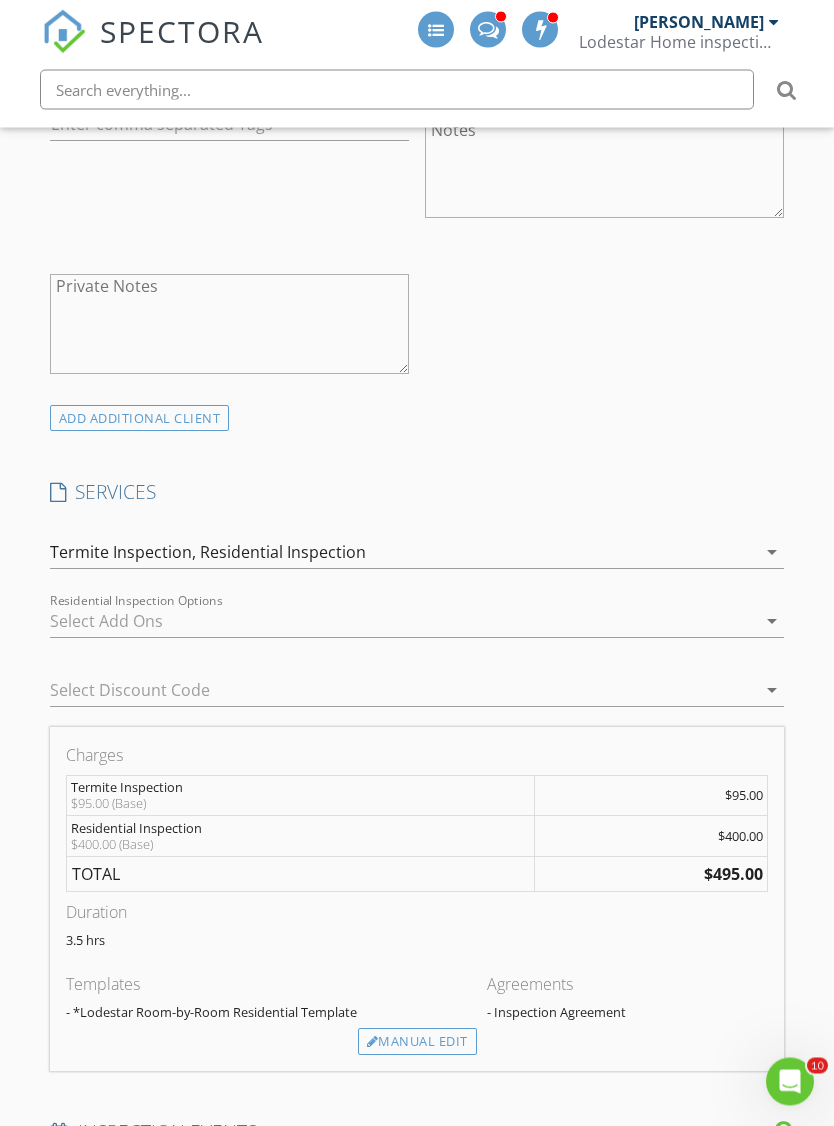 scroll, scrollTop: 1461, scrollLeft: 0, axis: vertical 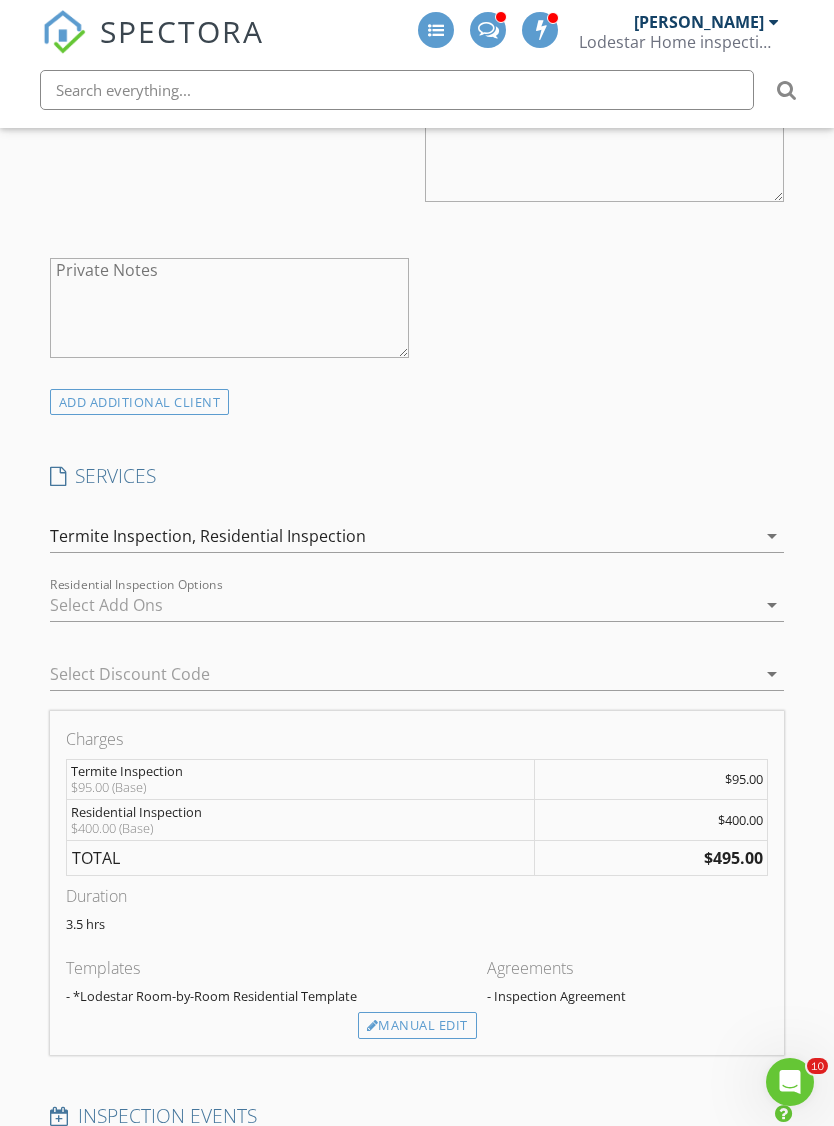 click on "Manual Edit" at bounding box center [417, 1026] 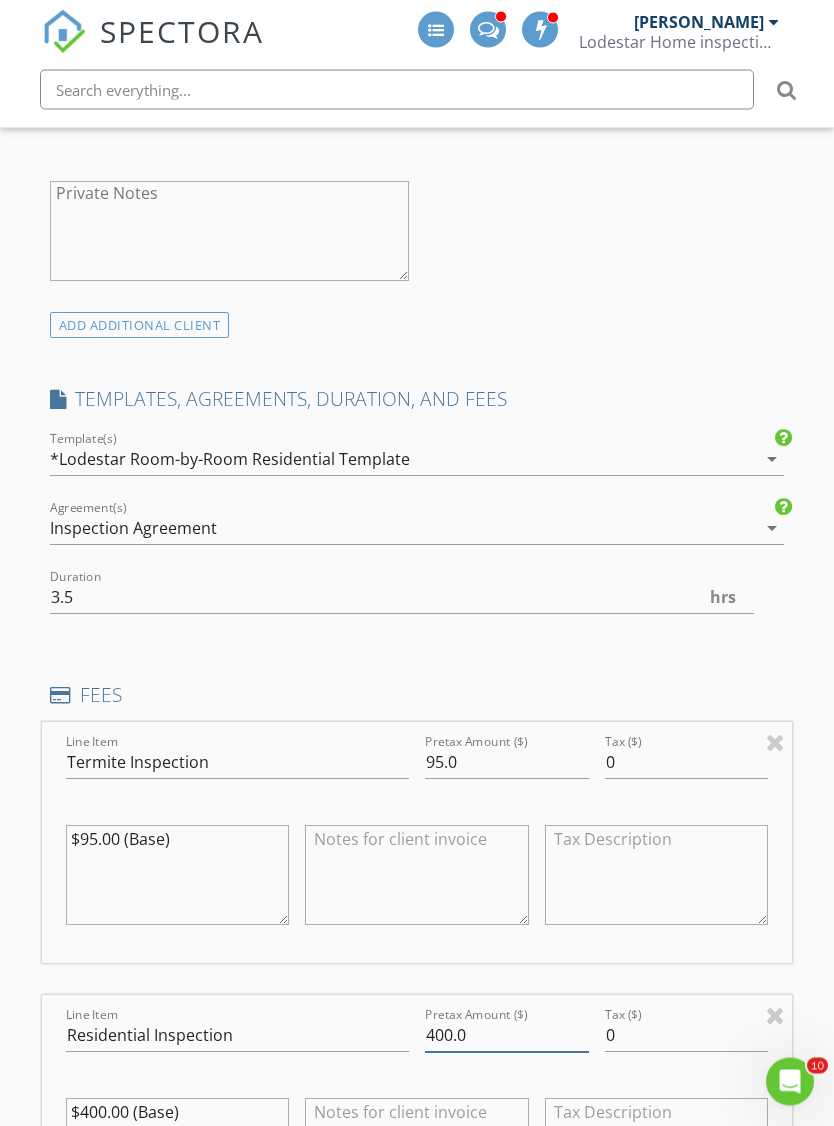 click on "400.0" at bounding box center (507, 1036) 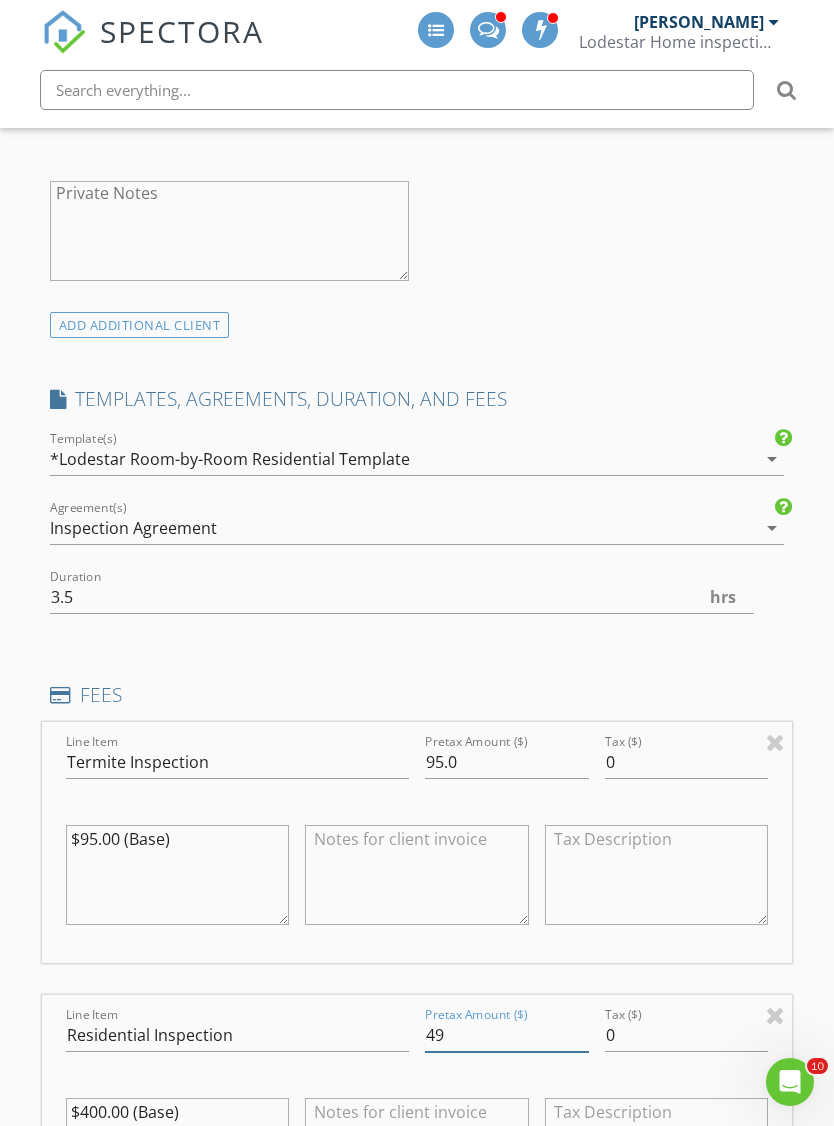 type on "495" 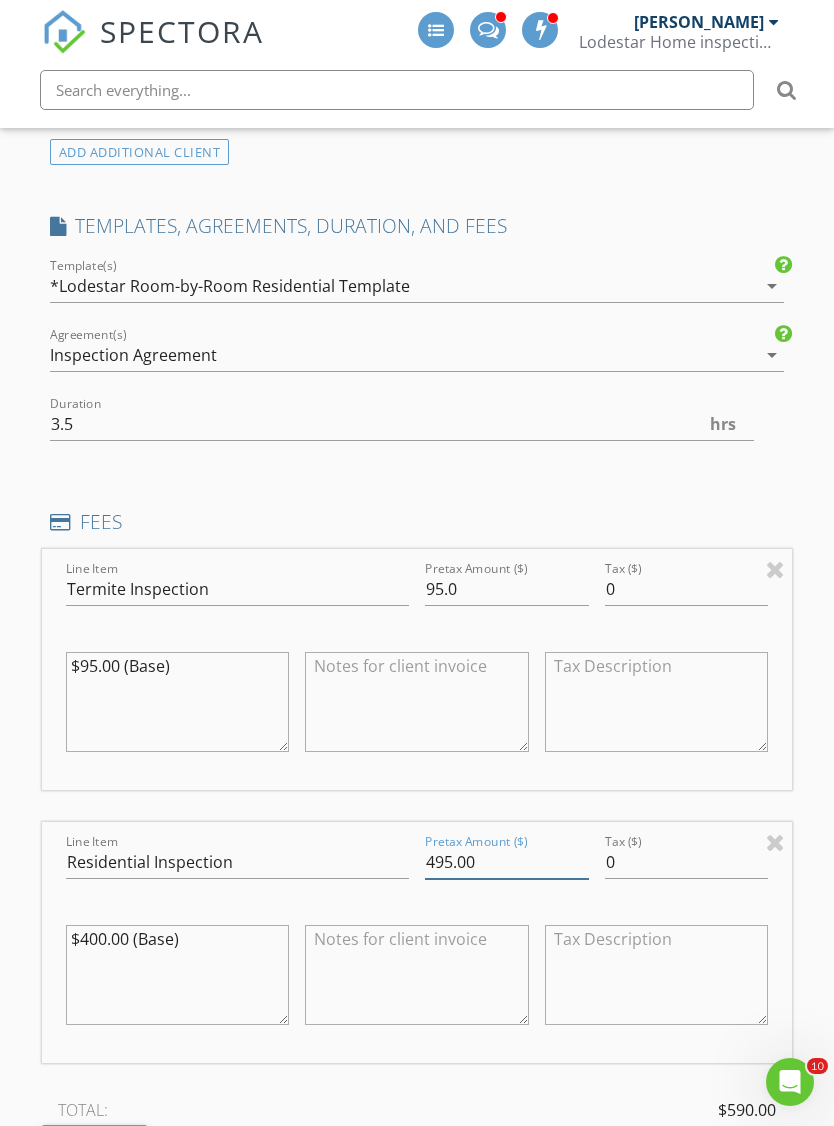 scroll, scrollTop: 1738, scrollLeft: 0, axis: vertical 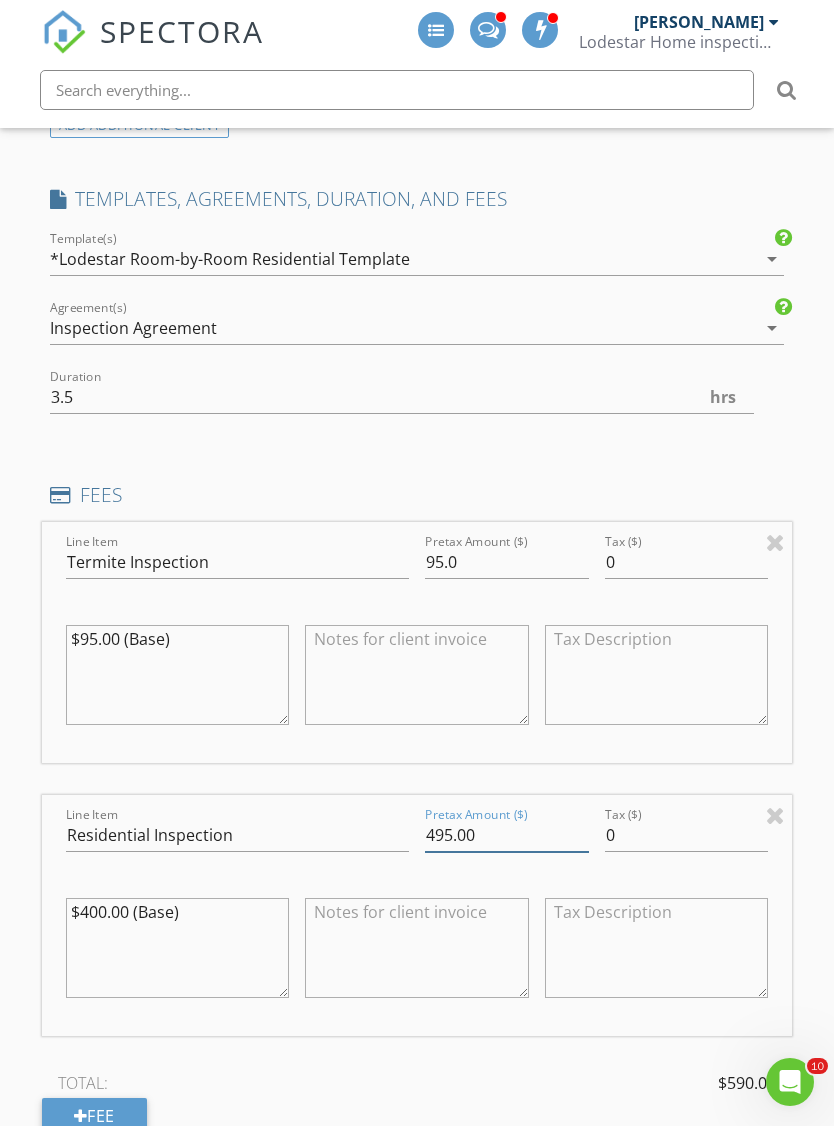type on "495.00" 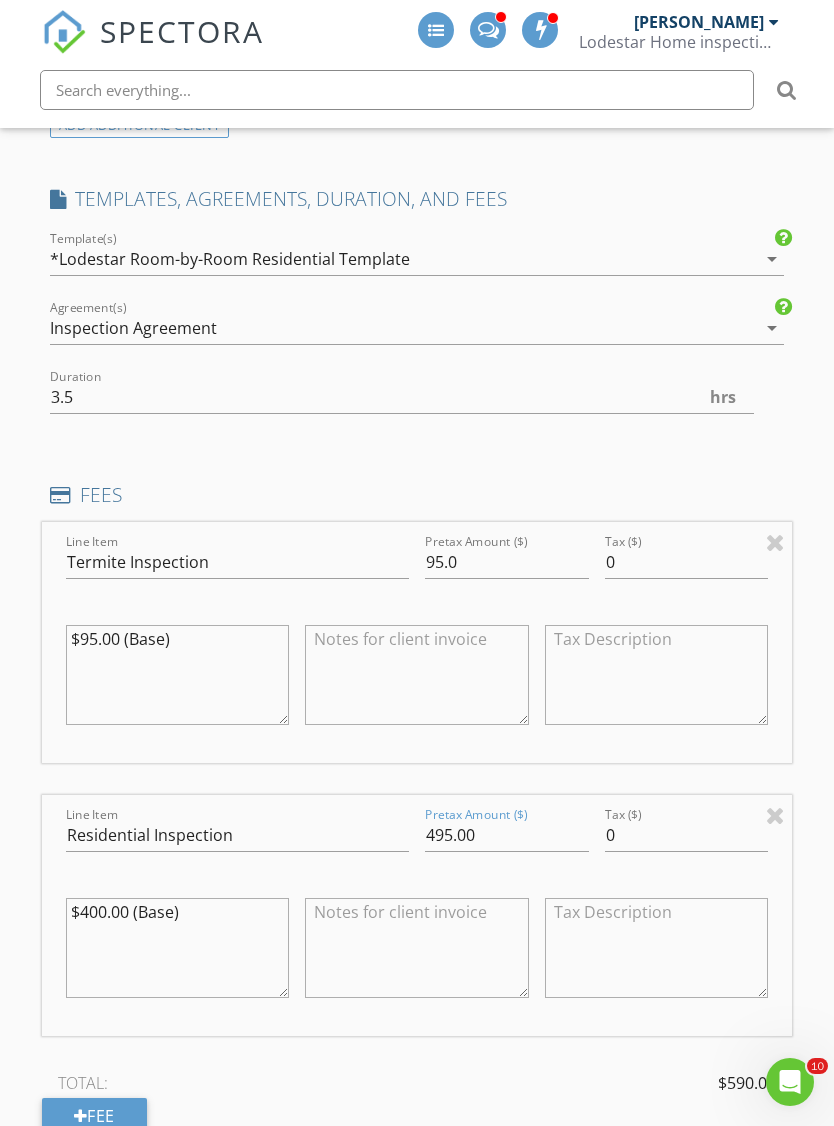 click at bounding box center (657, 675) 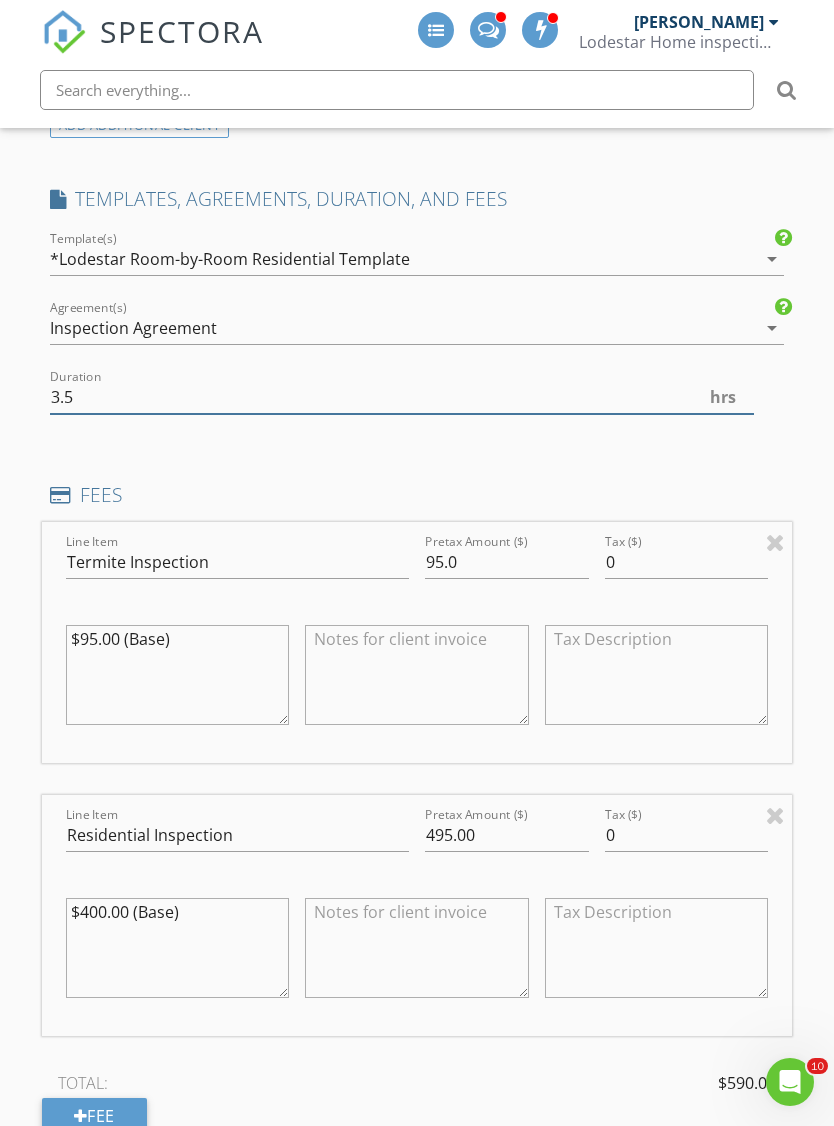 click on "3.5" at bounding box center (402, 397) 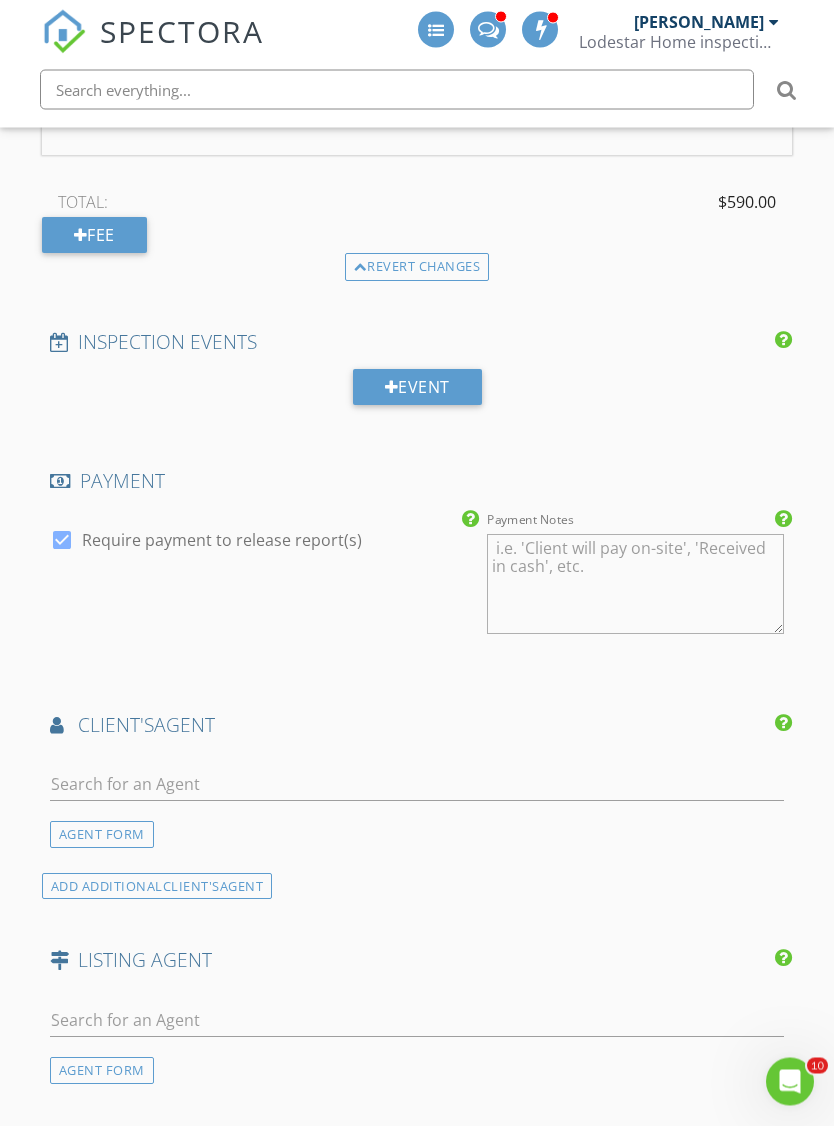 scroll, scrollTop: 2619, scrollLeft: 0, axis: vertical 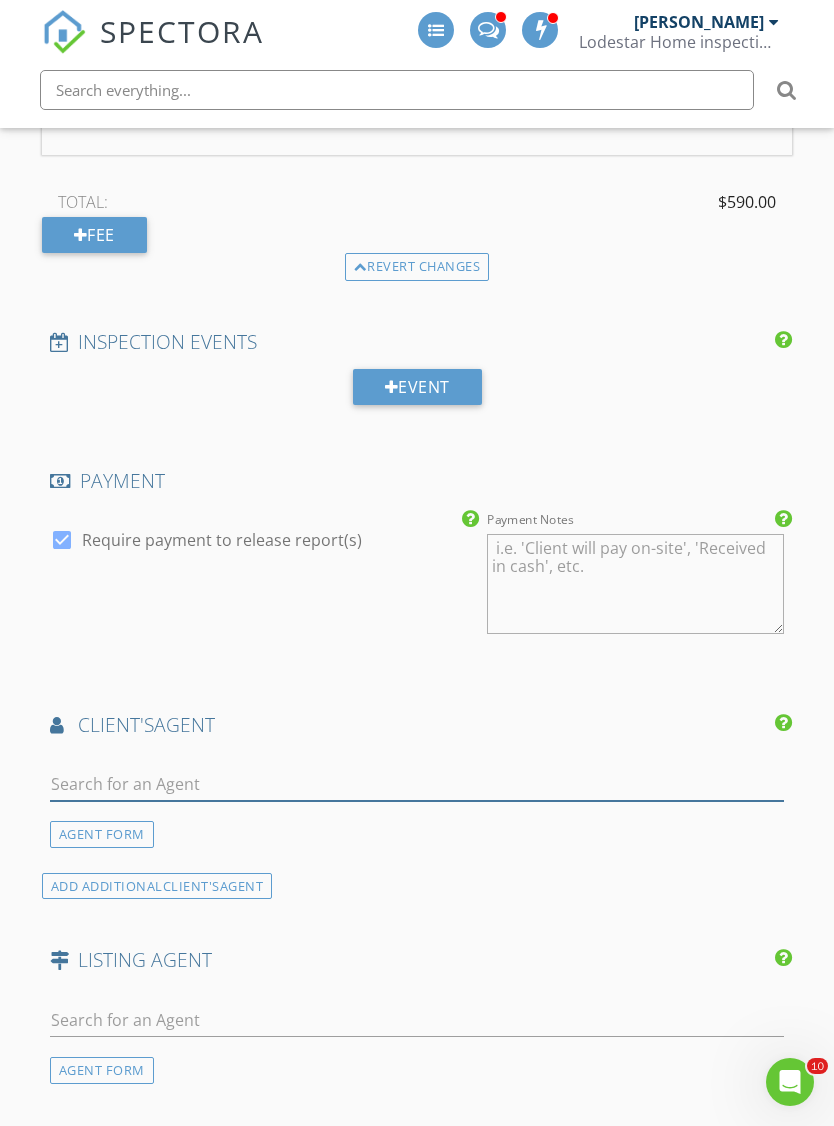 click at bounding box center [417, 784] 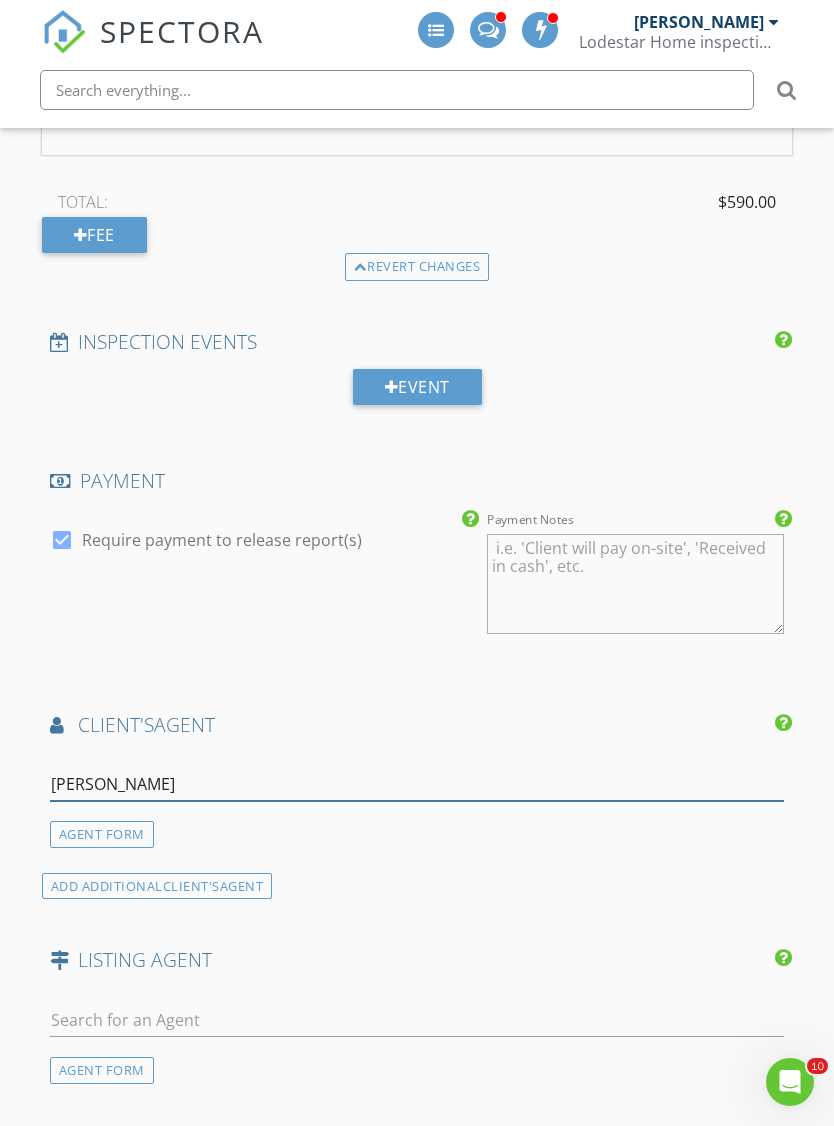 type on "Kelly" 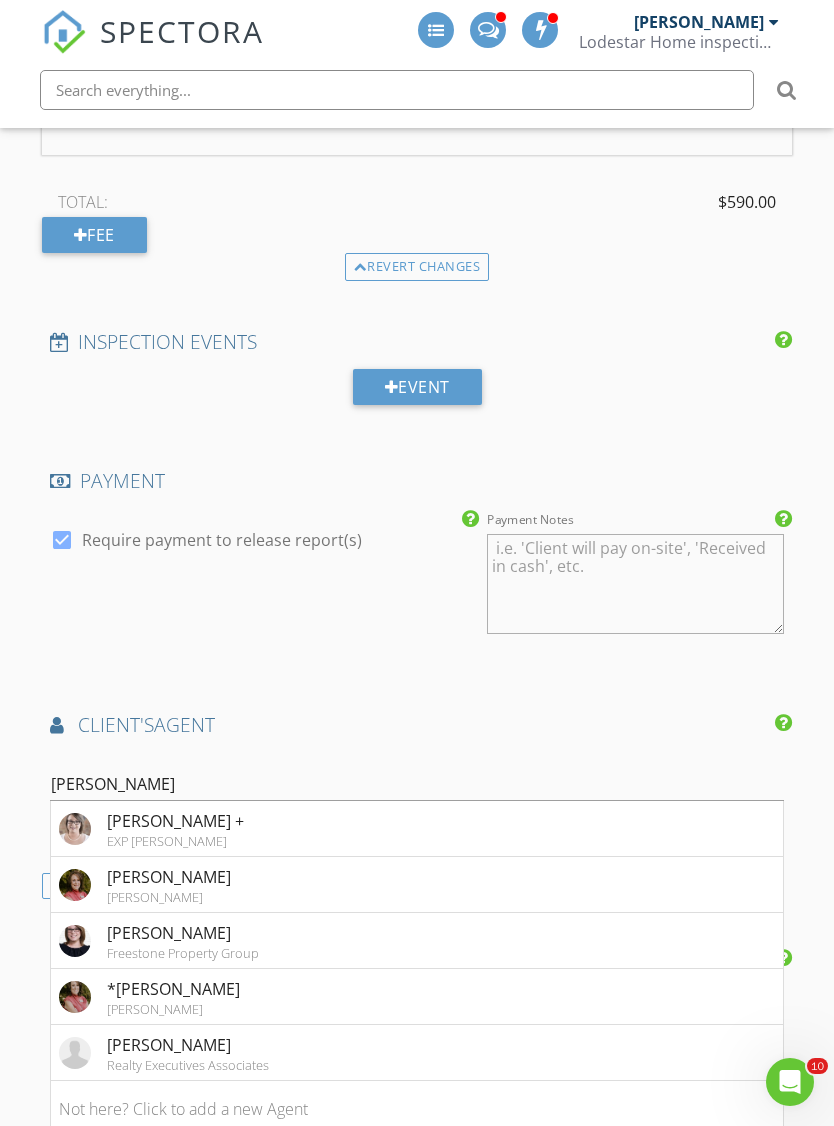 click on "Kelly Szemborski +
EXP Austin Sizemore" at bounding box center [417, 829] 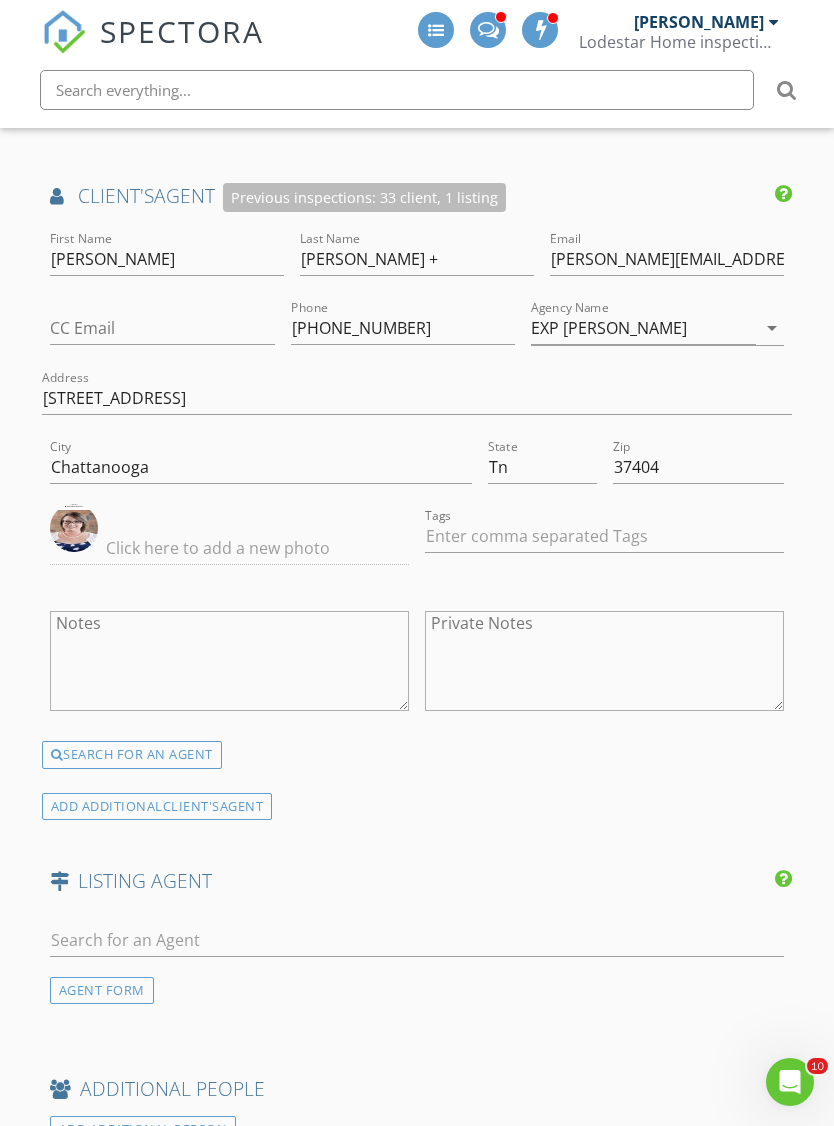 scroll, scrollTop: 3156, scrollLeft: 0, axis: vertical 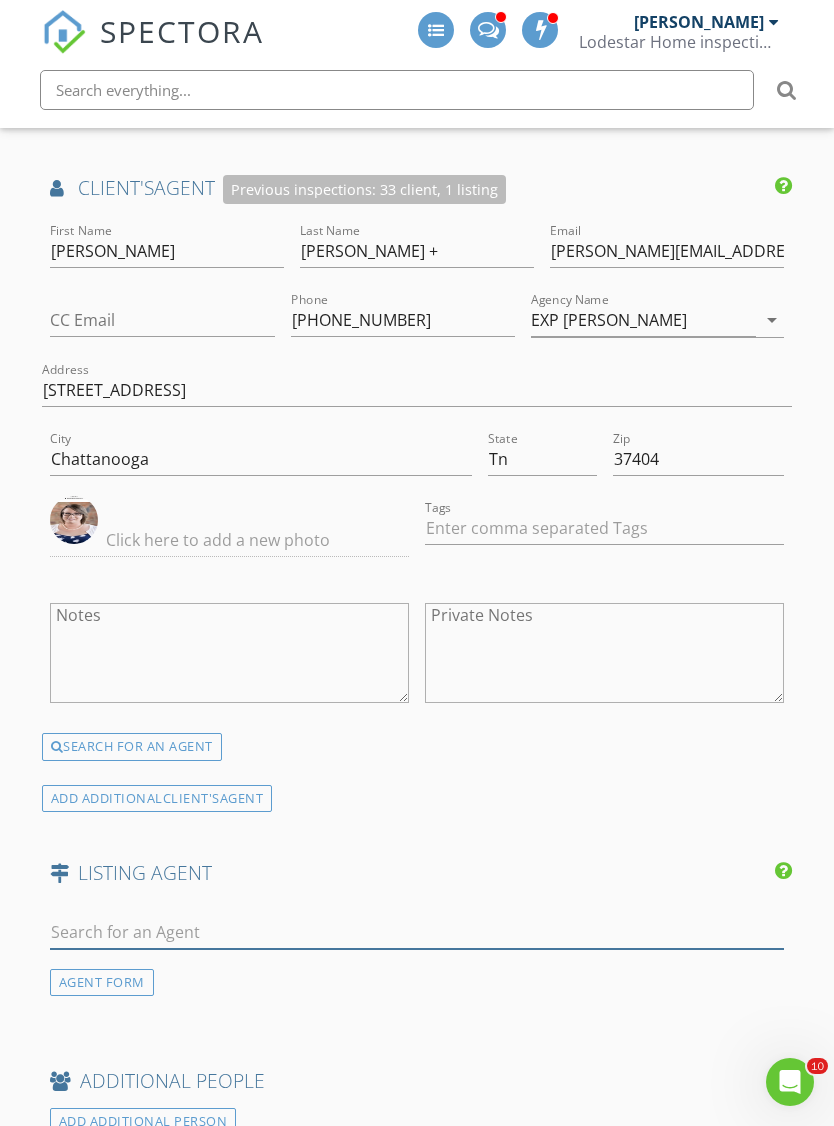 click at bounding box center (417, 932) 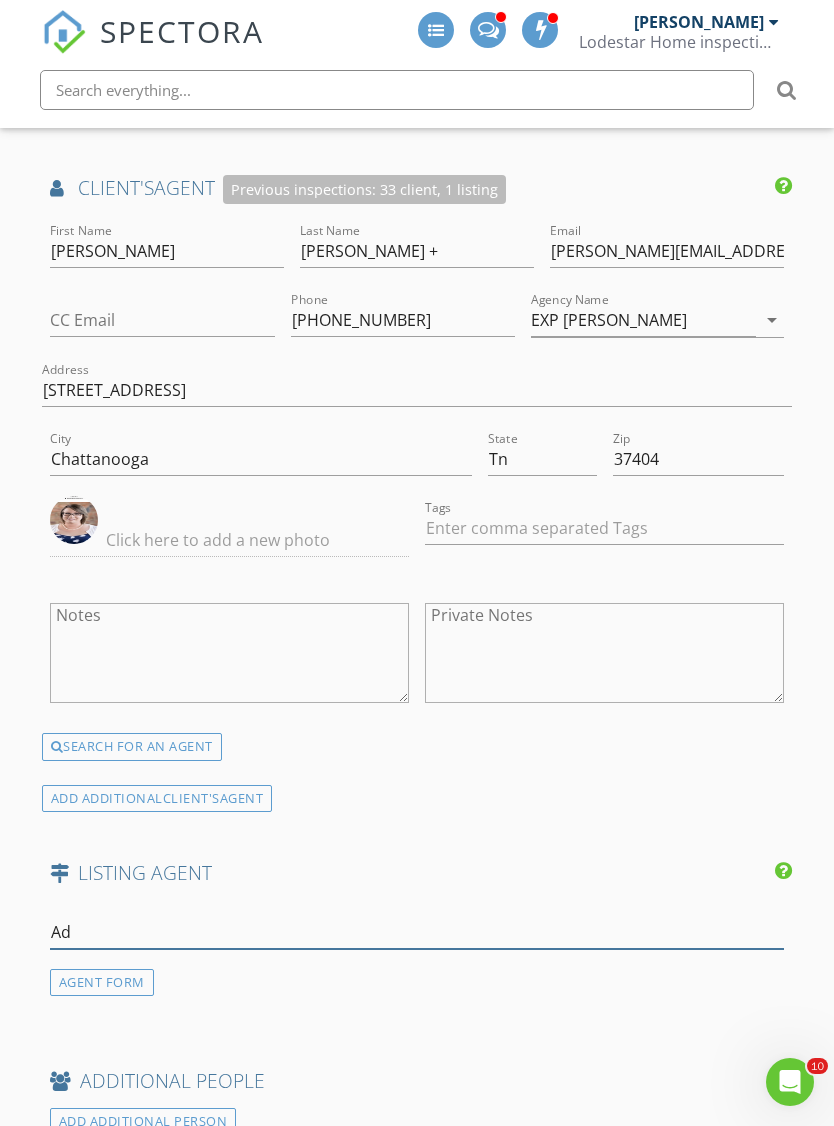 type on "A" 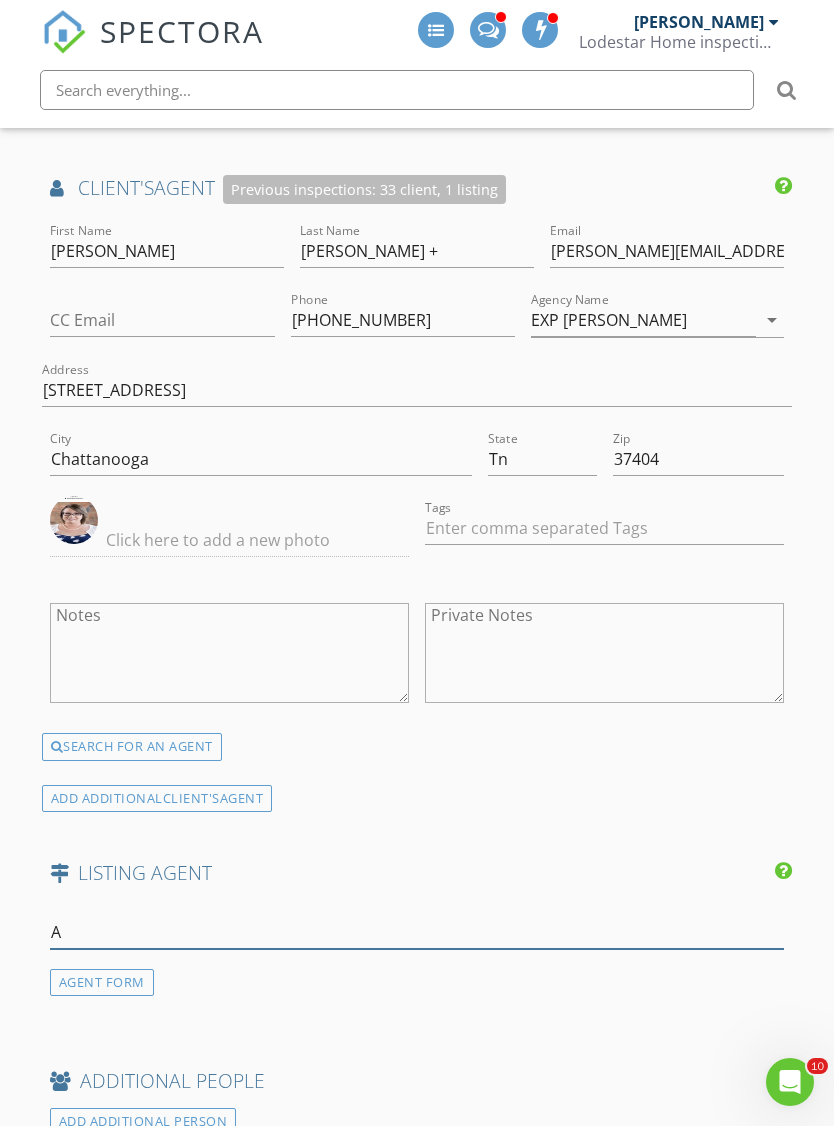 type 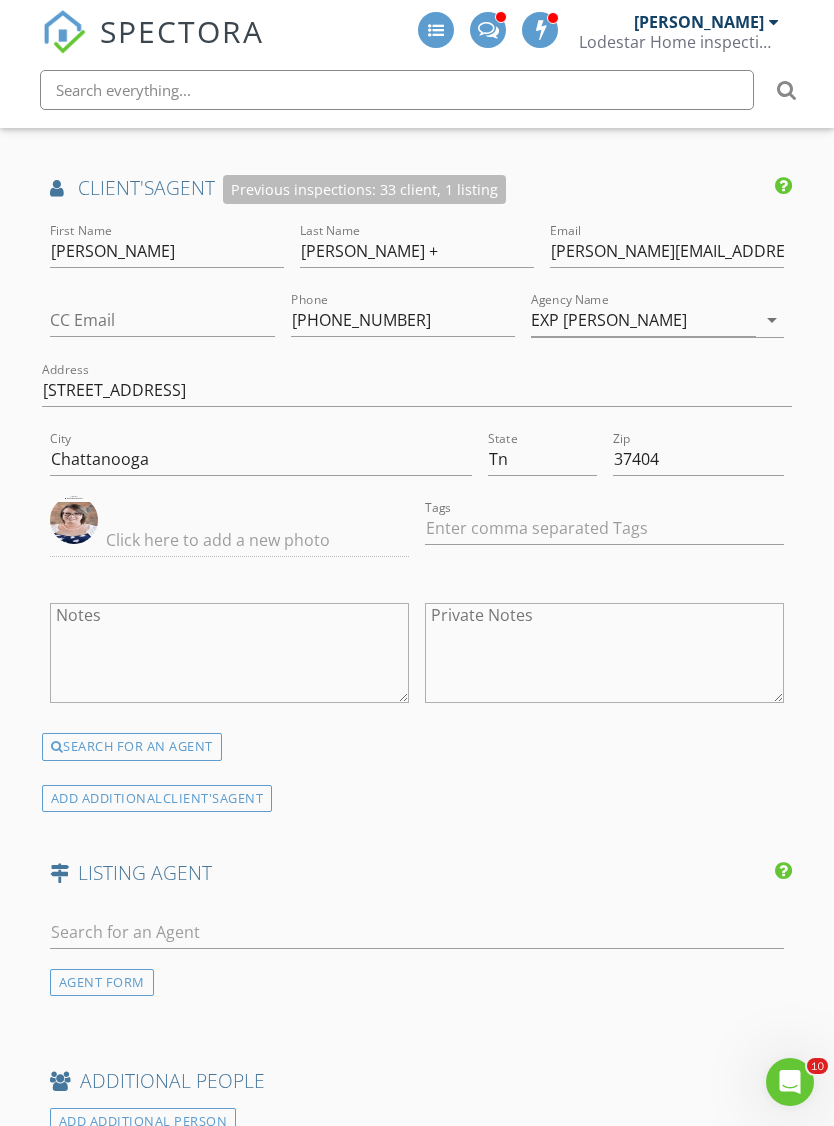 click on "AGENT FORM" at bounding box center [102, 982] 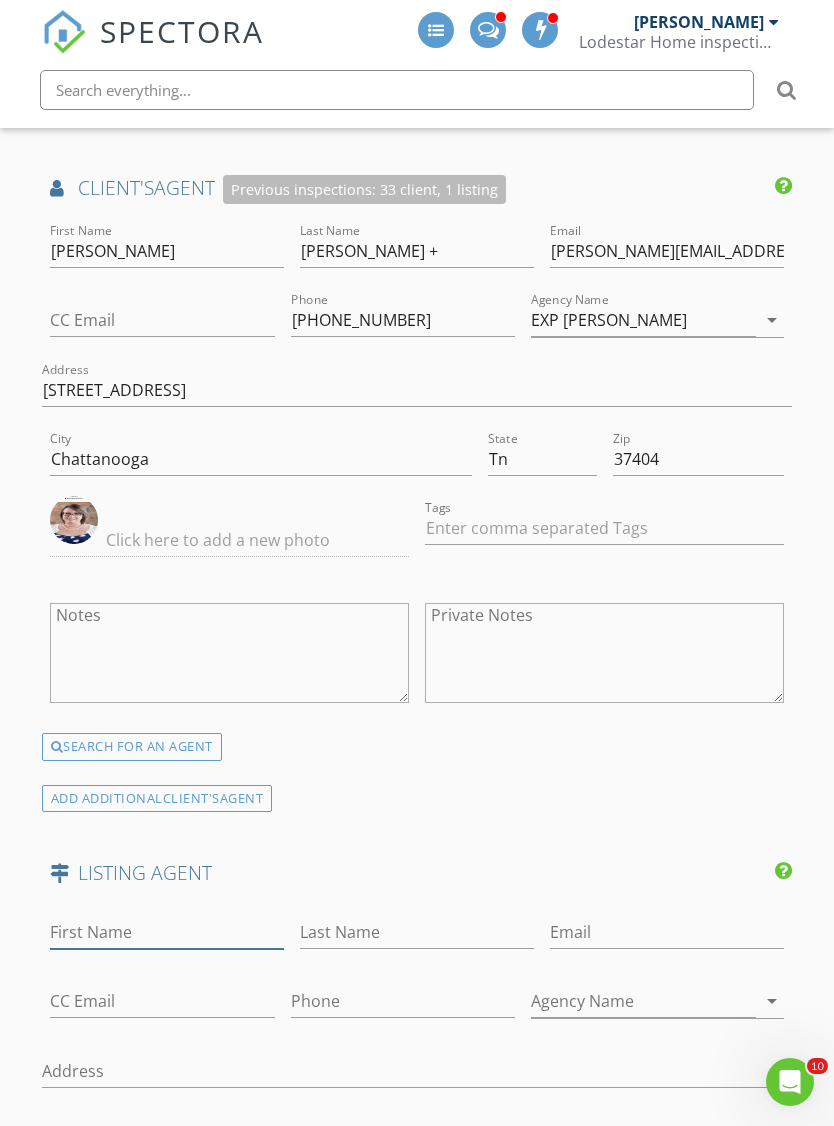 click on "First Name" at bounding box center (167, 932) 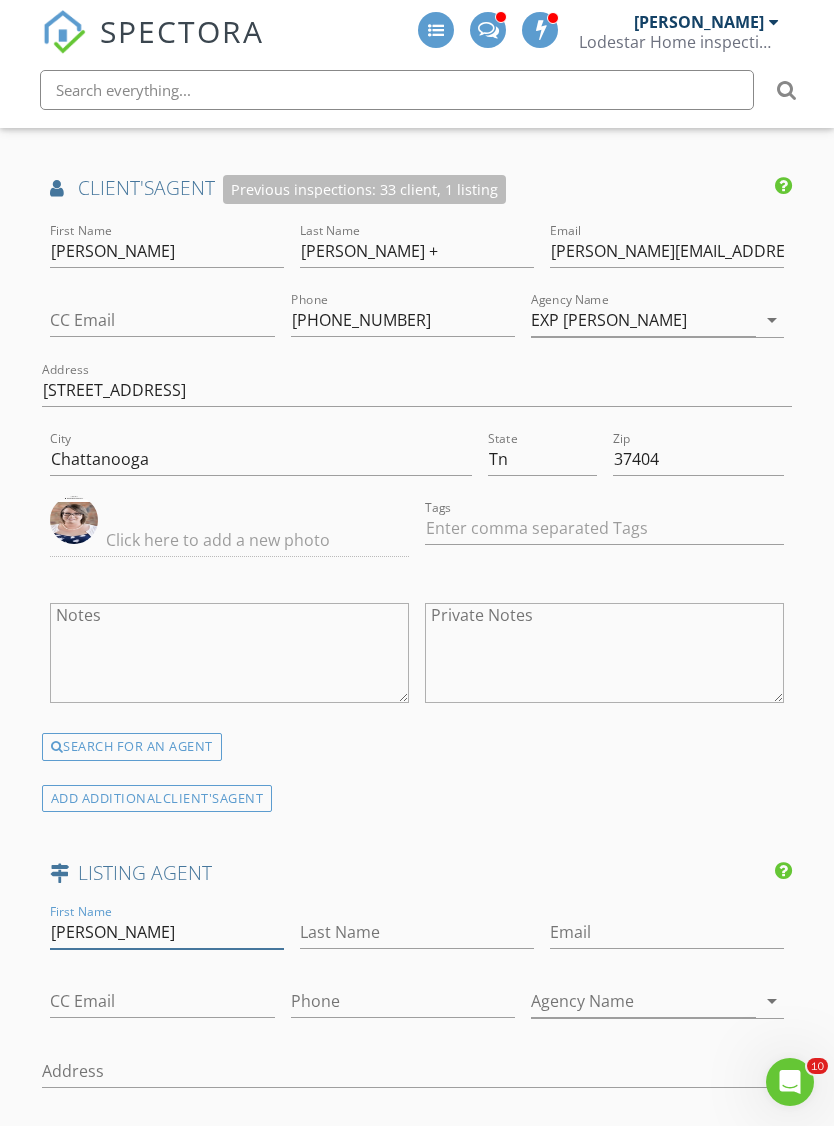 type on "Adam" 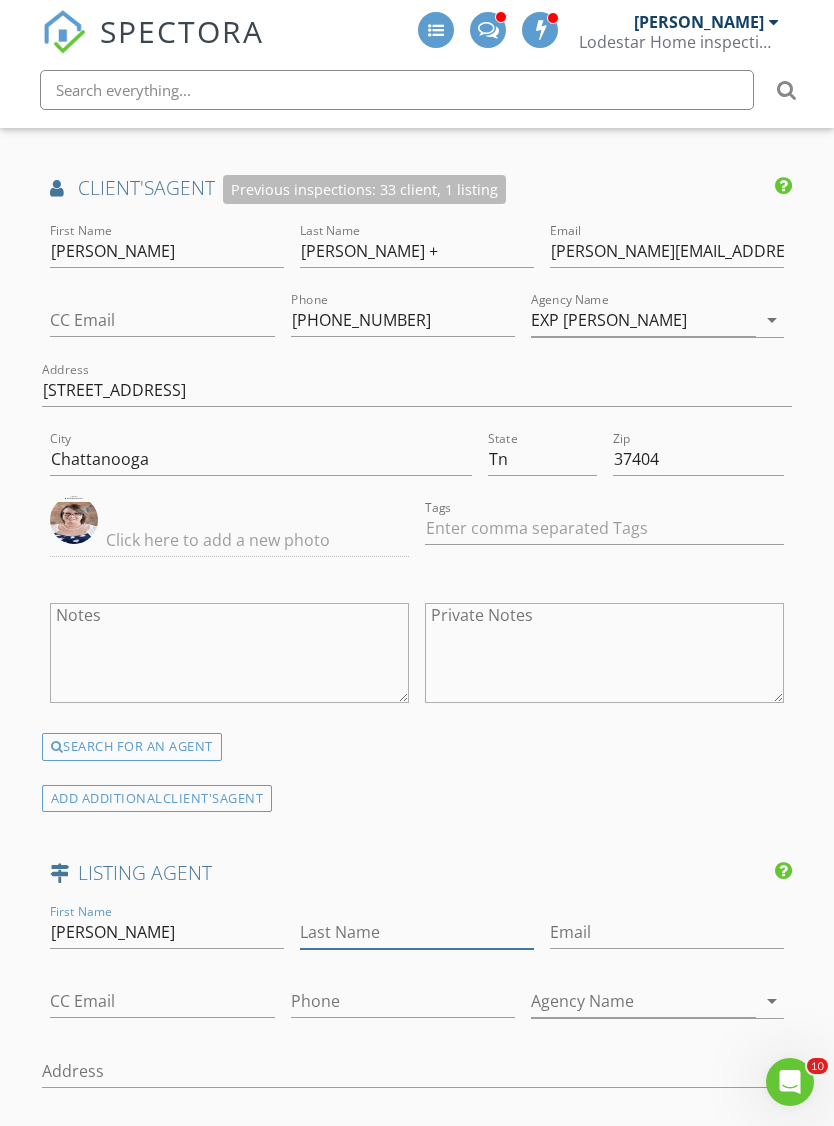 click on "Last Name" at bounding box center (417, 932) 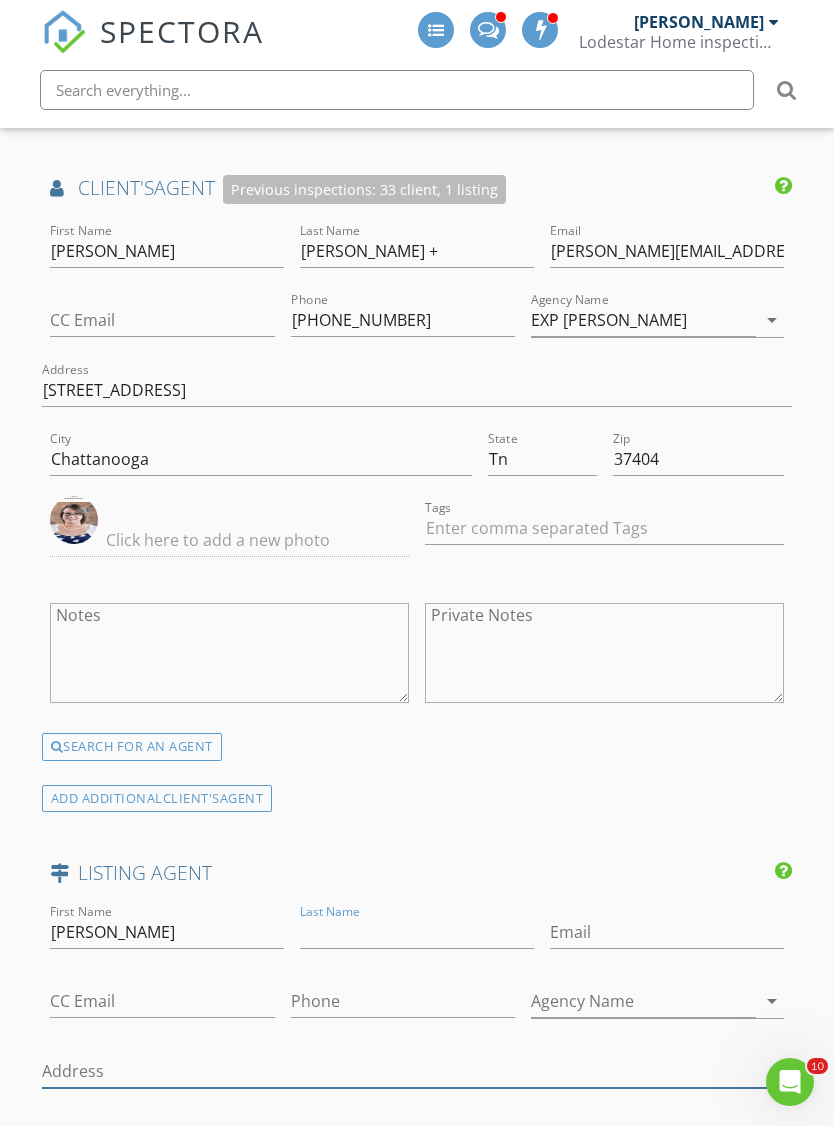 click on "Address" at bounding box center (417, 1071) 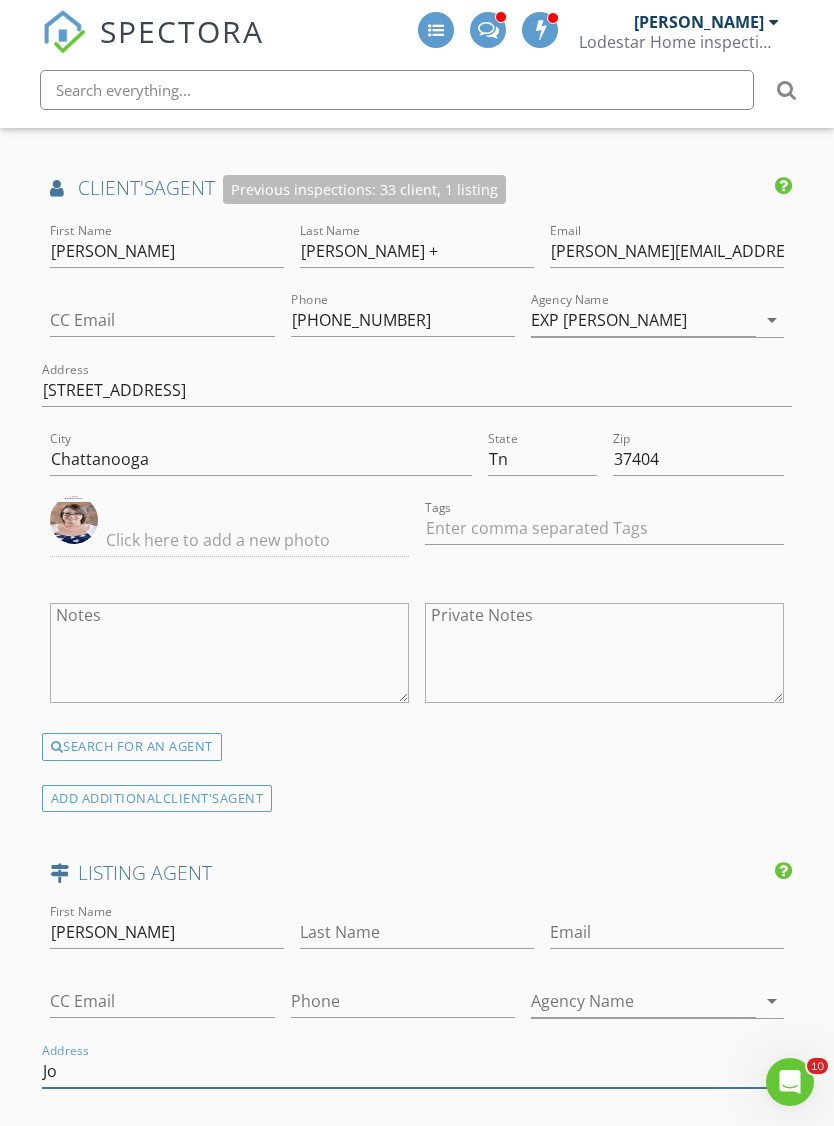type on "J" 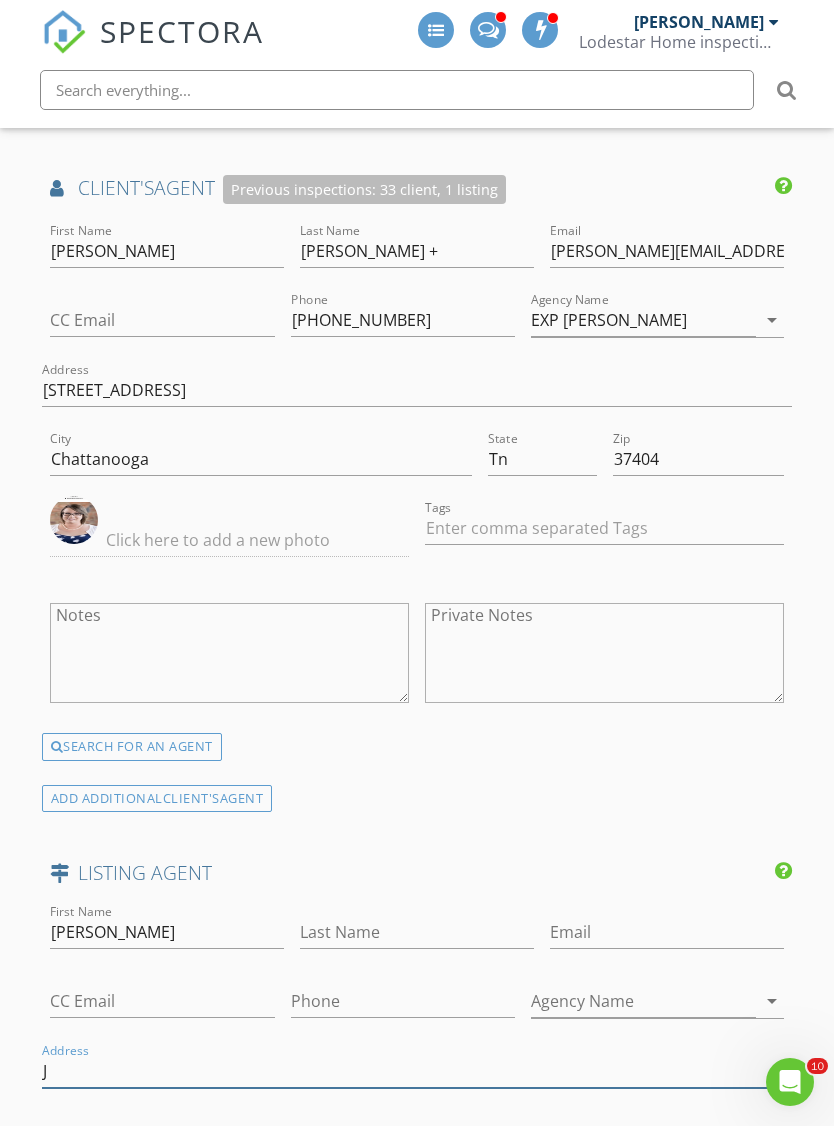 type 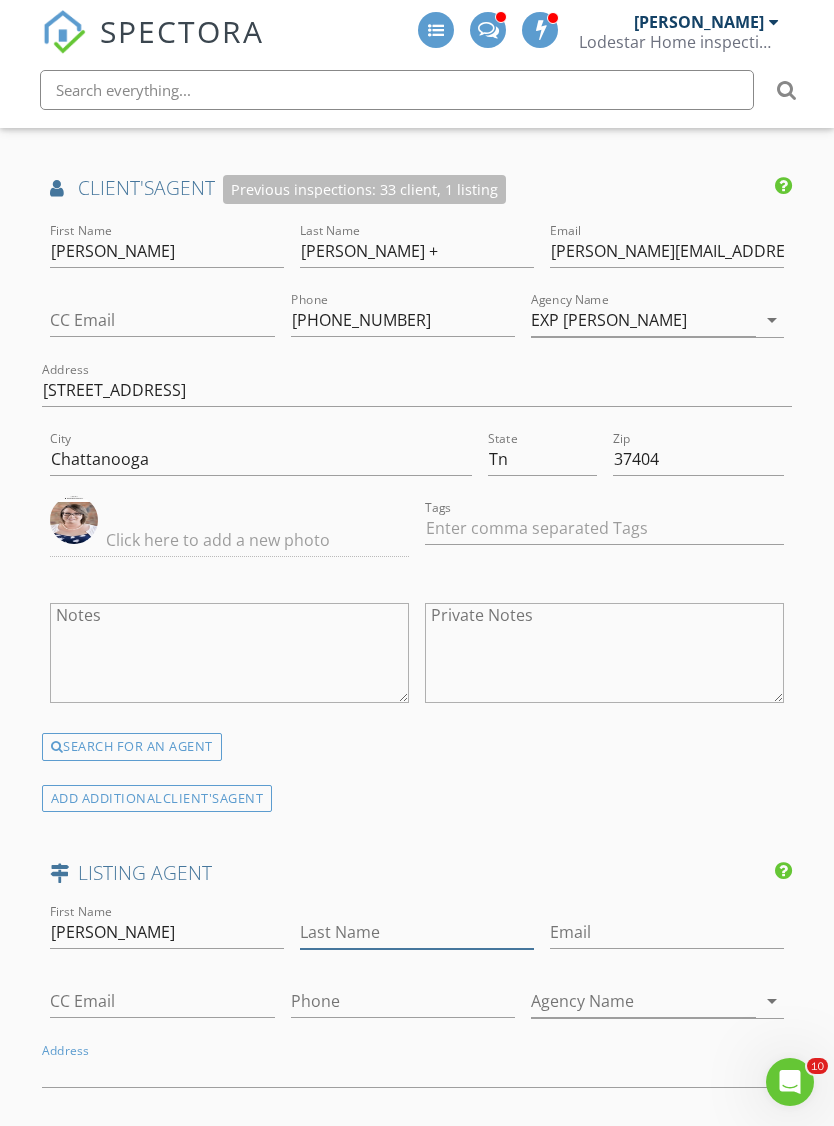 click on "Last Name" at bounding box center [417, 932] 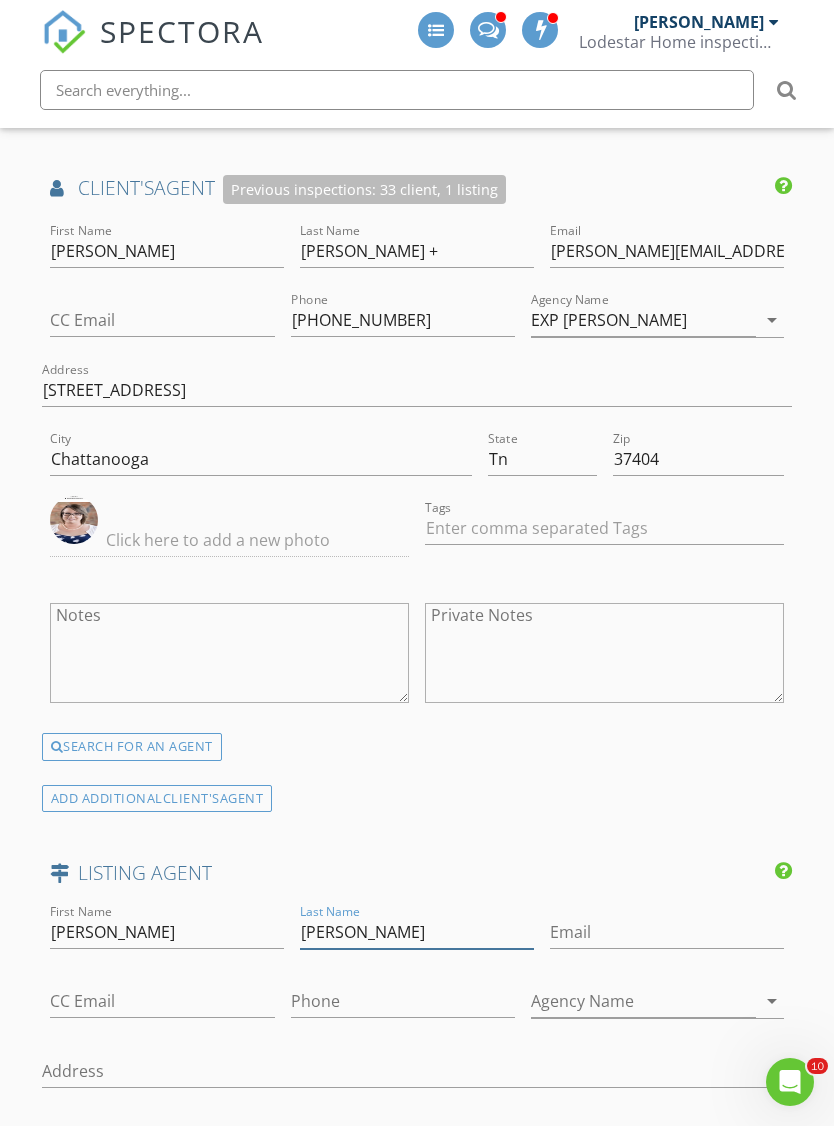 type on "Joyce" 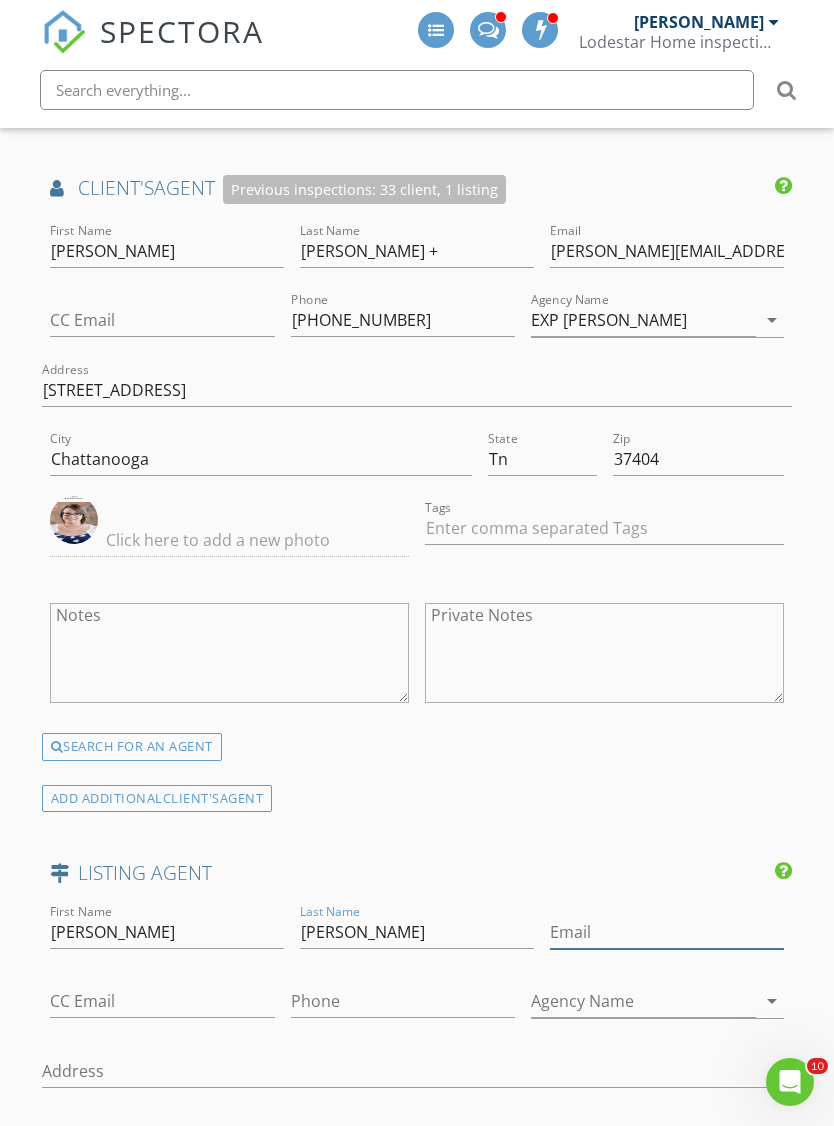 click on "Email" at bounding box center (667, 932) 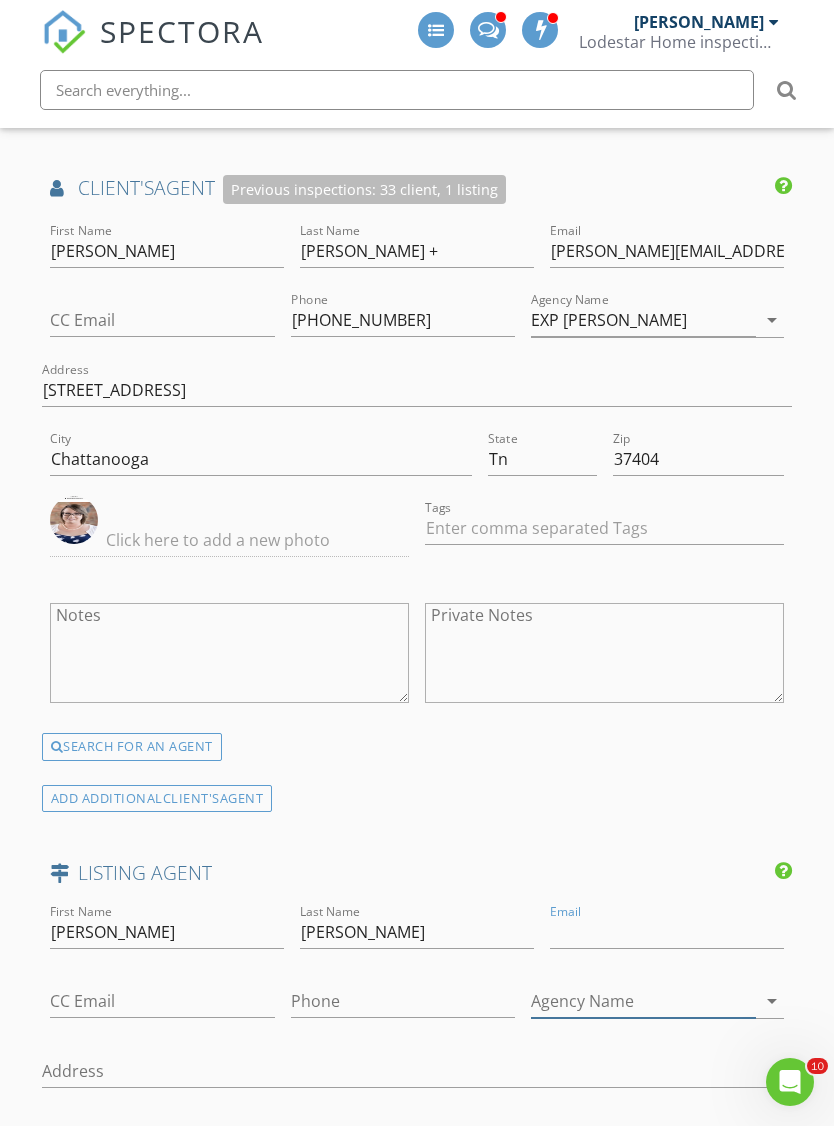 click on "Agency Name" at bounding box center (643, 1001) 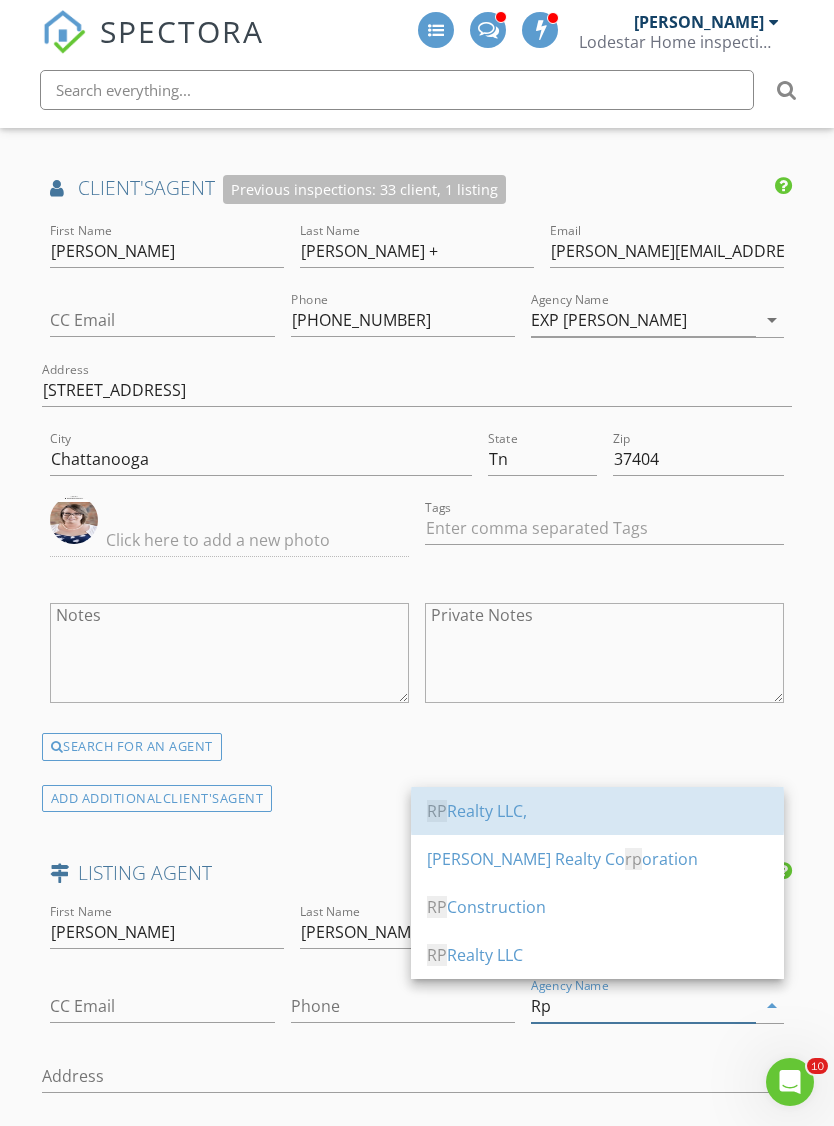 click on "RP  Realty LLC," at bounding box center (597, 811) 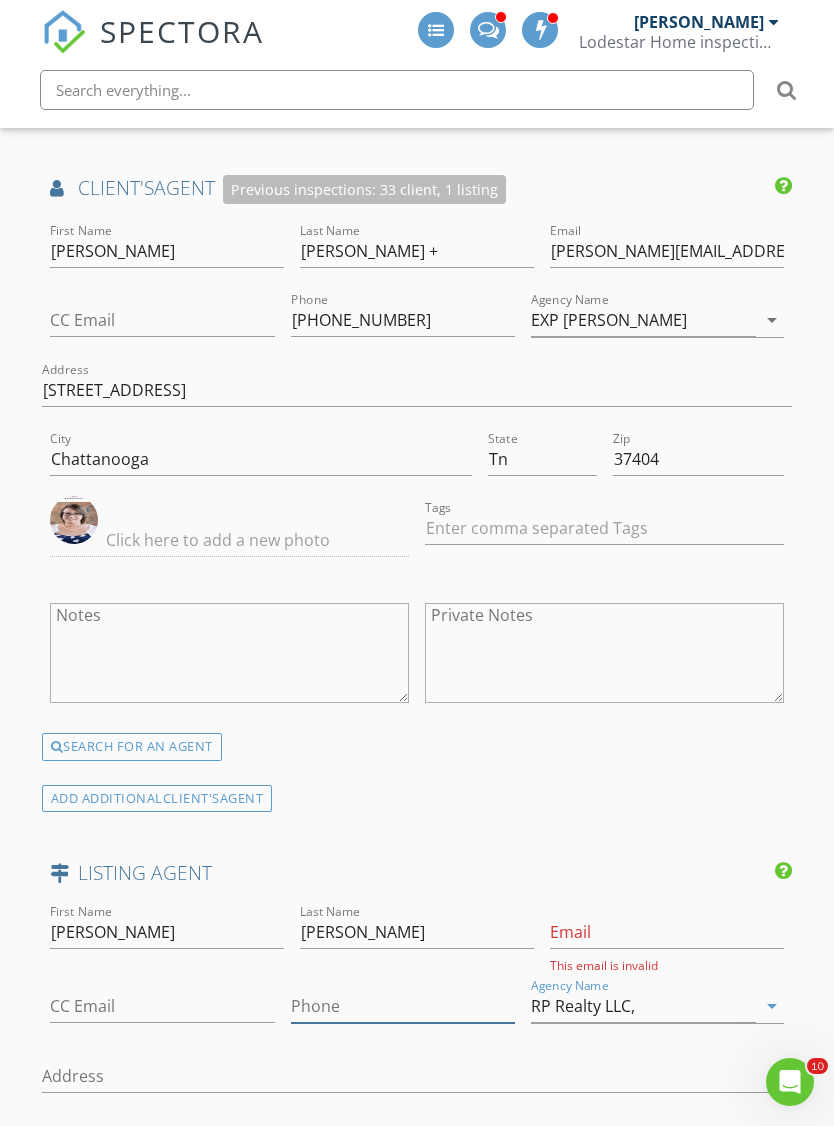 click on "Phone" at bounding box center [403, 1006] 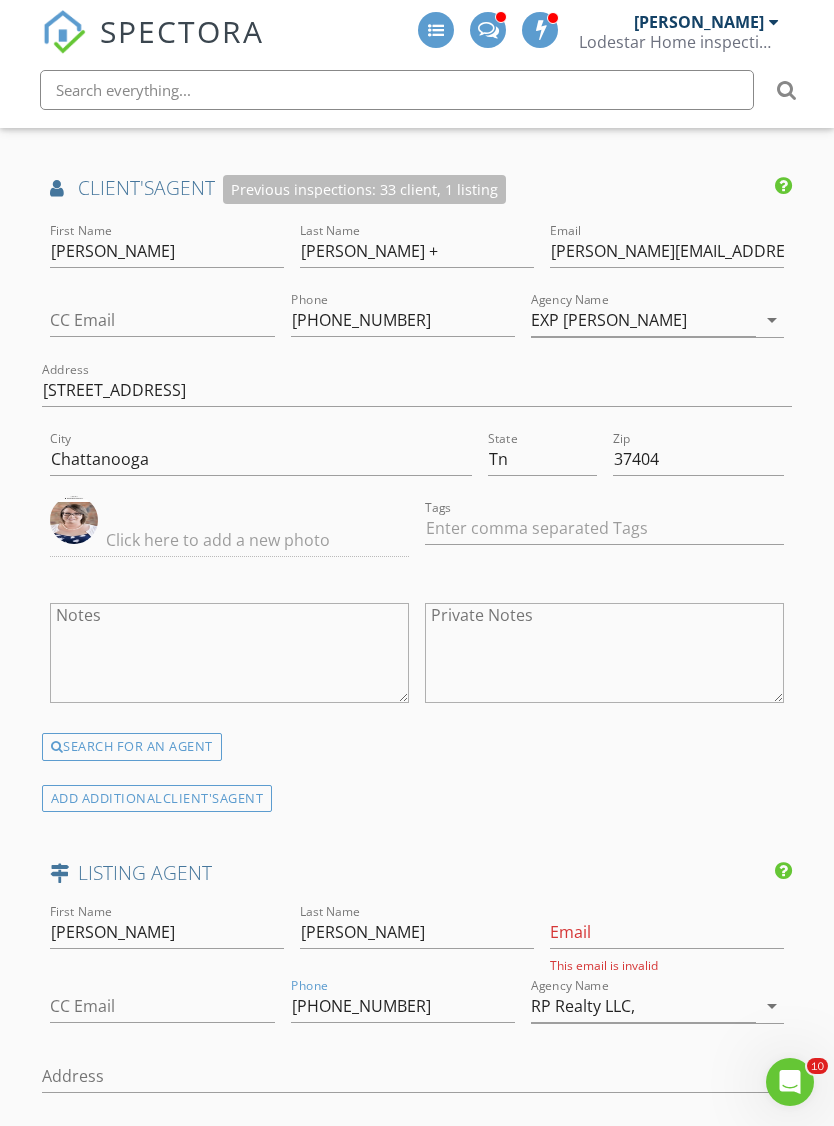 click on "ADD ADDITIONAL
client's  AGENT" at bounding box center [417, 798] 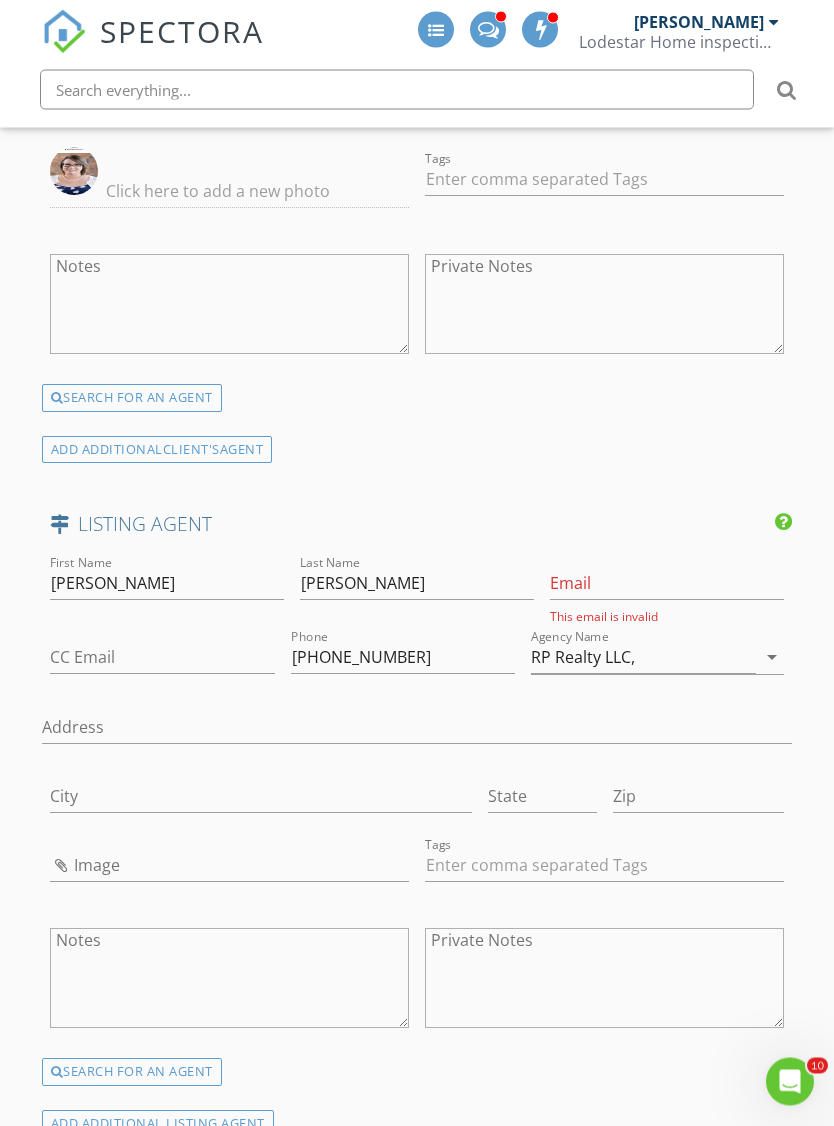 scroll, scrollTop: 3561, scrollLeft: 0, axis: vertical 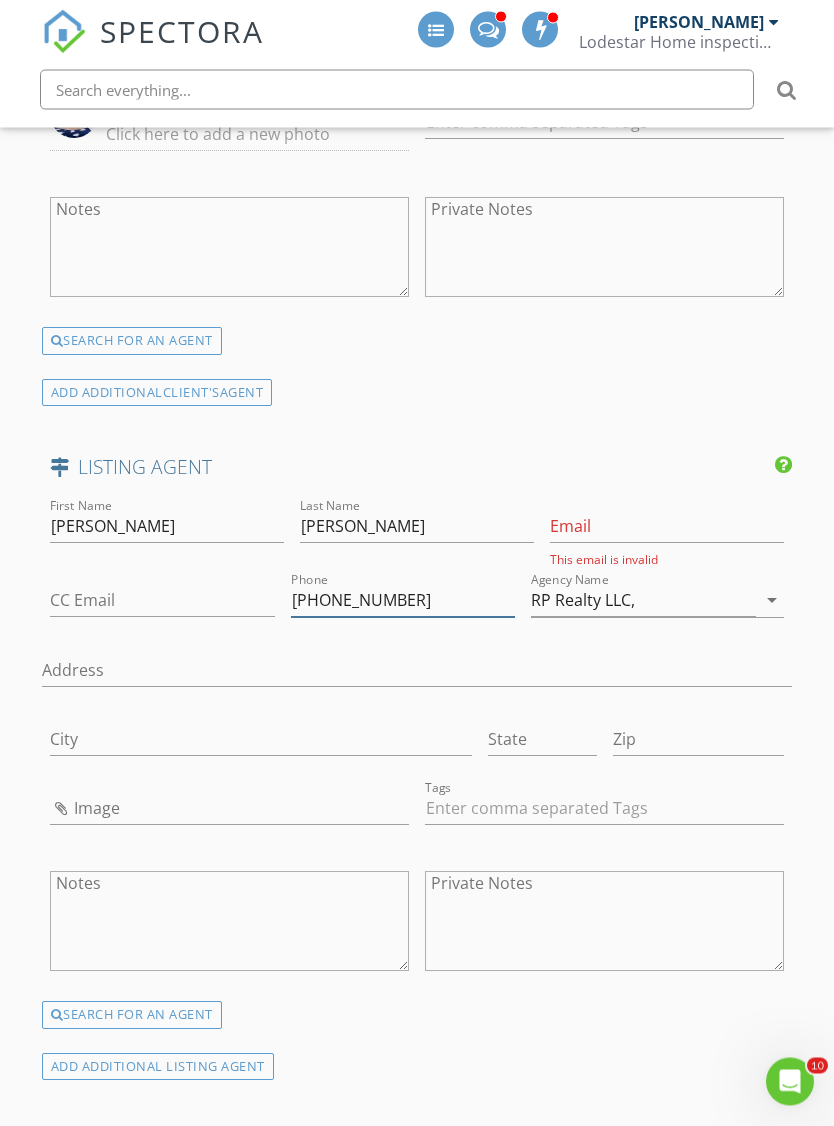 click on "423-715-0075" at bounding box center [403, 601] 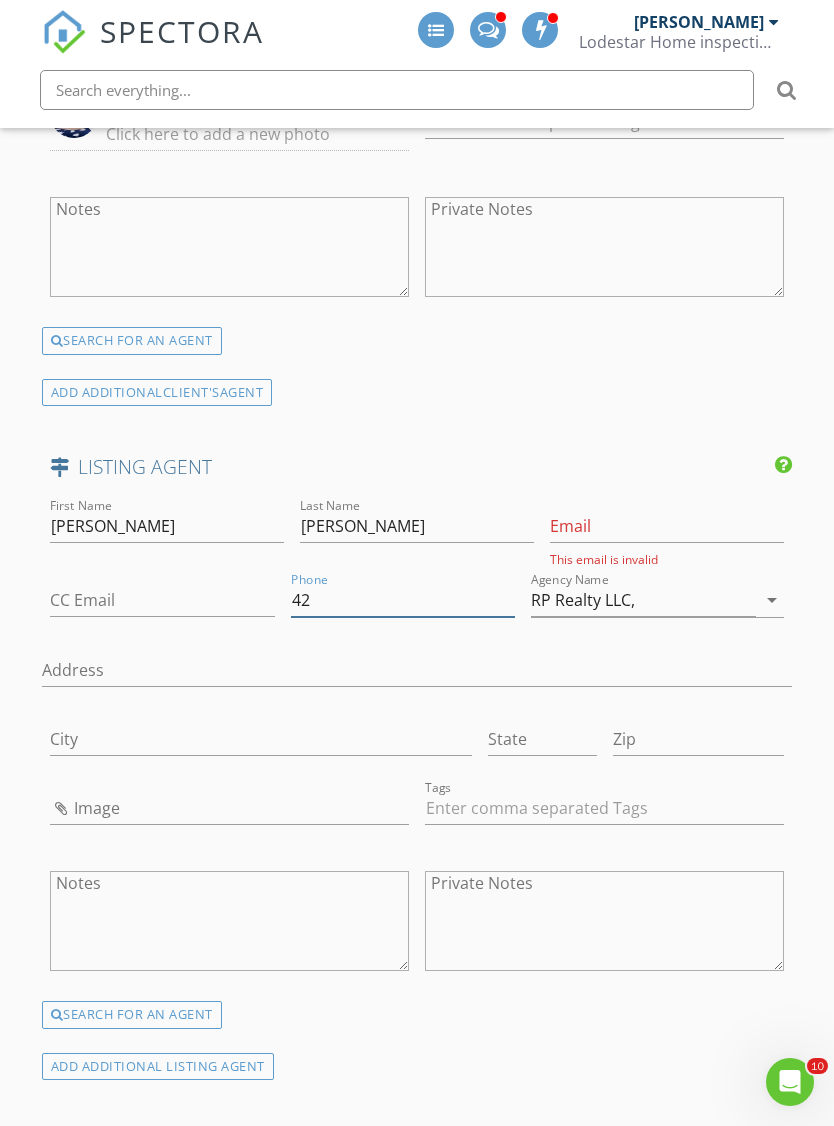 type on "4" 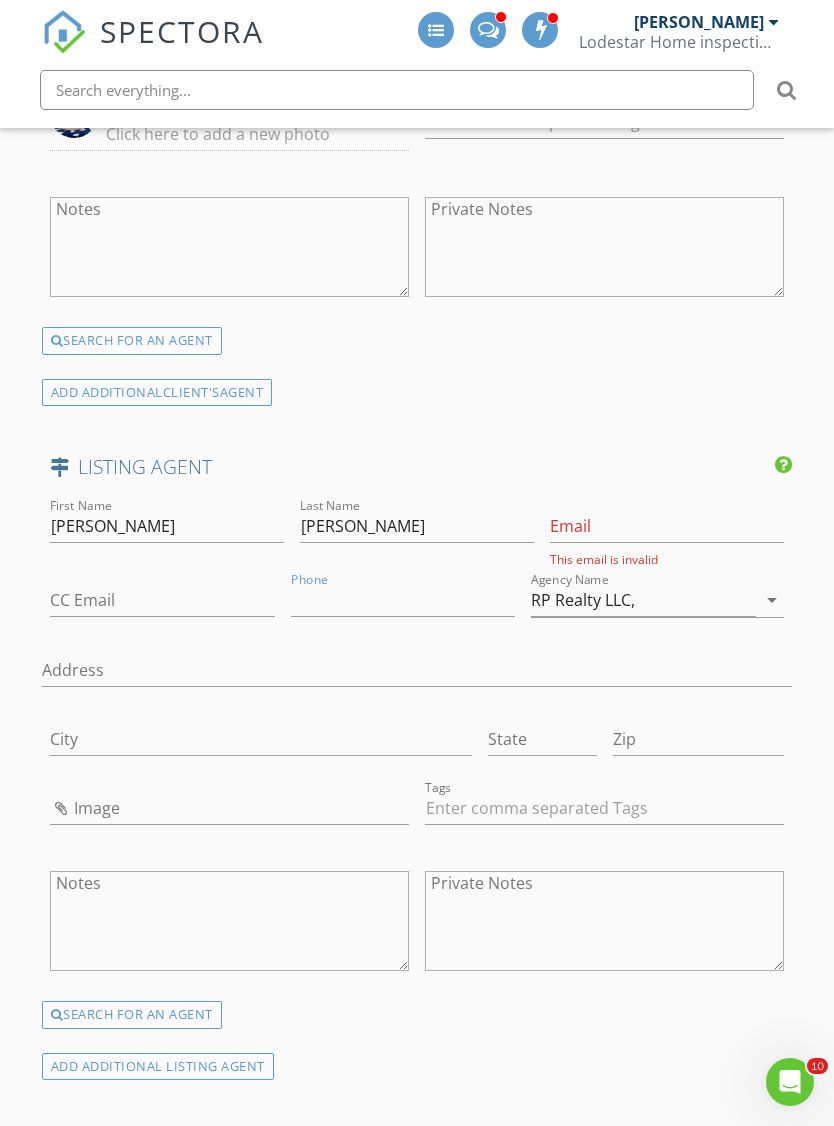 click on "LISTING AGENT" at bounding box center [417, 467] 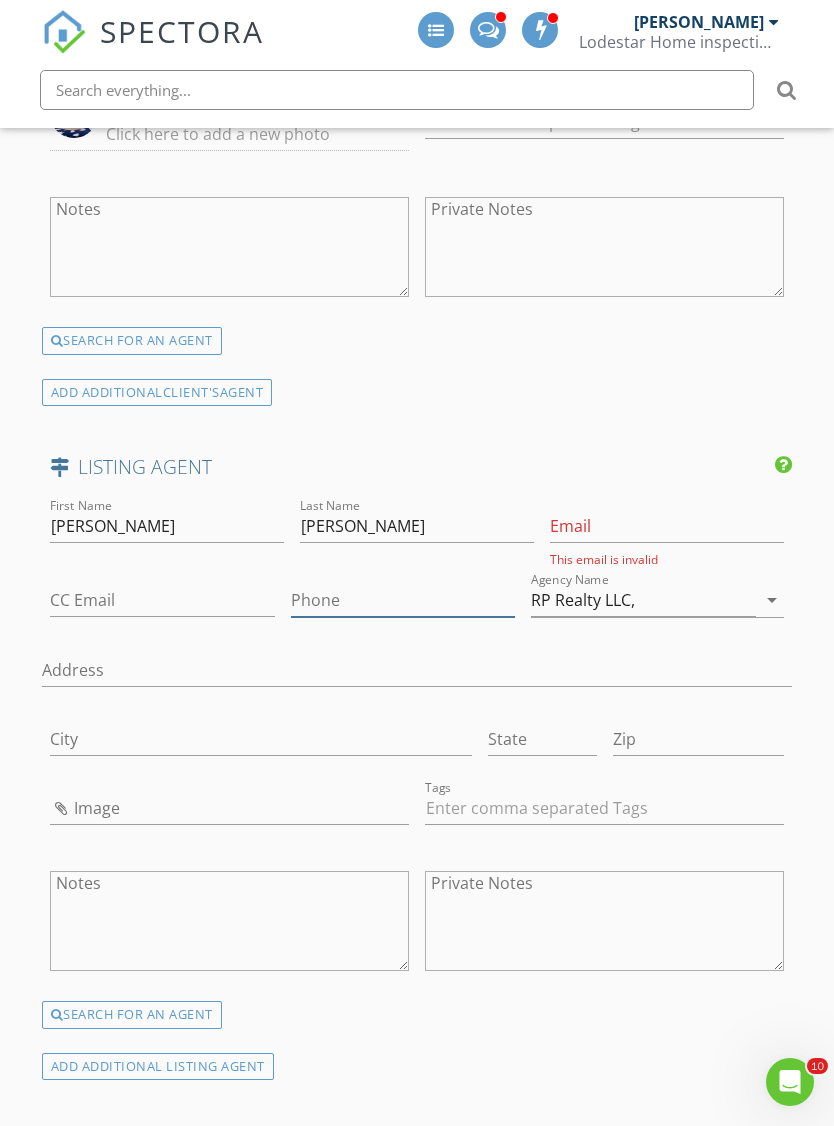 click on "Phone" at bounding box center (403, 600) 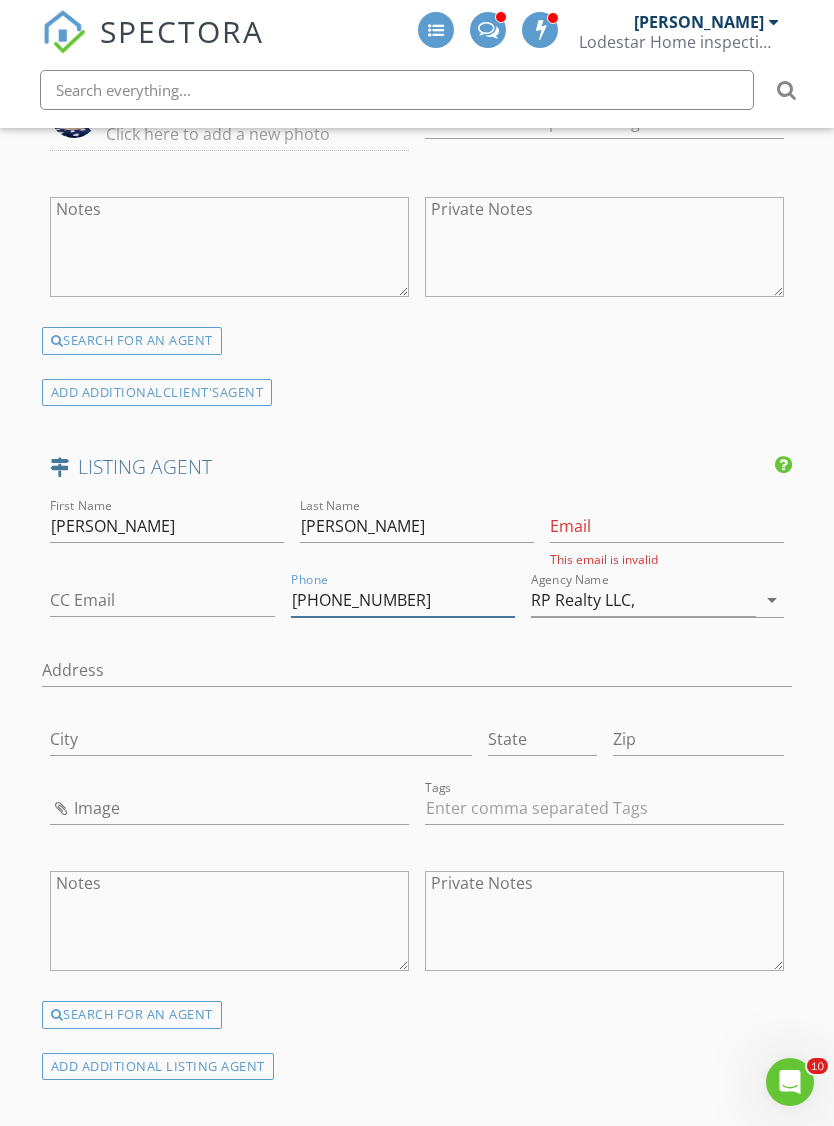 type on "423-326-8522" 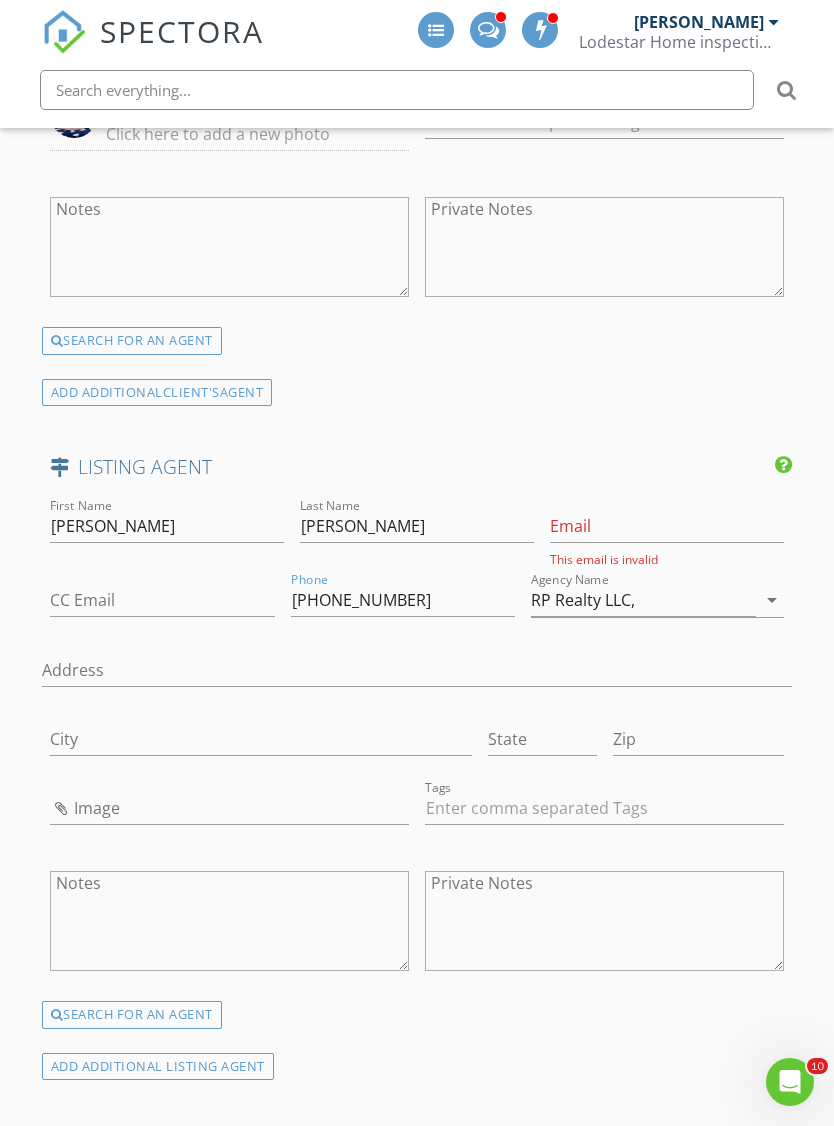click on "LISTING AGENT" at bounding box center (417, 467) 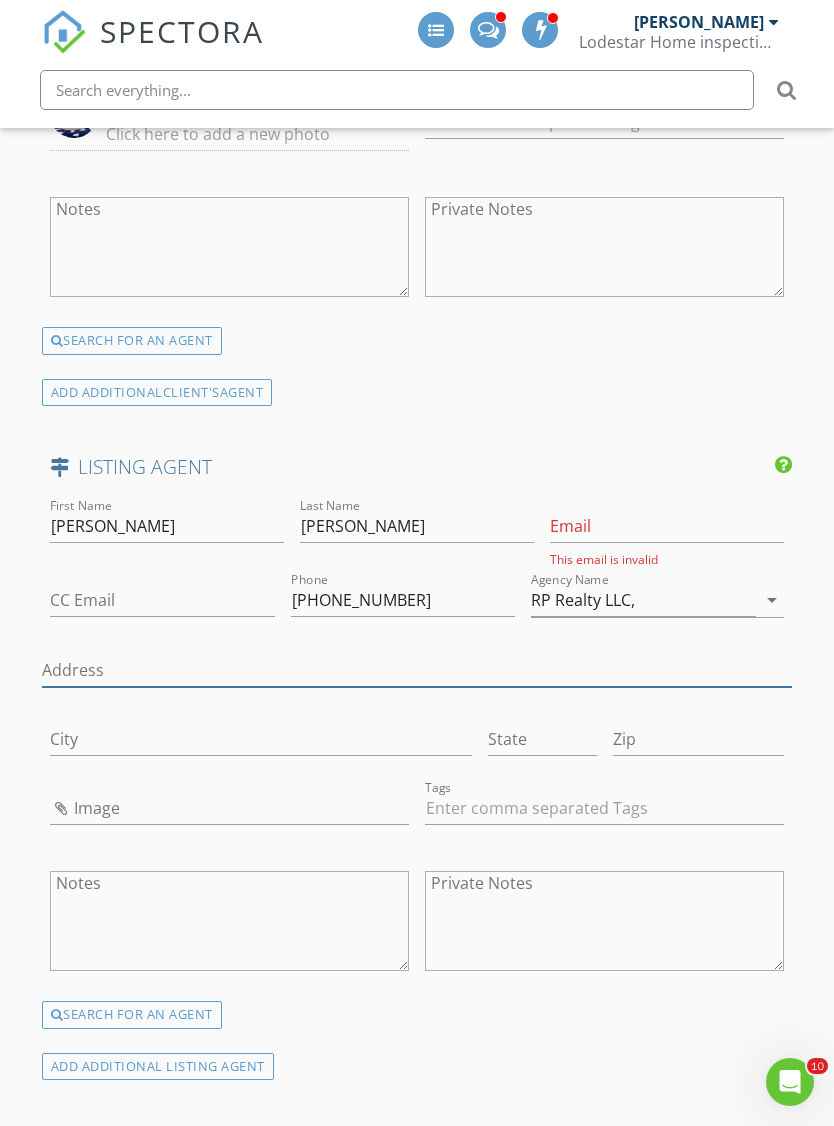 click on "Address" at bounding box center (417, 670) 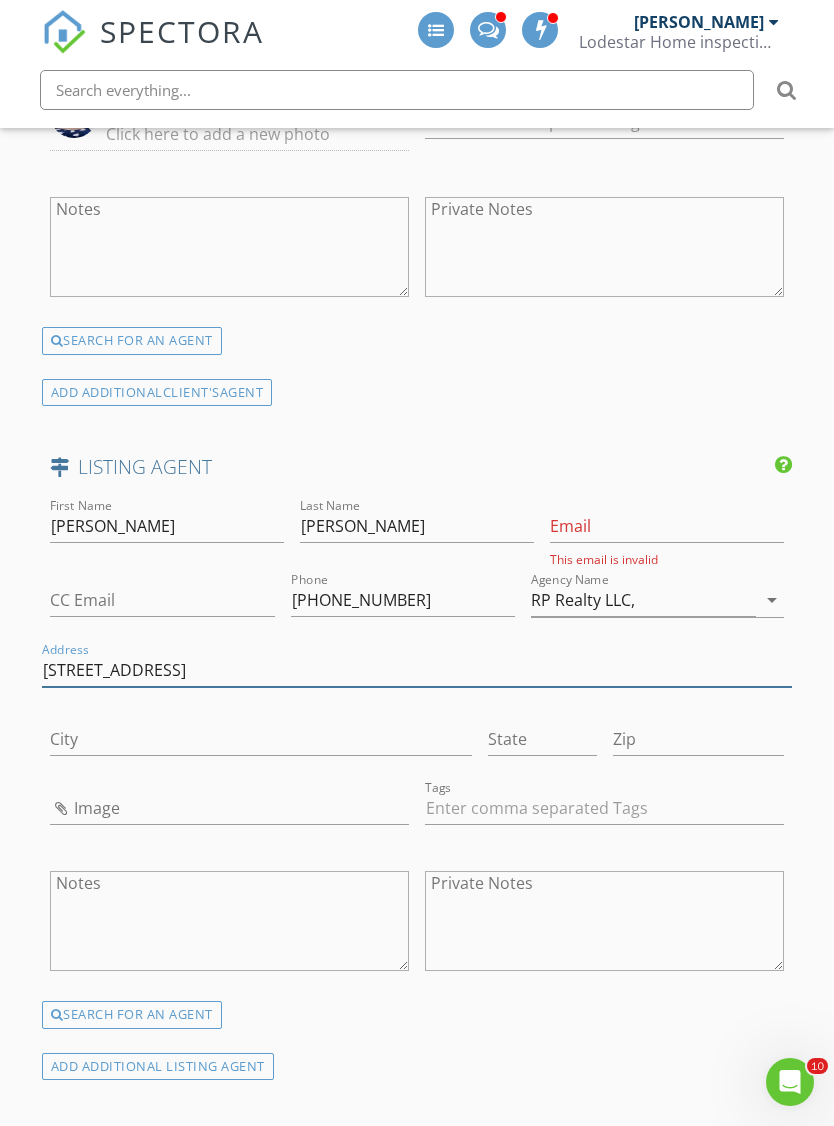 type on "3077 Broad Street 2B" 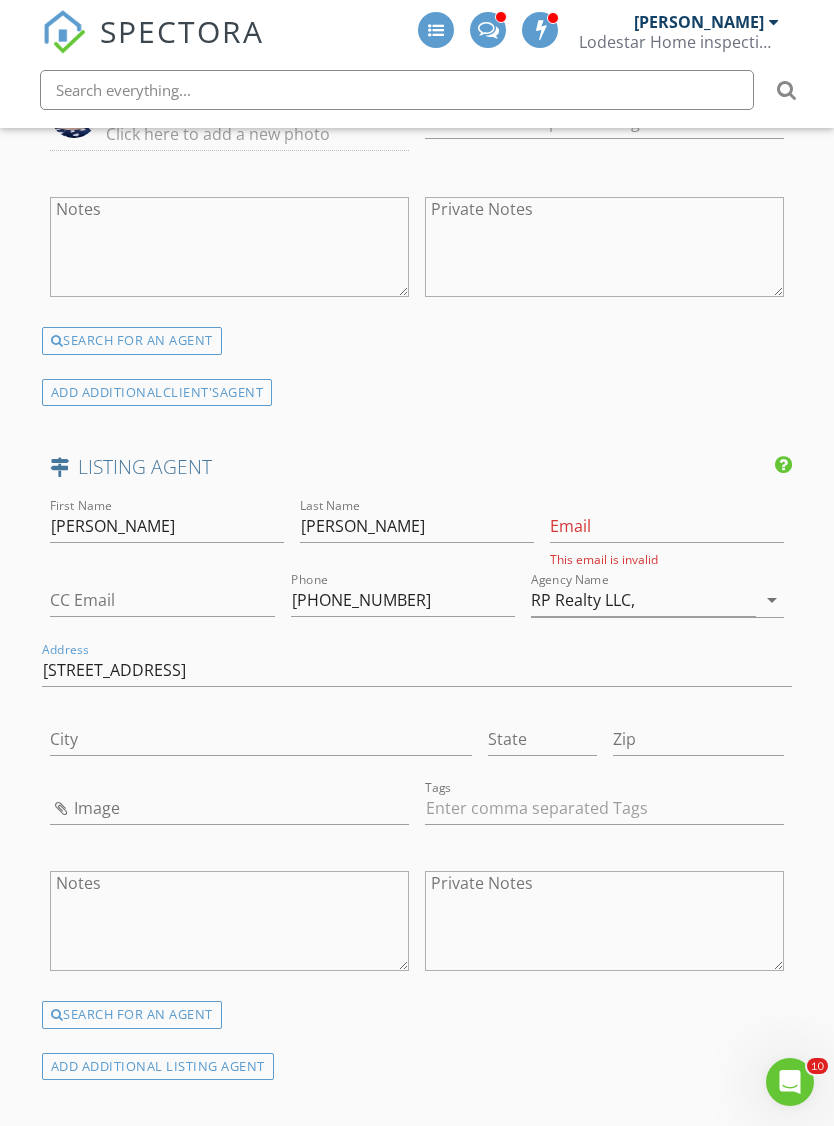 click on "LISTING AGENT" at bounding box center (417, 467) 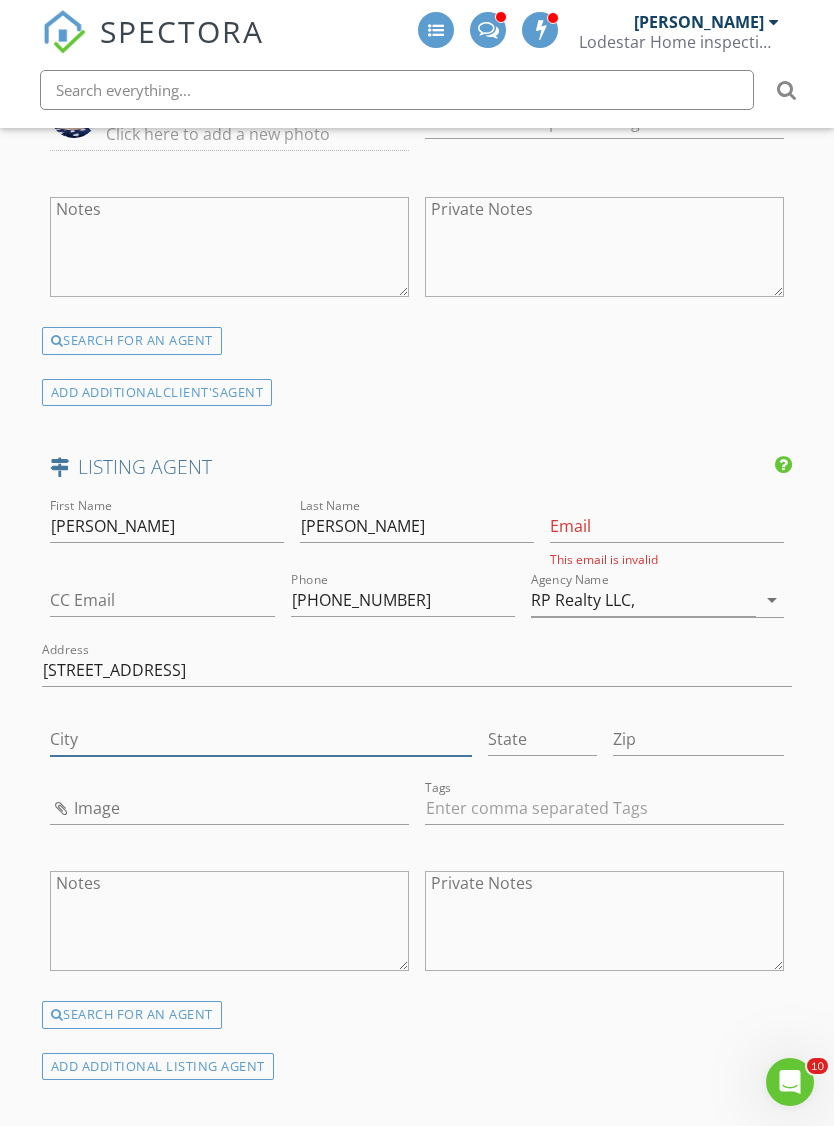 click on "City" at bounding box center (261, 739) 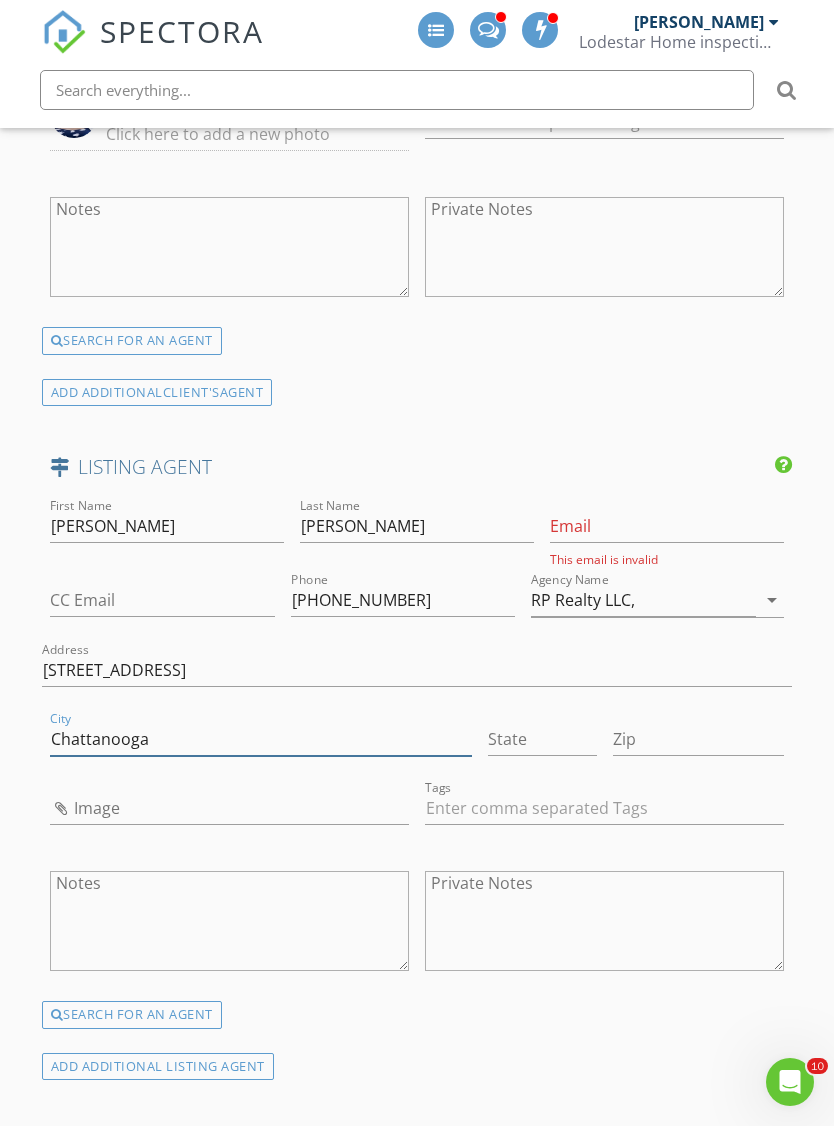 type on "Chattanooga" 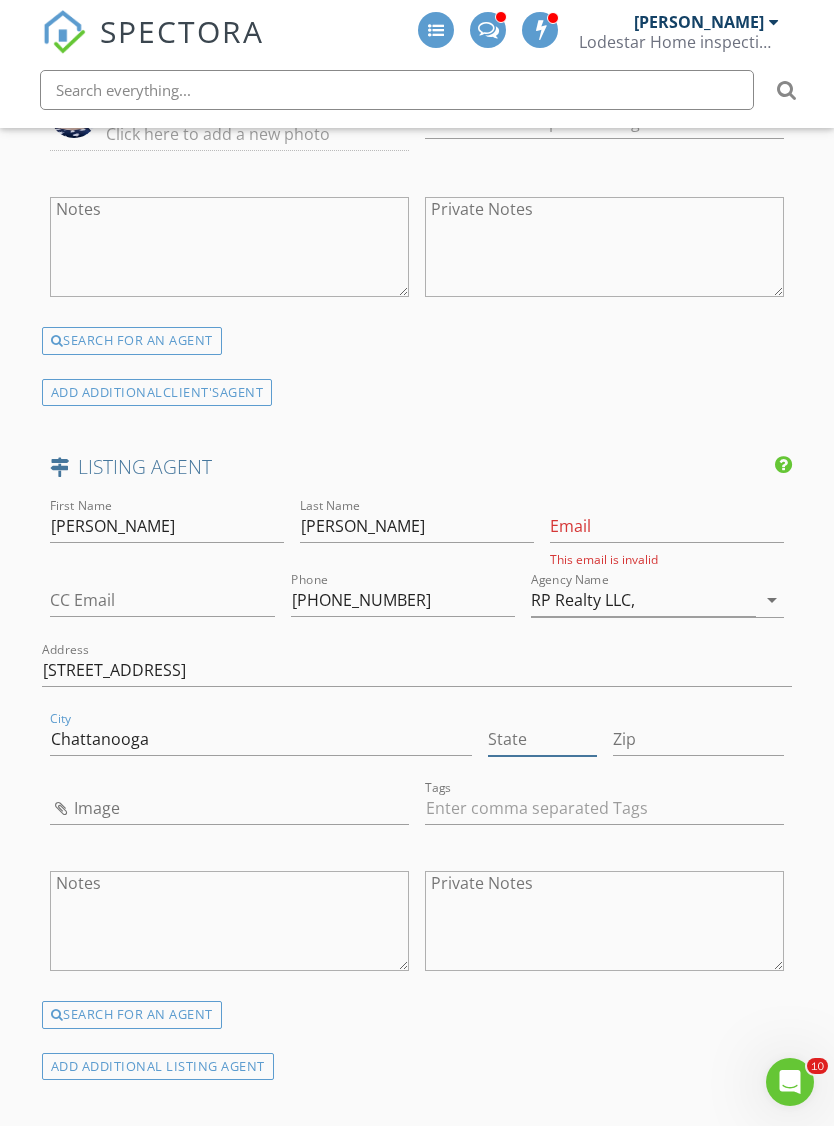 click on "State" at bounding box center [542, 739] 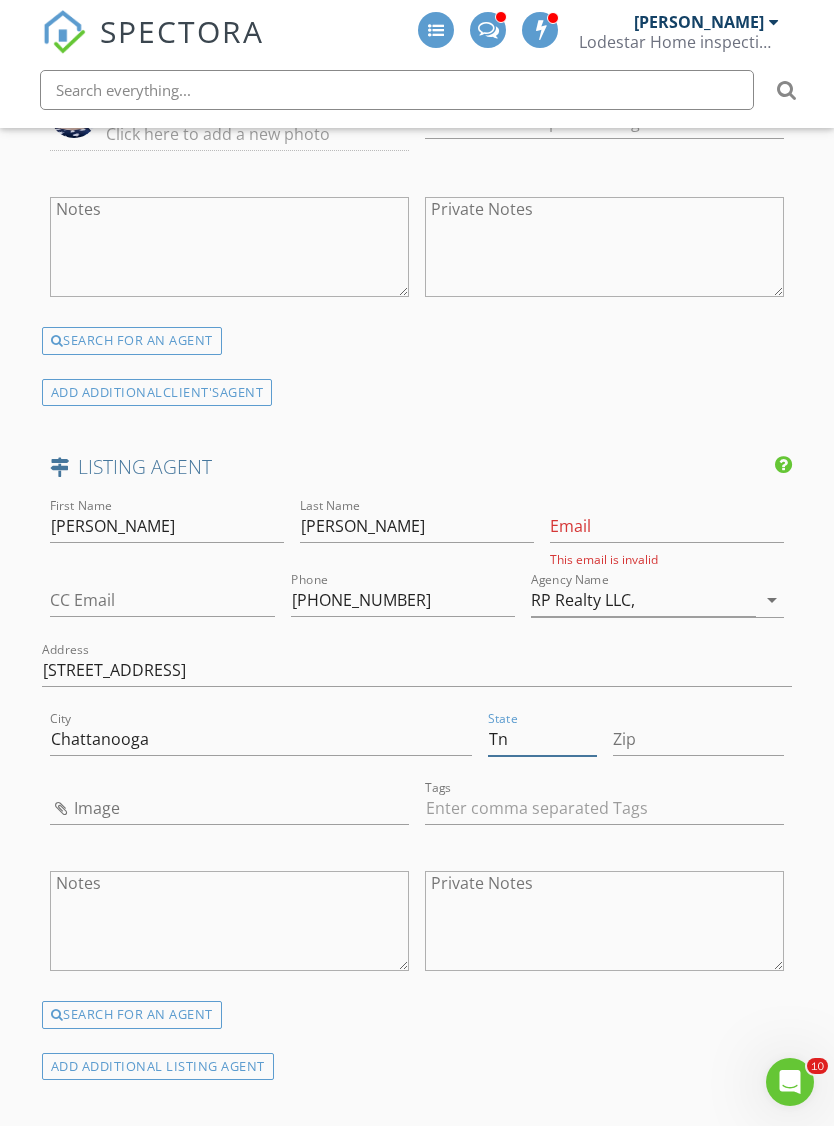 type on "Tn" 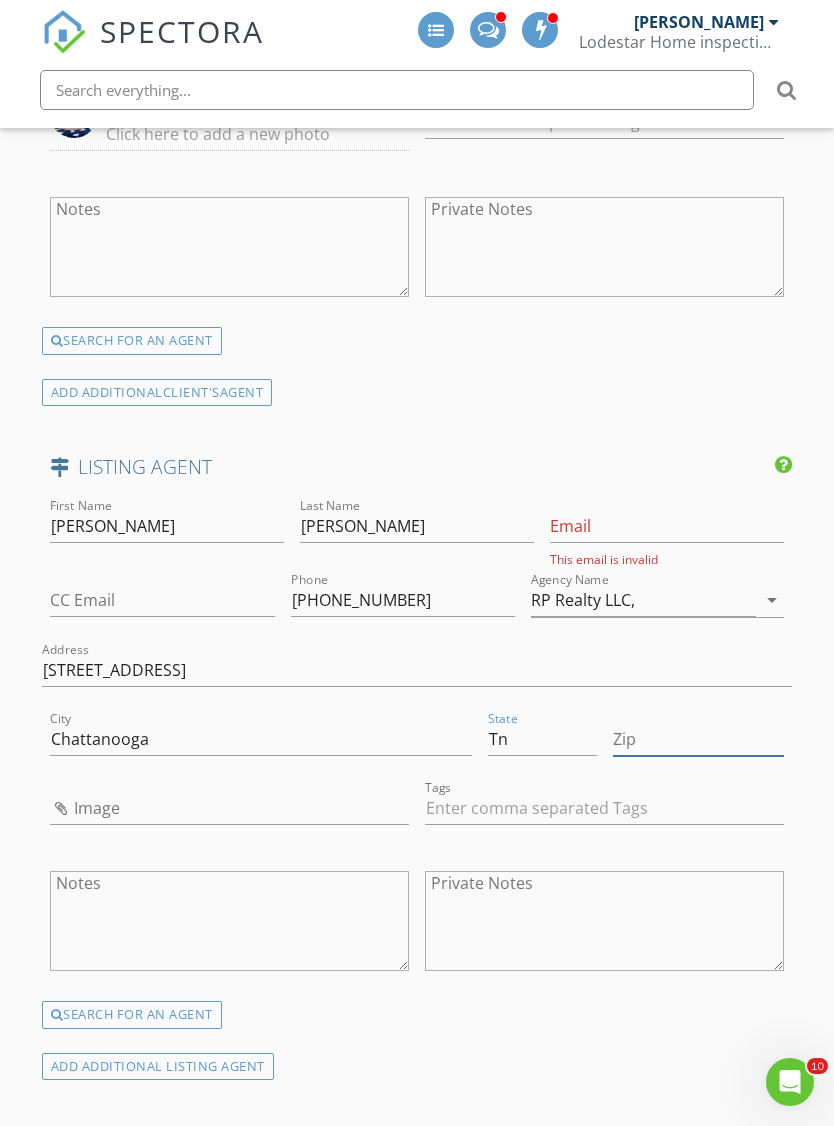 click on "Zip" at bounding box center [699, 739] 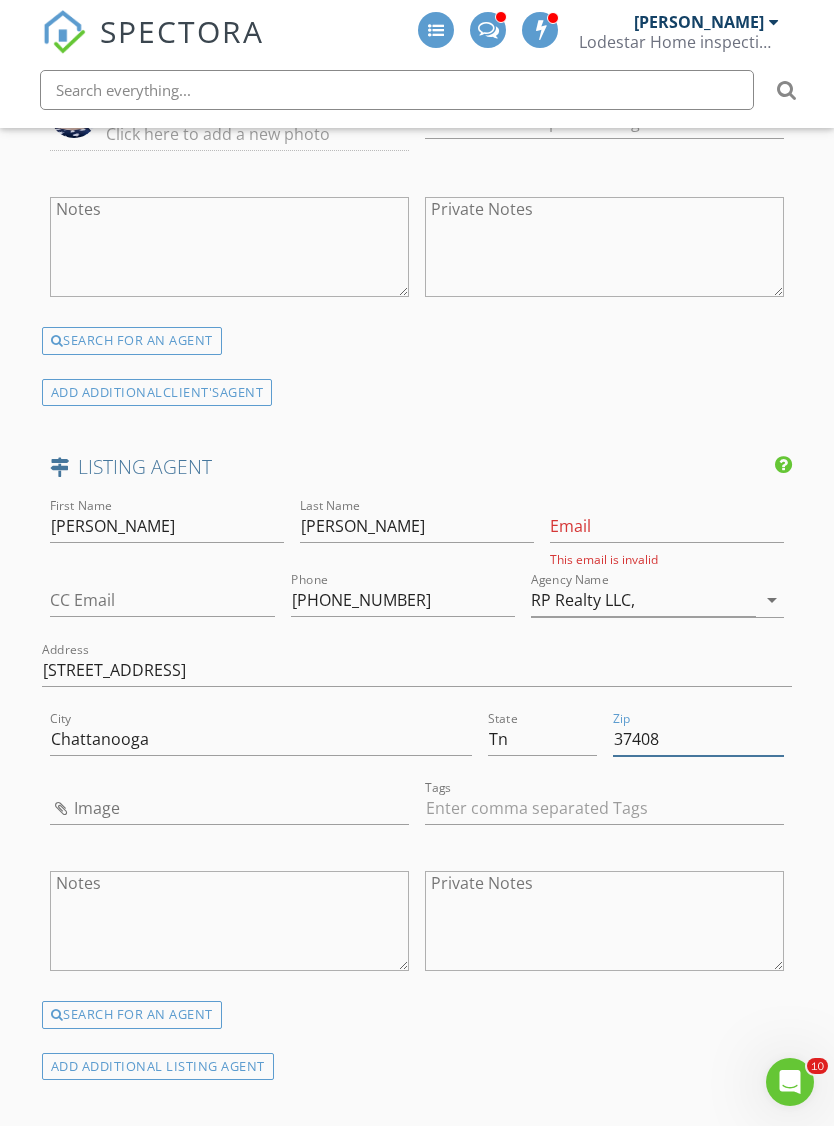 type on "37408" 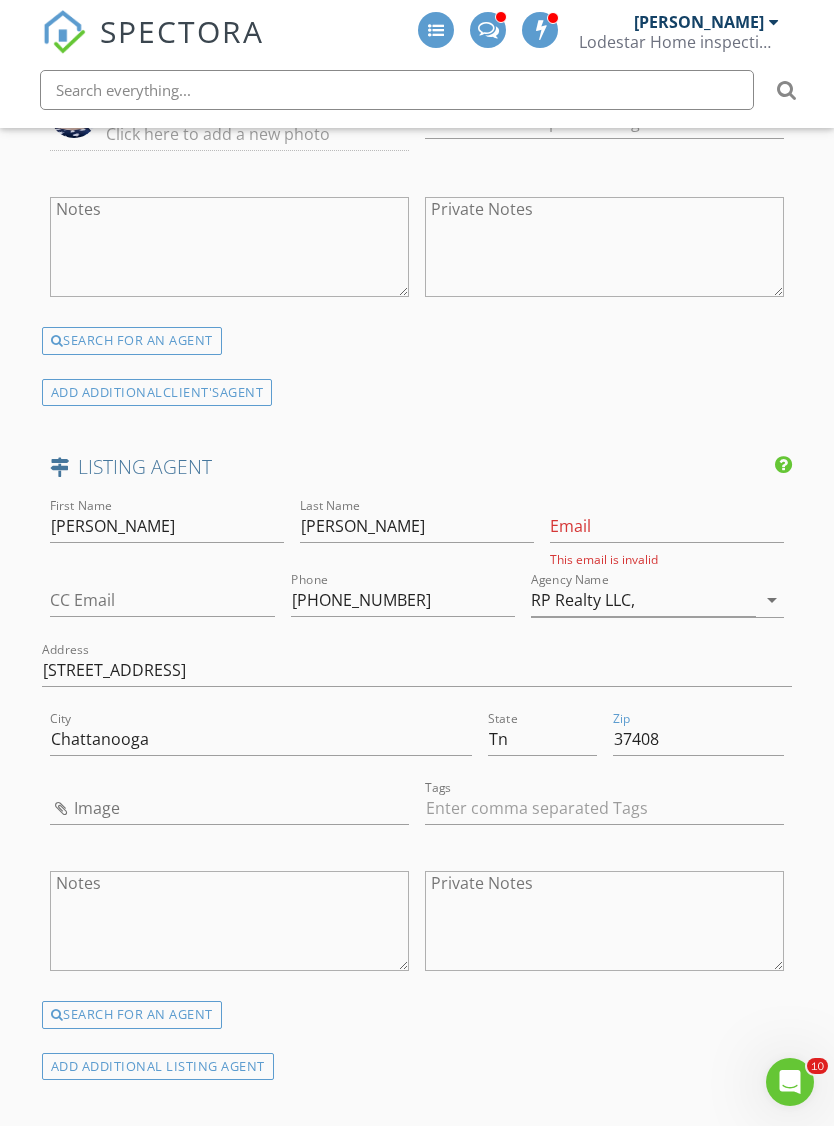 click at bounding box center [229, 247] 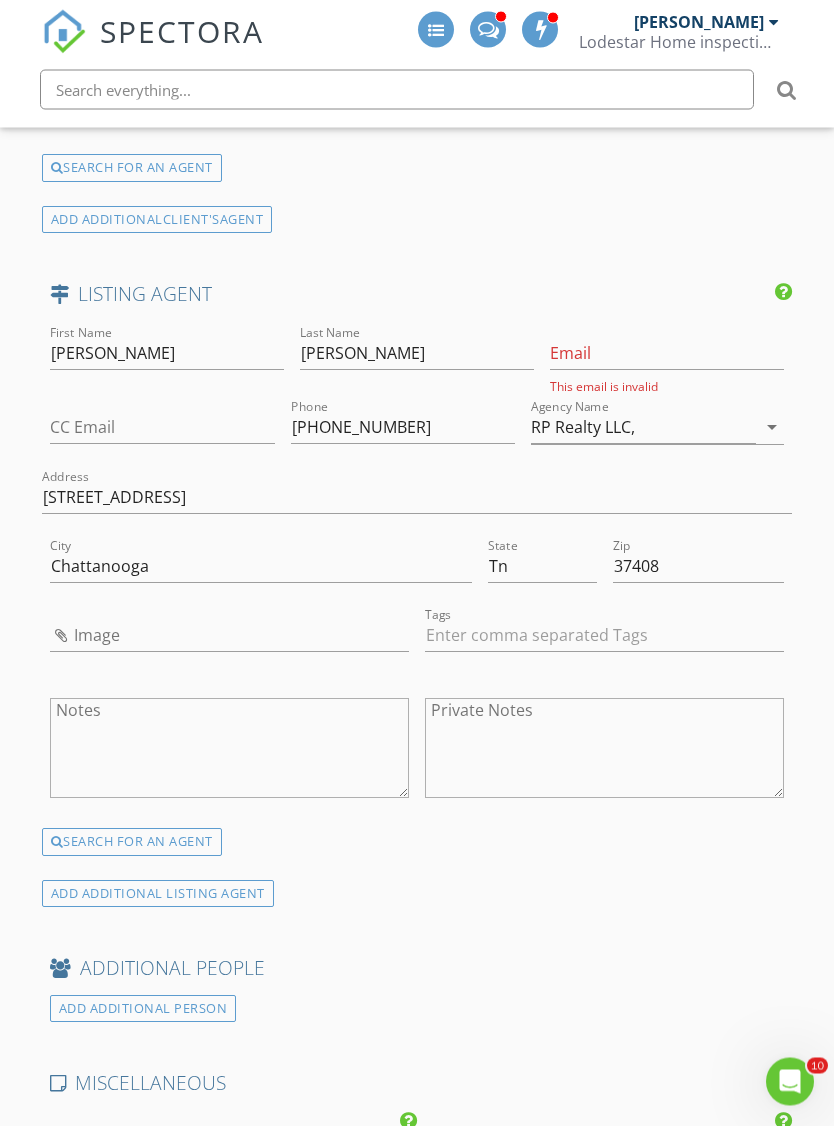 scroll, scrollTop: 3736, scrollLeft: 0, axis: vertical 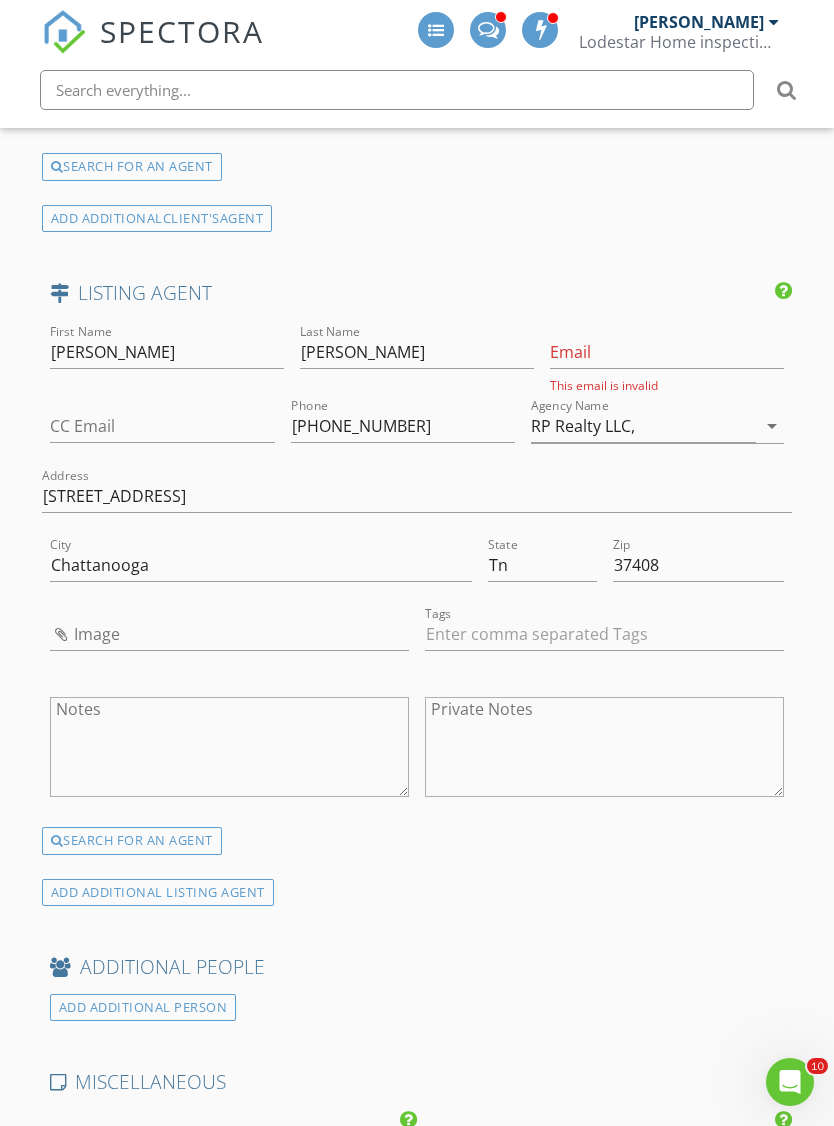 click on "Private Notes" at bounding box center [604, 747] 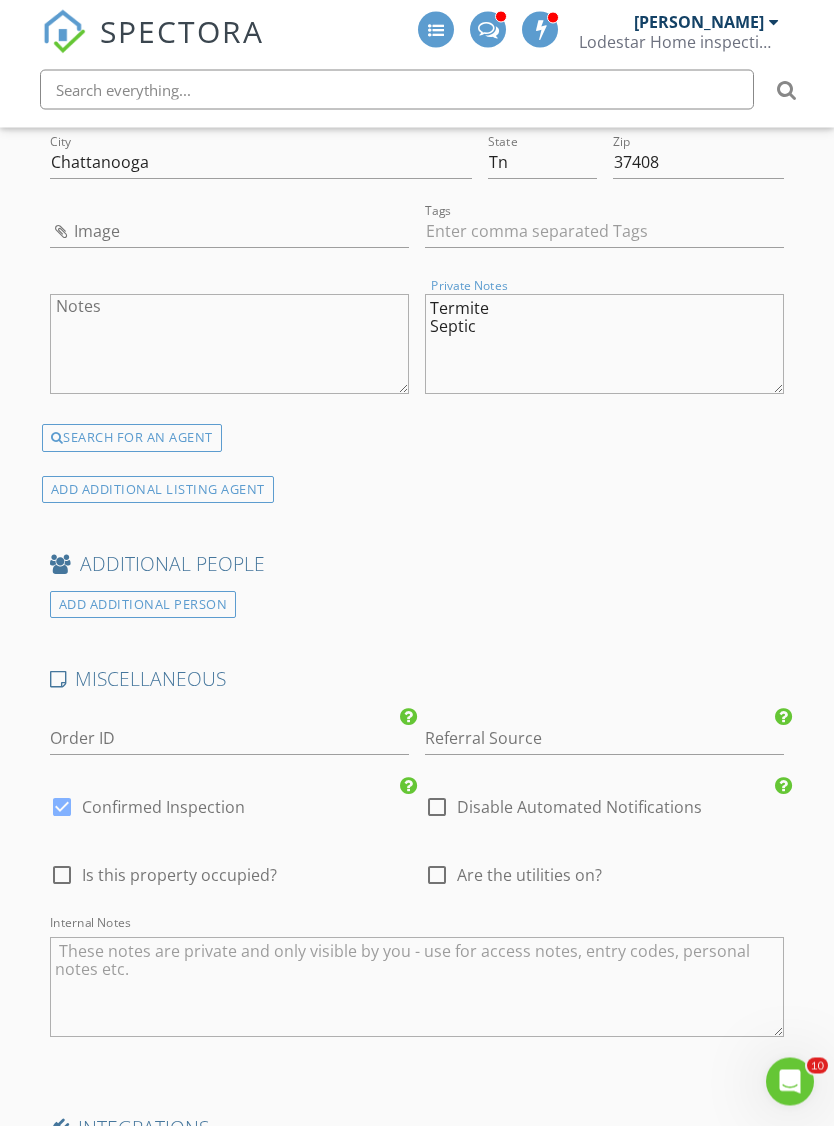 scroll, scrollTop: 4144, scrollLeft: 0, axis: vertical 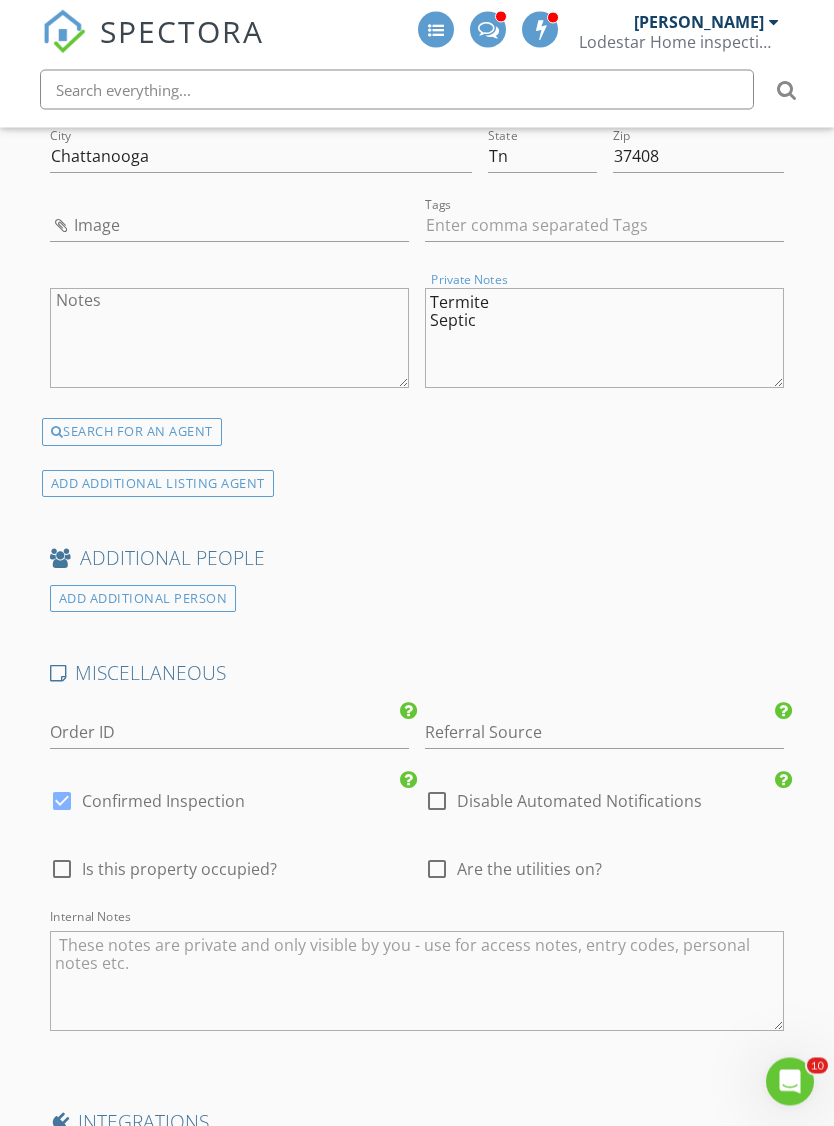 type on "Termite
Septic" 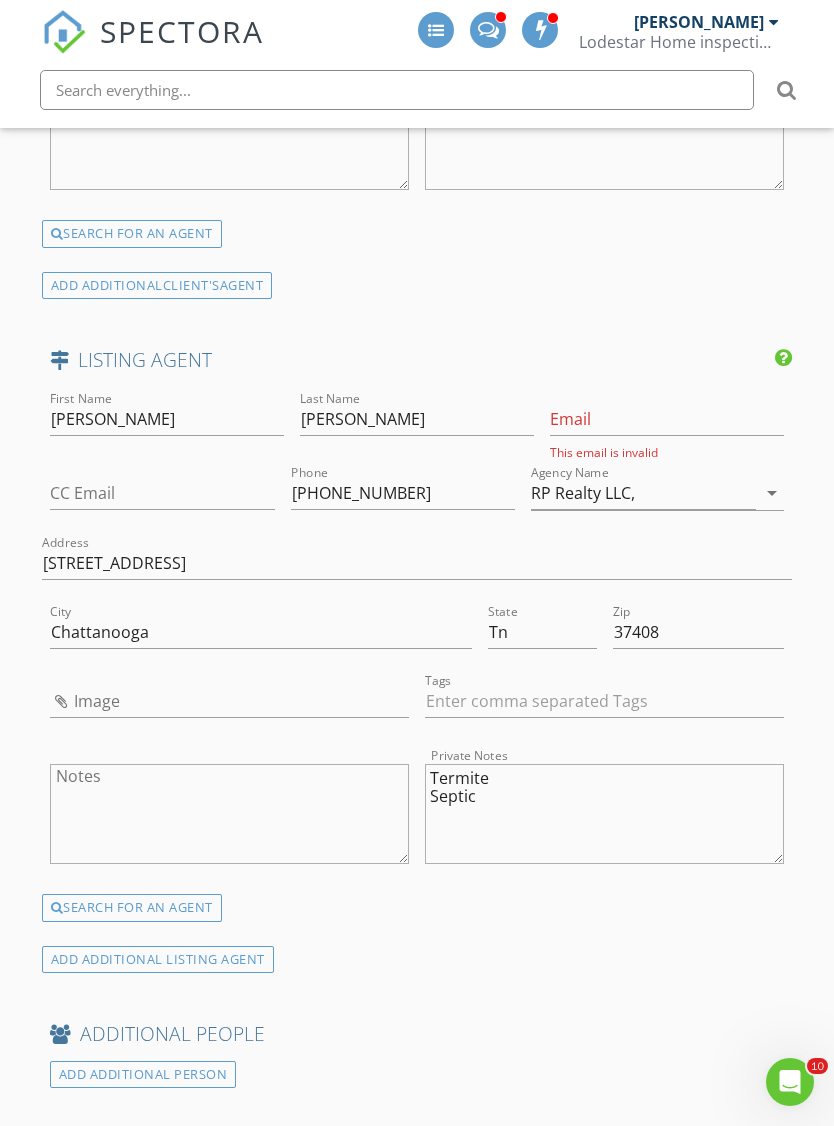 scroll, scrollTop: 3660, scrollLeft: 0, axis: vertical 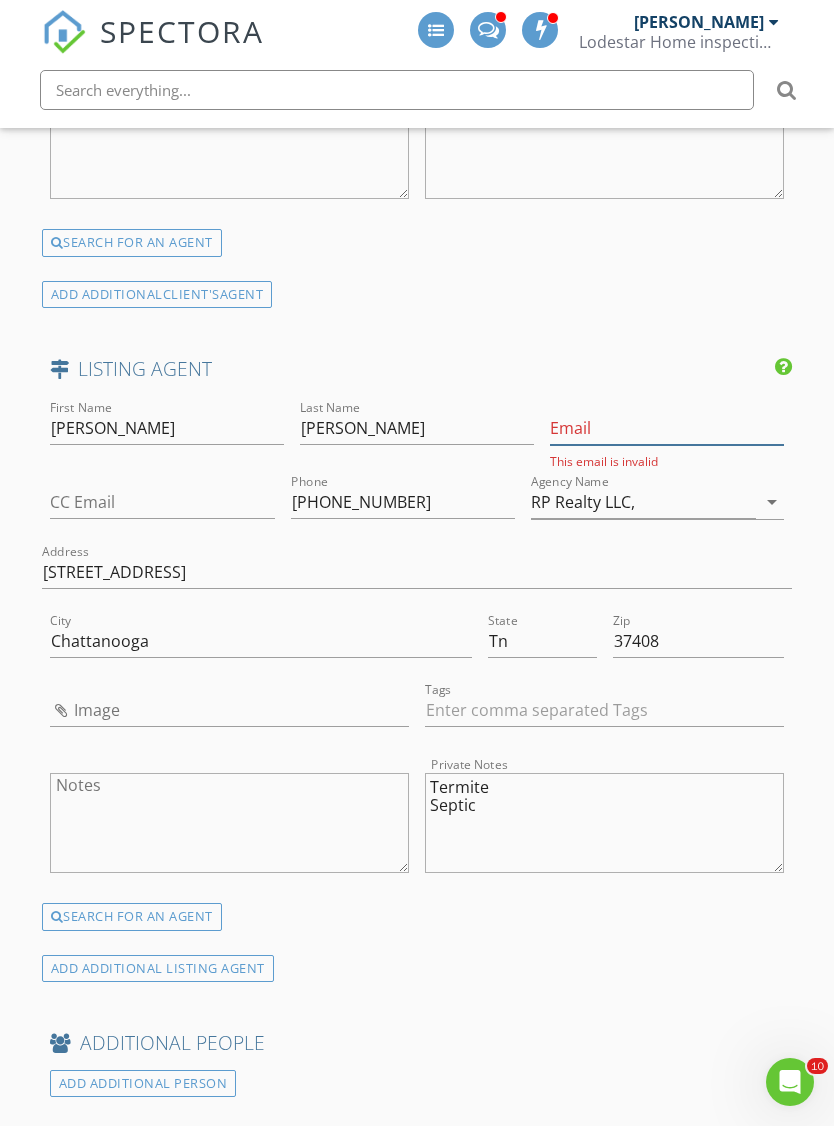 click on "Email" at bounding box center [667, 428] 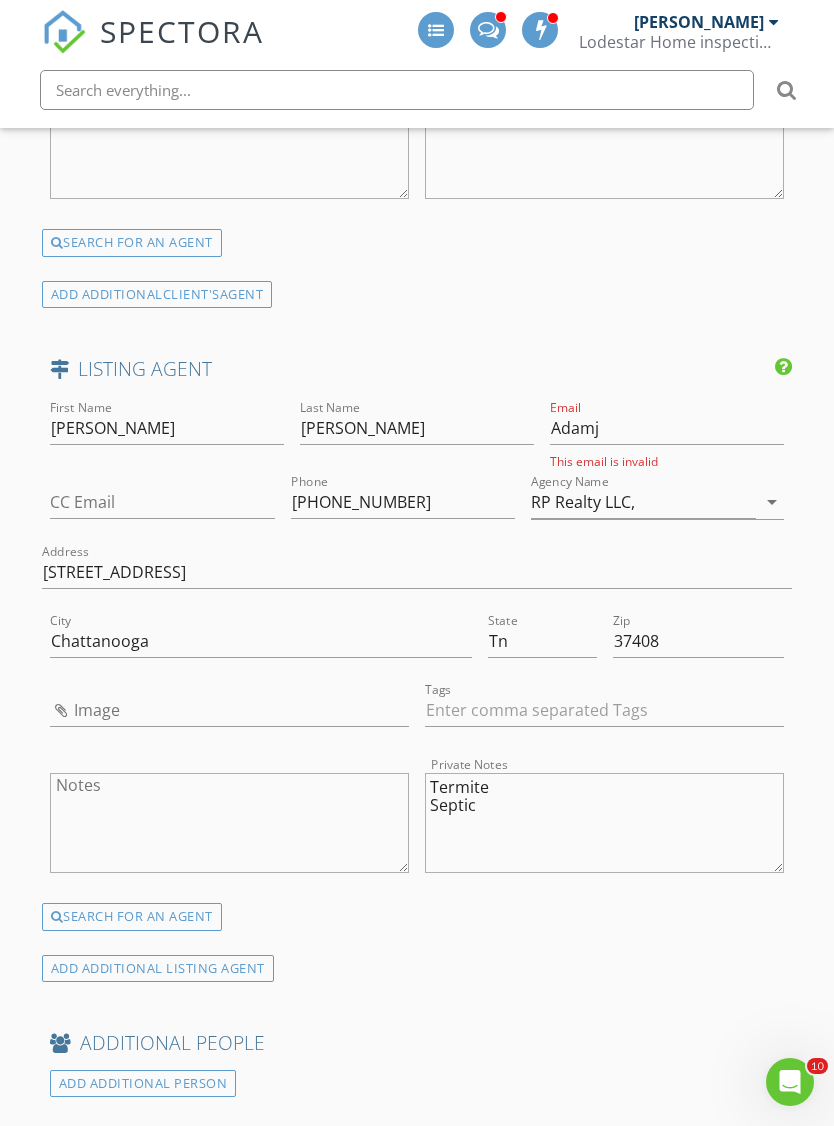 click on "ADDITIONAL PEOPLE" at bounding box center [417, 1043] 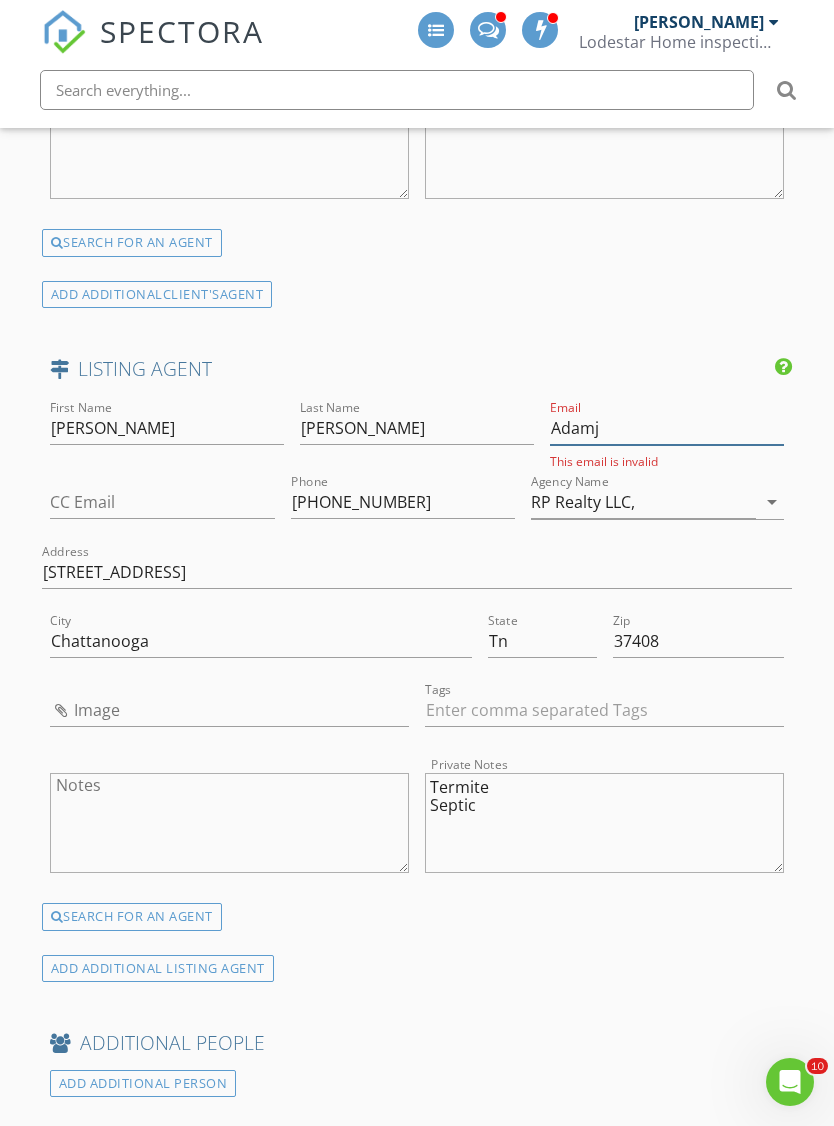 click on "Adamj" at bounding box center (667, 428) 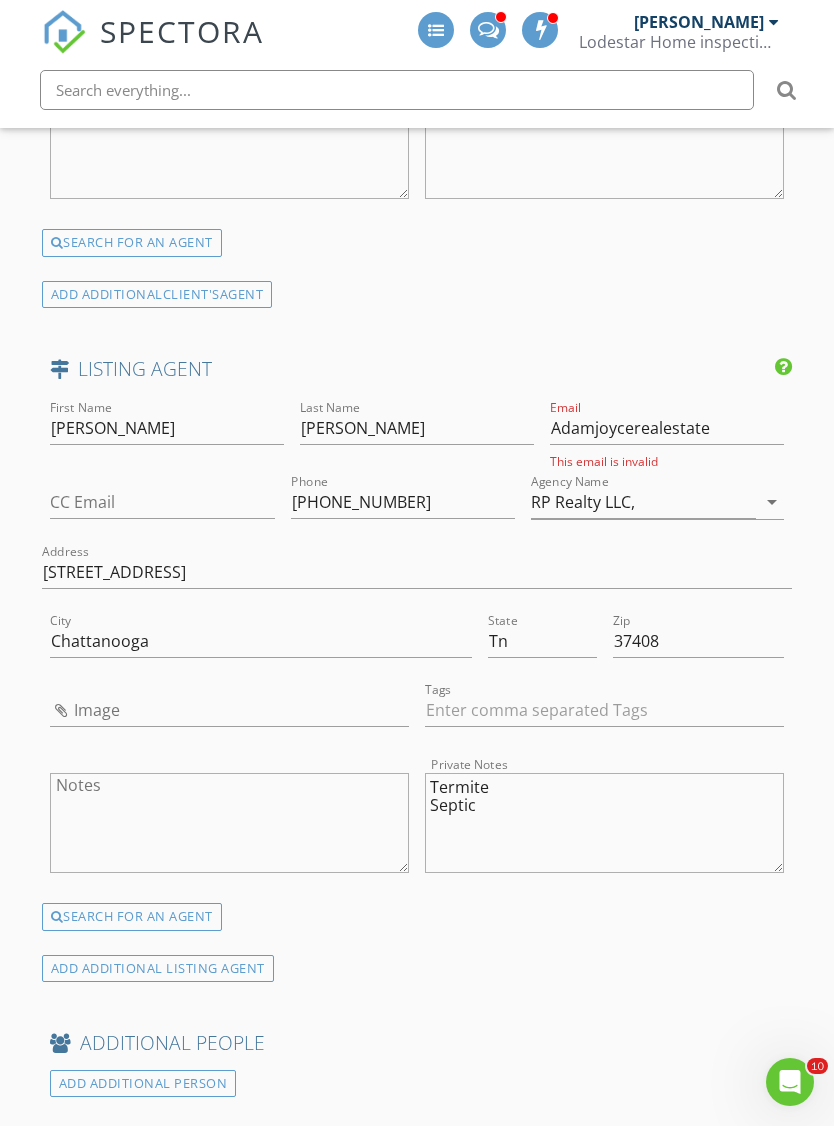 click on "ADDITIONAL PEOPLE" at bounding box center (417, 1050) 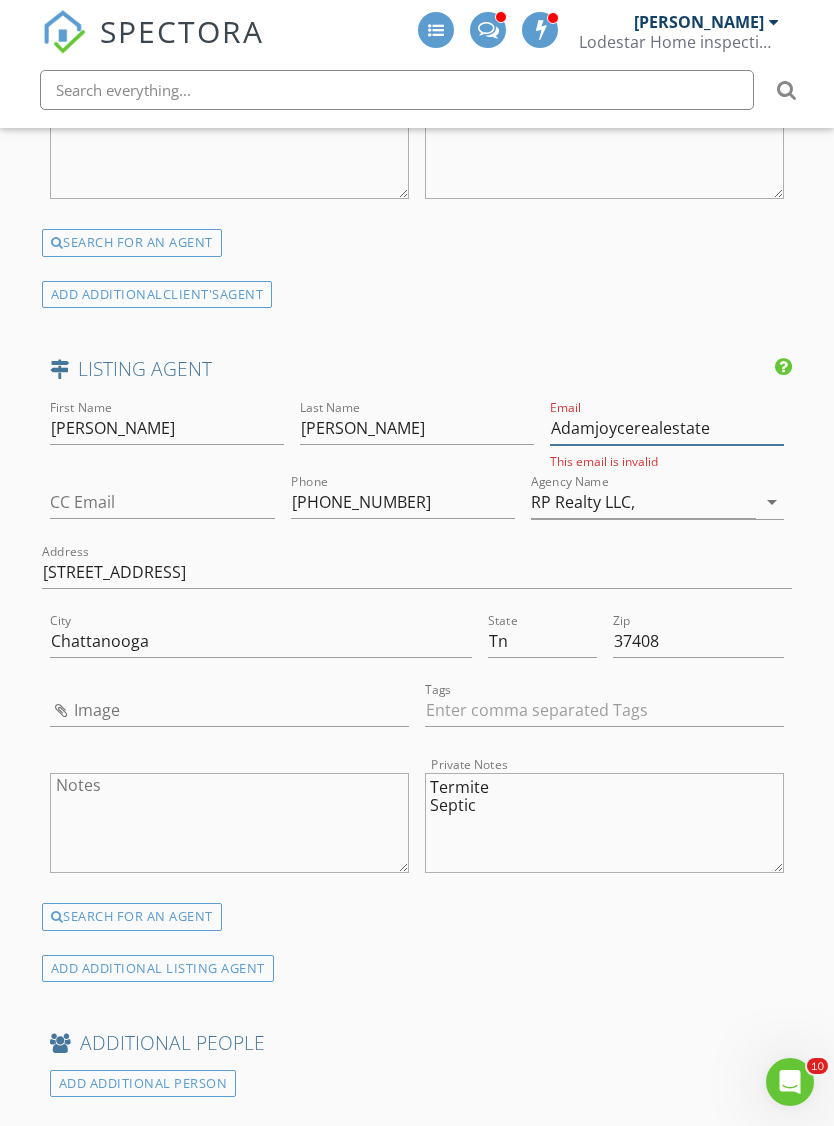 click on "Adamjoycerealestate" at bounding box center [667, 428] 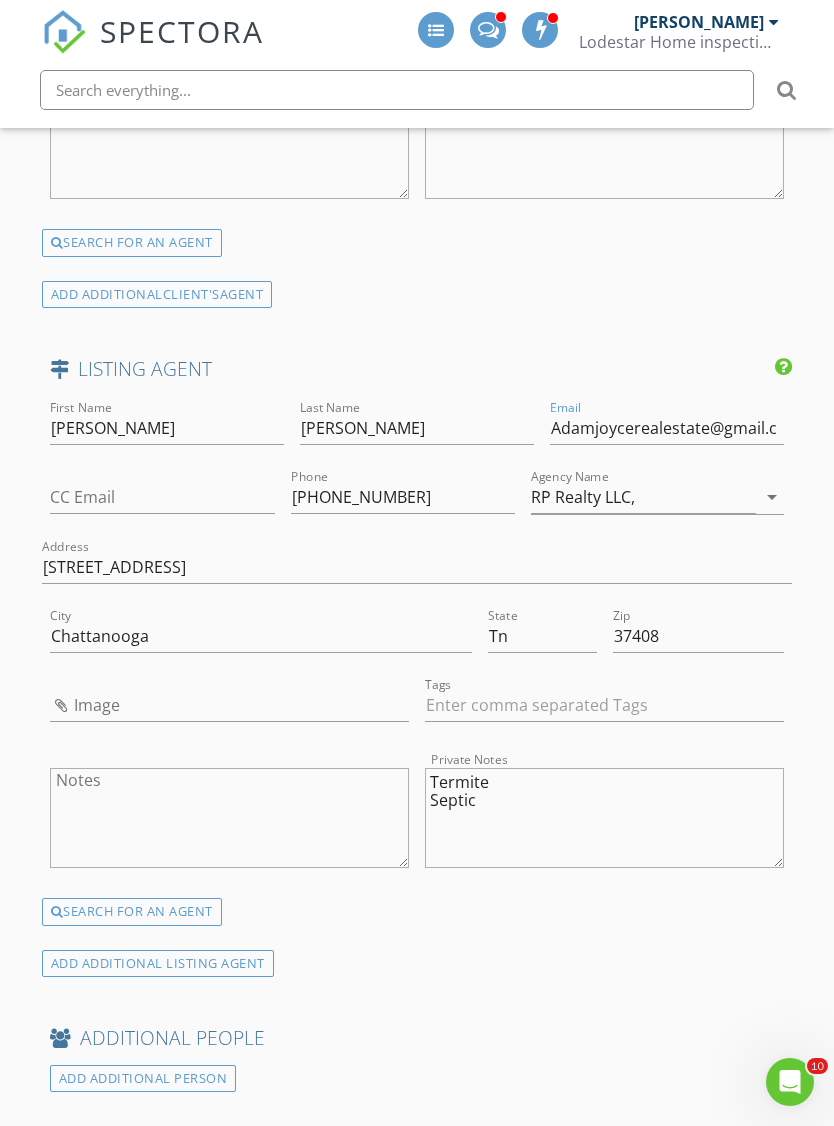 click on "ADDITIONAL PEOPLE" at bounding box center [417, 1038] 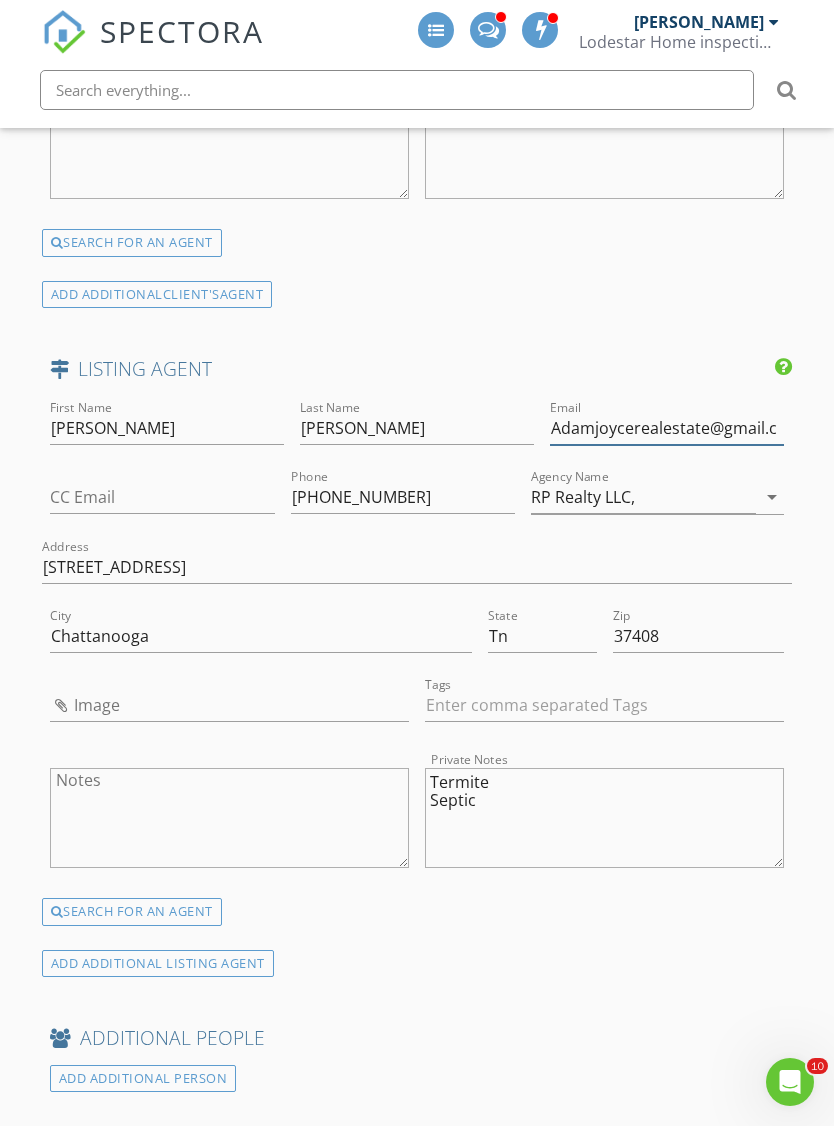 click on "Adamjoycerealestate@gmail.c" at bounding box center [667, 428] 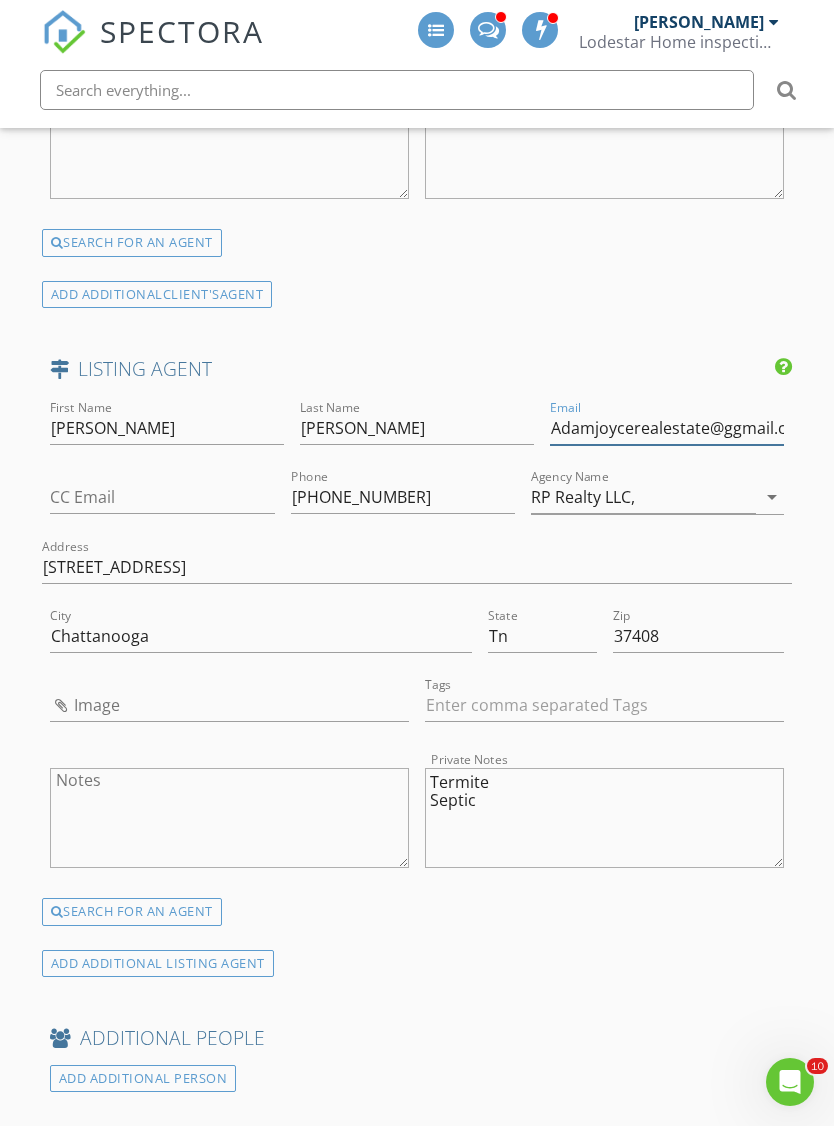 type on "Adamjoycerealestate@gmail.c" 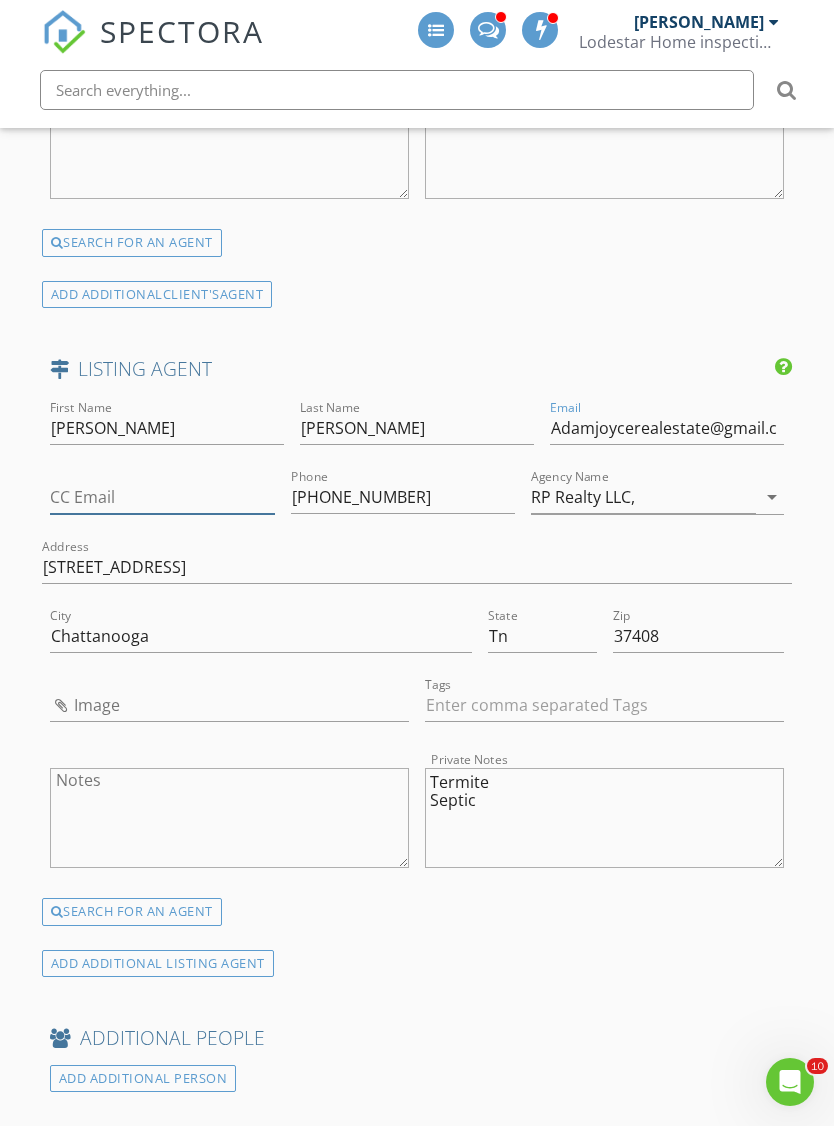 click on "CC Email" at bounding box center [162, 497] 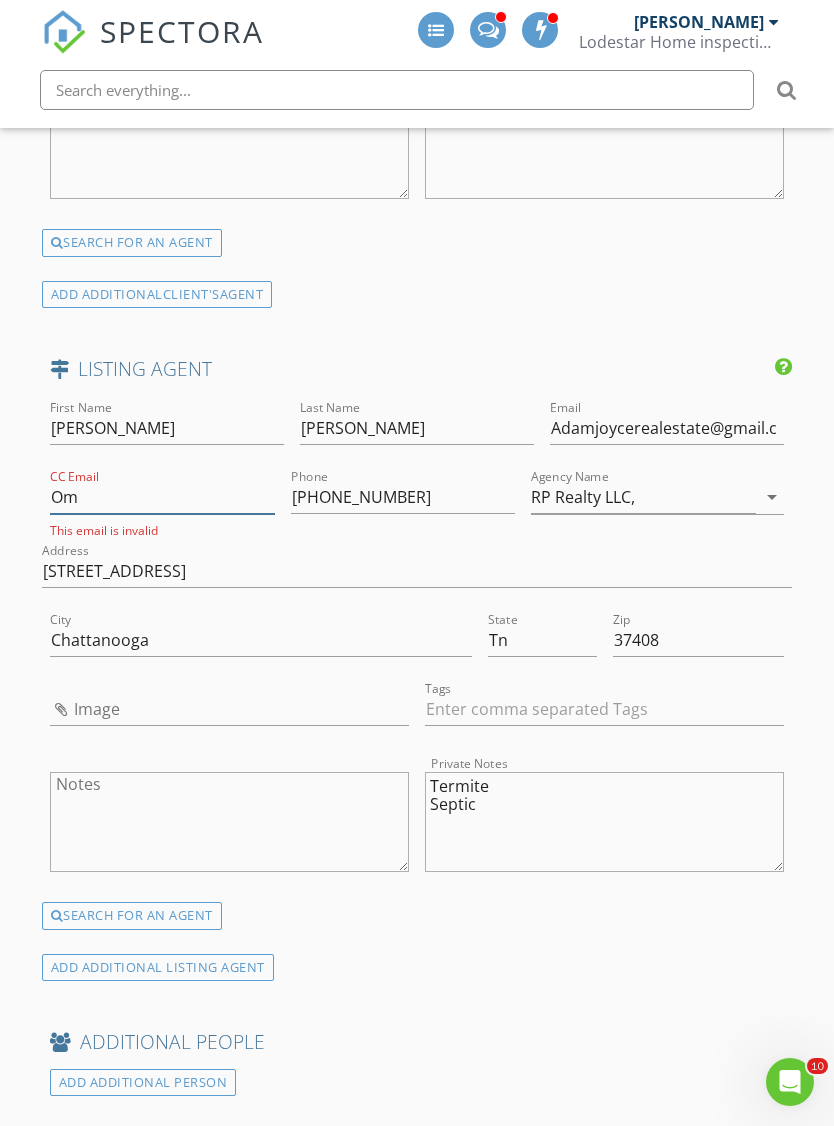 type on "O" 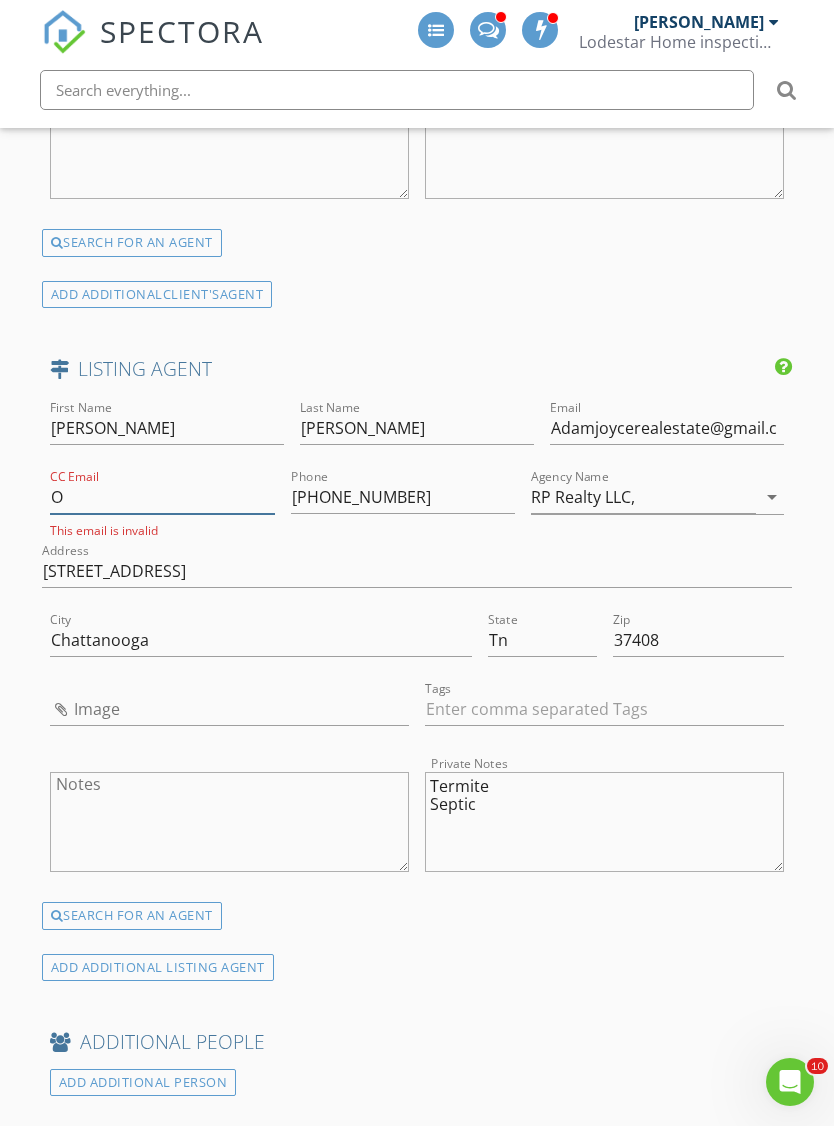 type 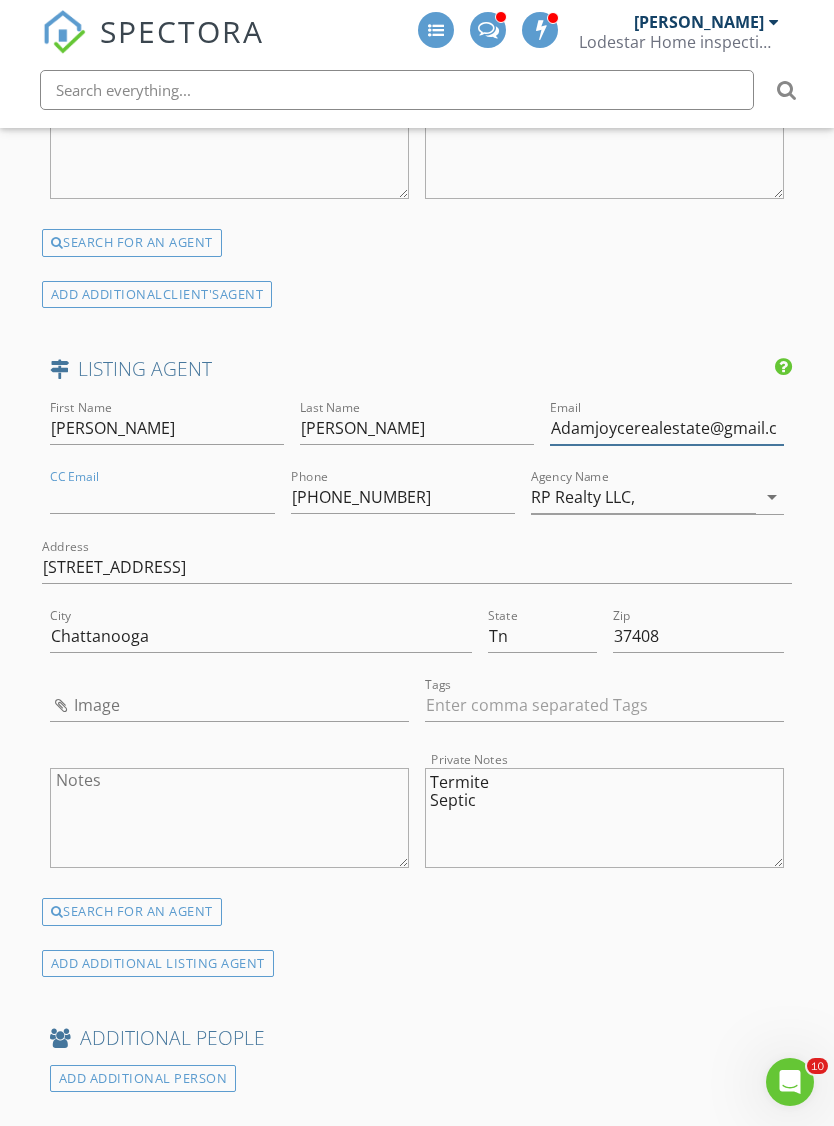 click on "Adamjoycerealestate@gmail.c" at bounding box center [667, 428] 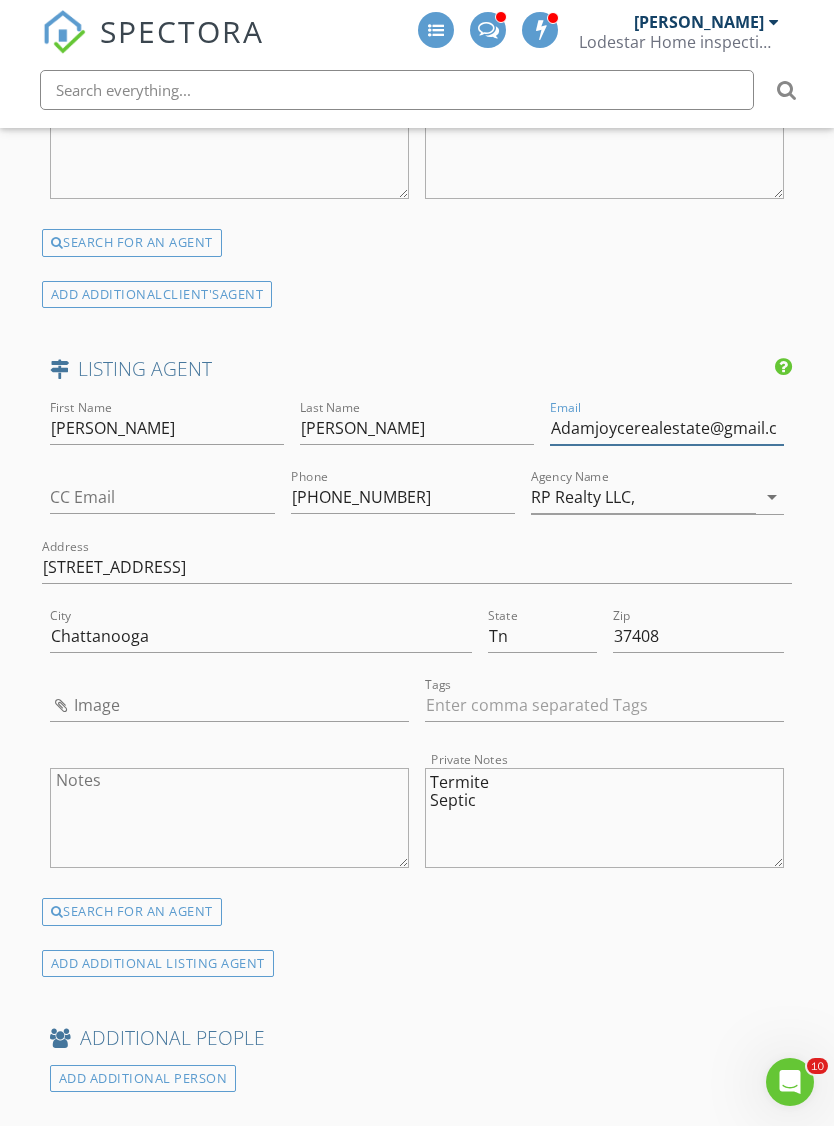 click on "Adamjoycerealestate@gmail.c" at bounding box center (667, 428) 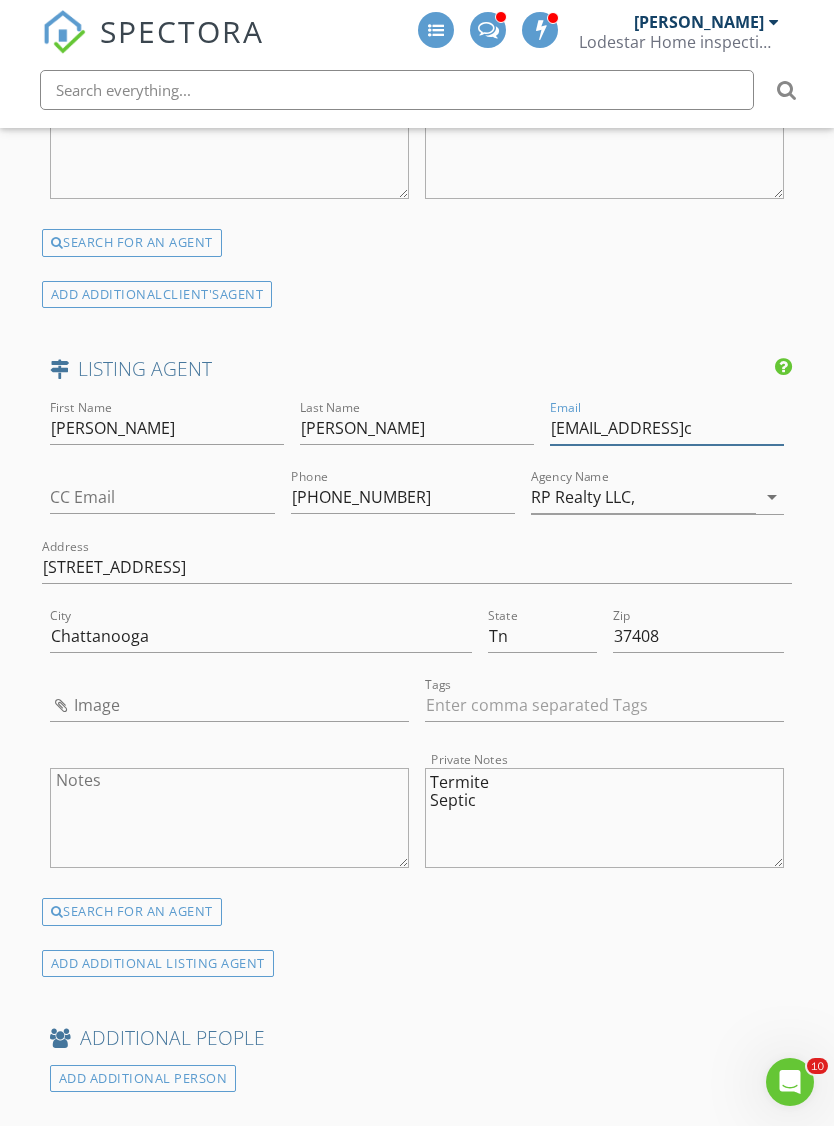 type on "Adamjoycerealestate@gmail.c" 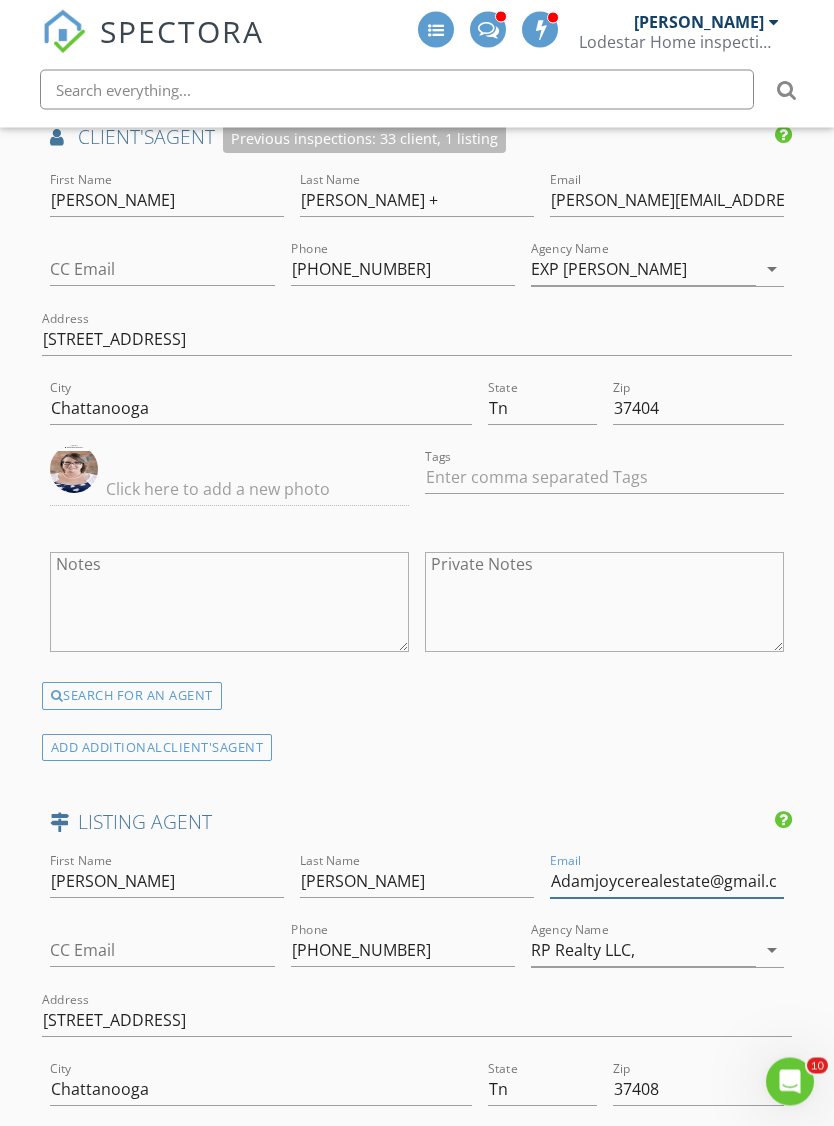 scroll, scrollTop: 3208, scrollLeft: 0, axis: vertical 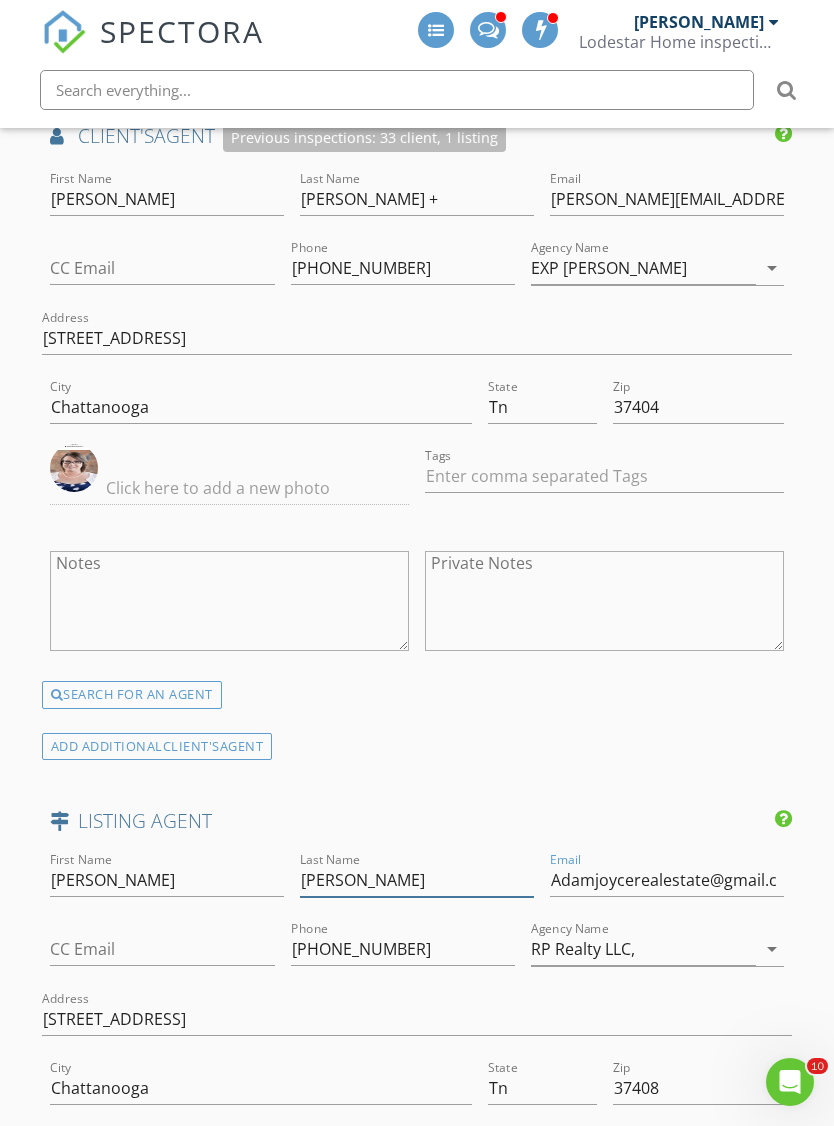 click on "Joyce" at bounding box center (417, 880) 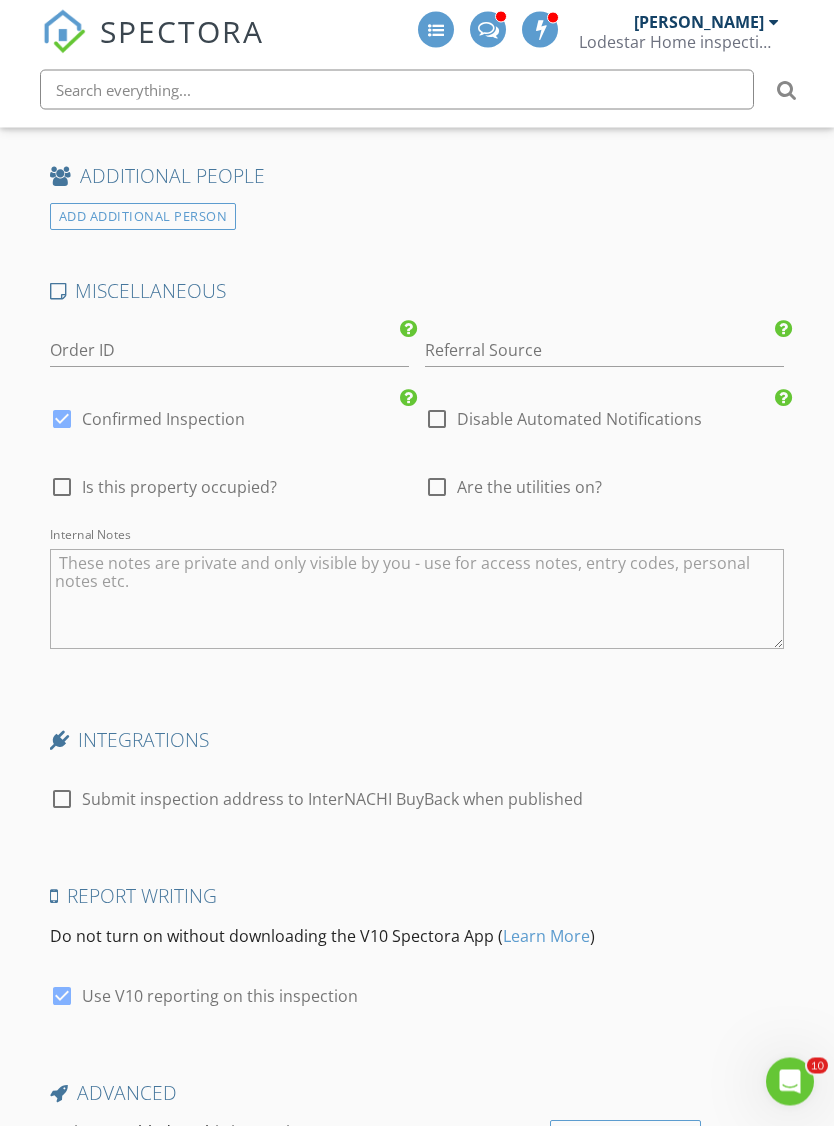 scroll, scrollTop: 4667, scrollLeft: 0, axis: vertical 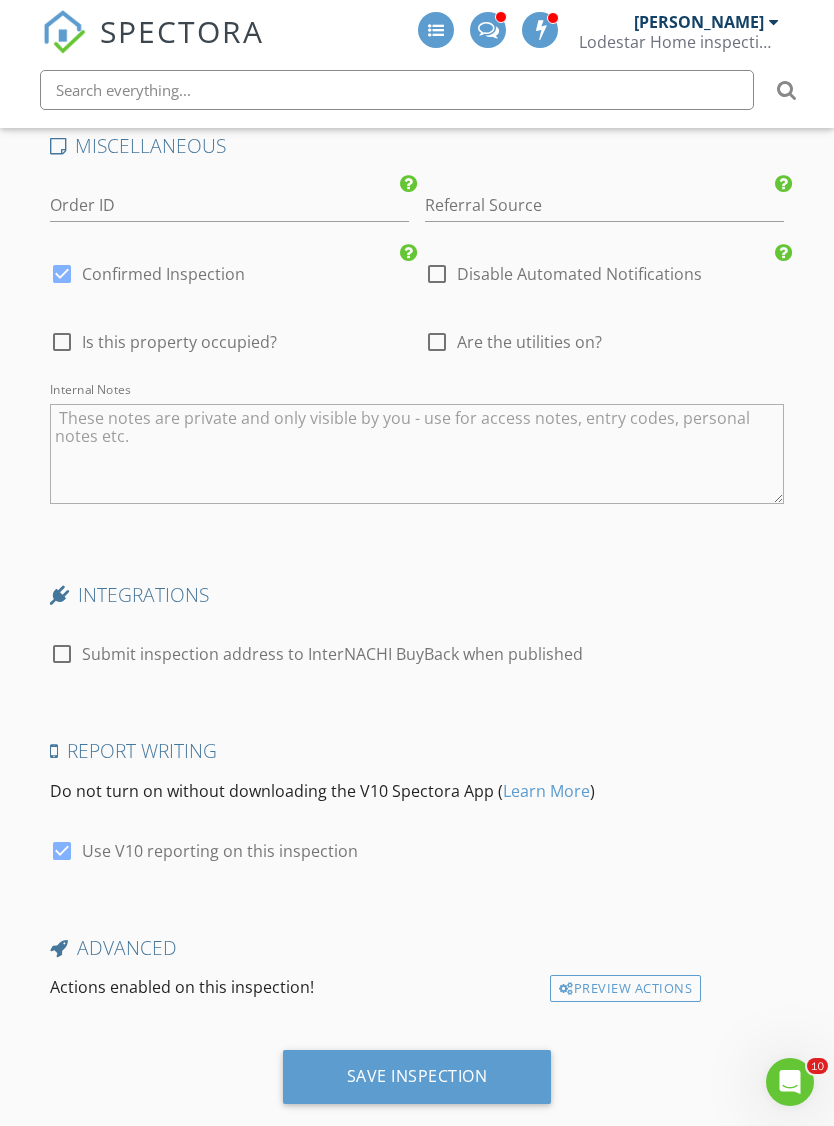 click on "Report Writing
Do not turn on without downloading the V10 Spectora App
(
Learn More
)
check_box Use V10 reporting on this inspection" at bounding box center [417, 812] 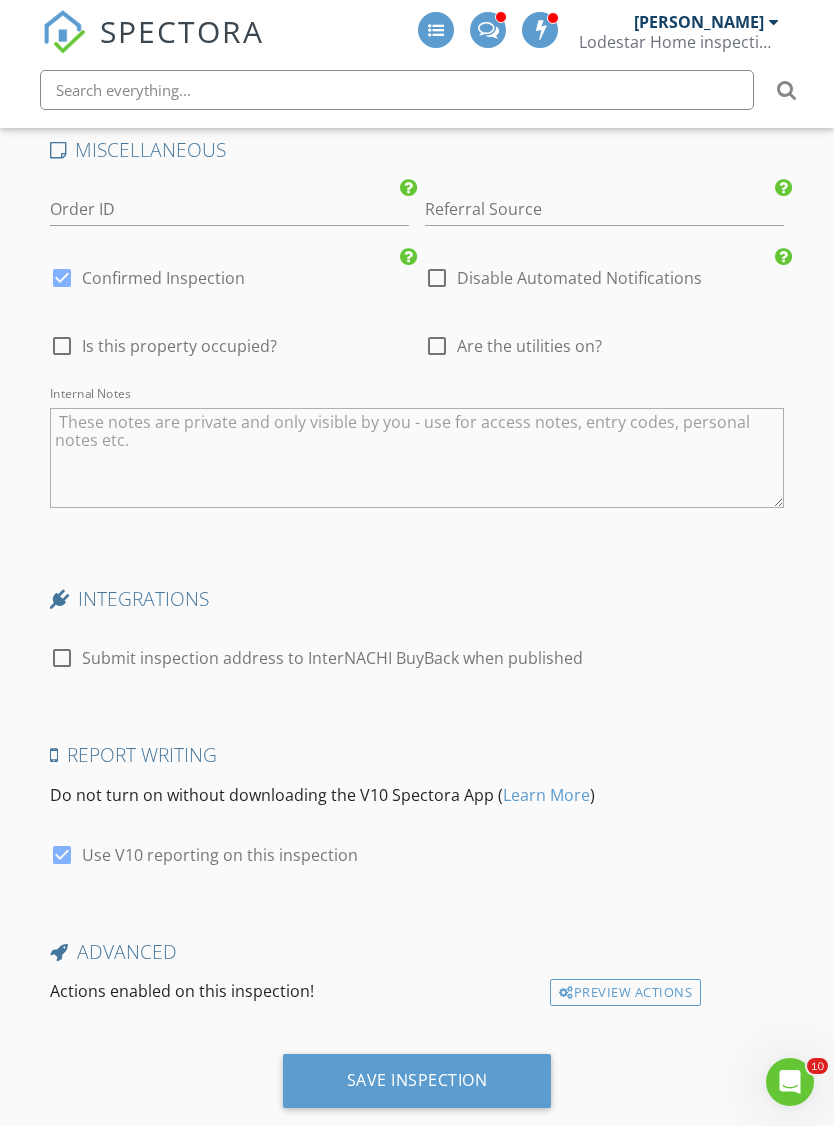 scroll, scrollTop: 4667, scrollLeft: 0, axis: vertical 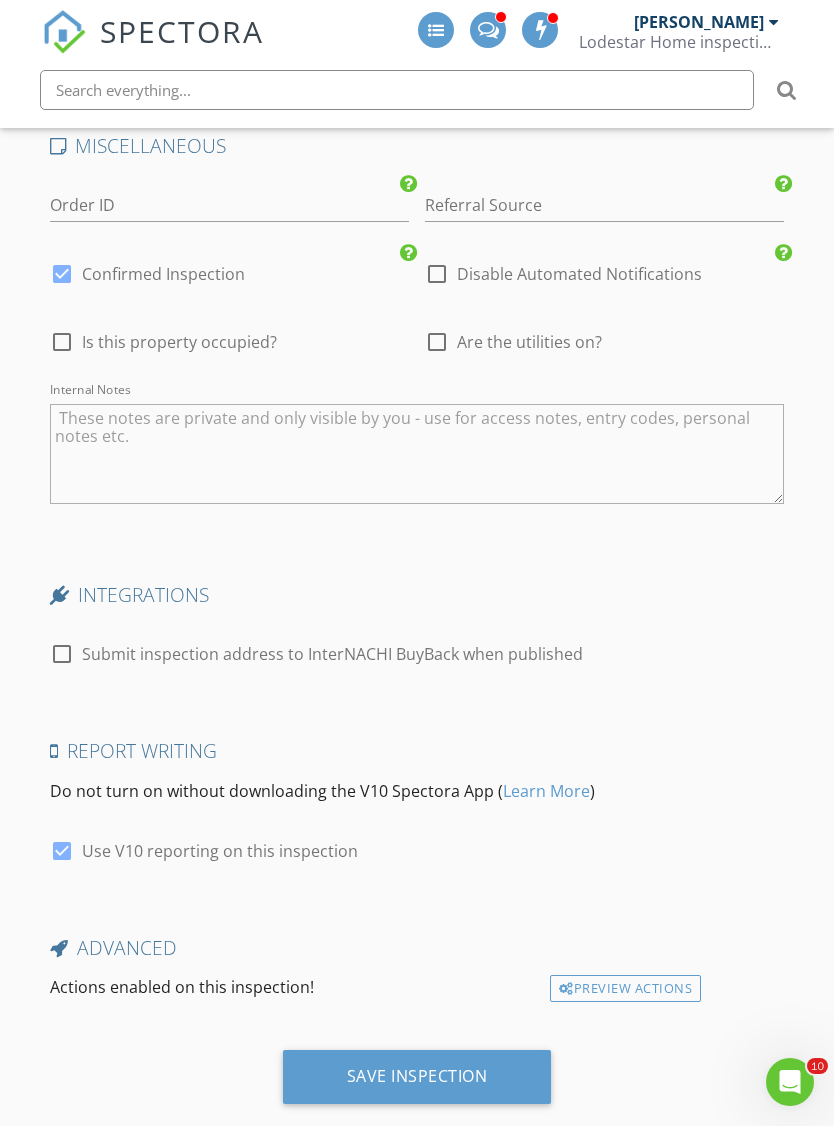 click on "Save Inspection" at bounding box center (417, 1076) 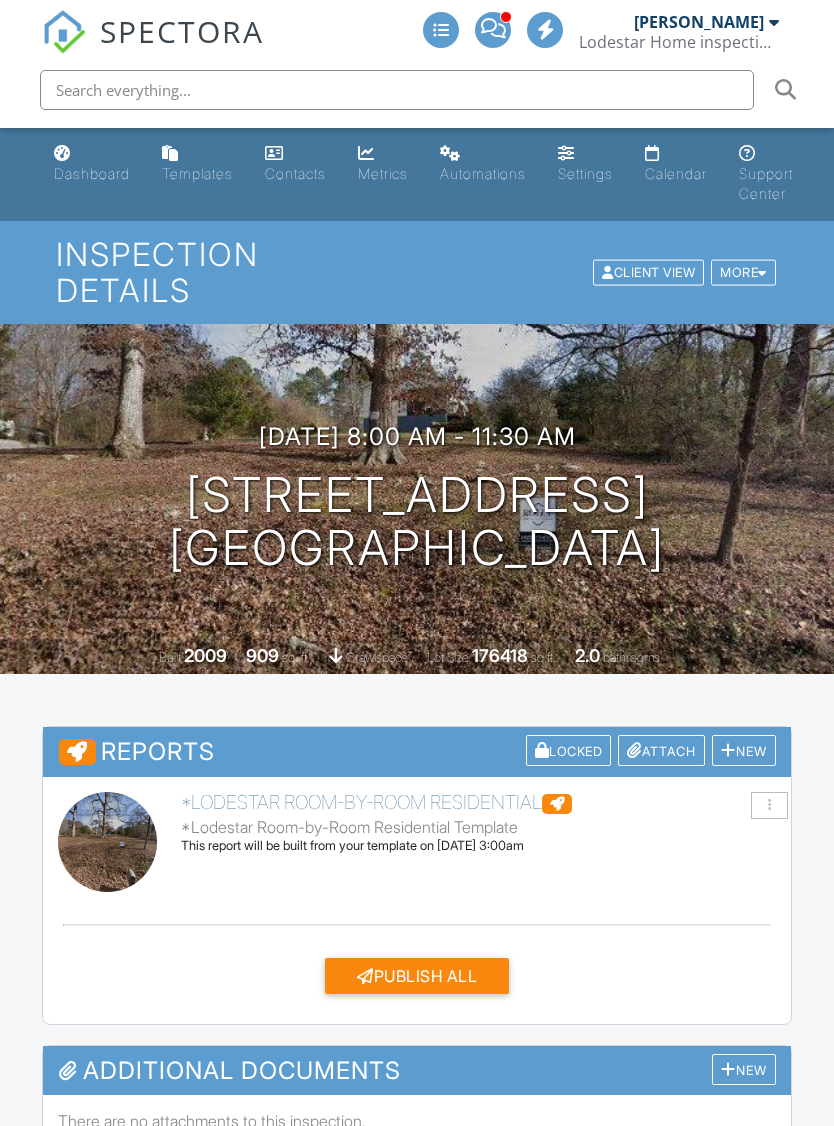 scroll, scrollTop: 0, scrollLeft: 0, axis: both 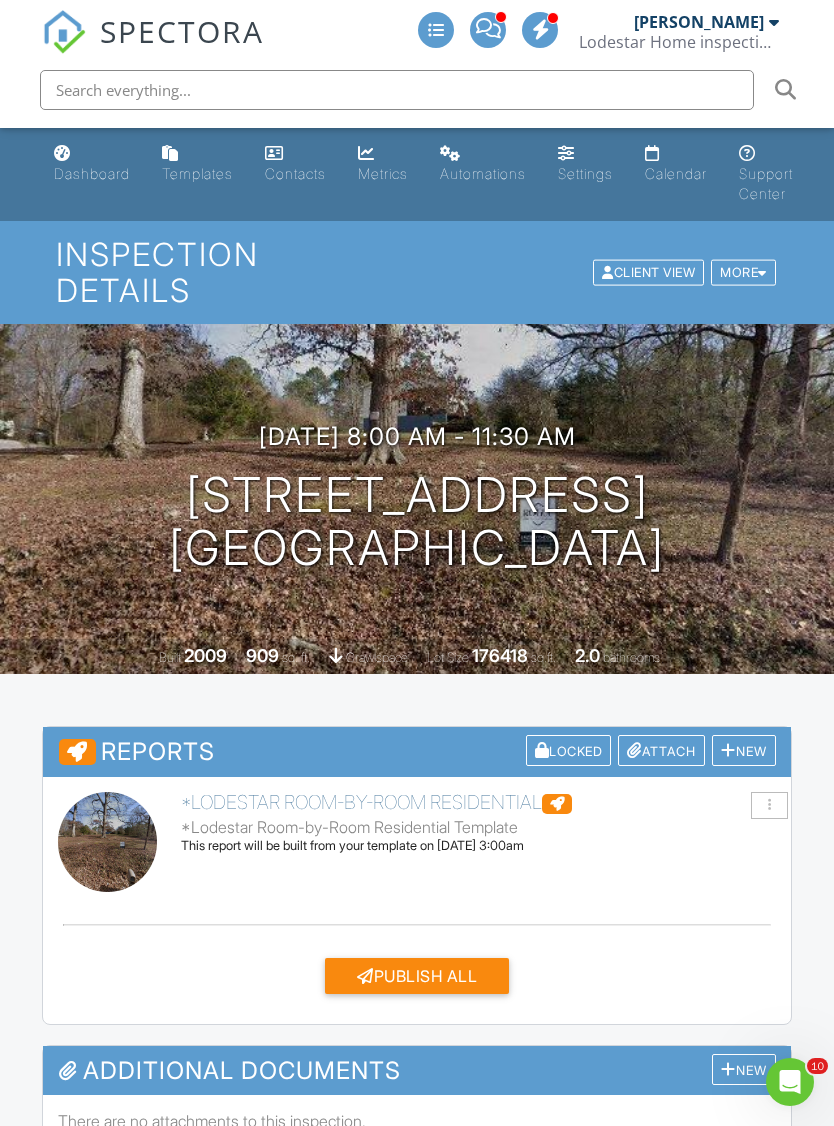 click on "Dashboard" at bounding box center (92, 173) 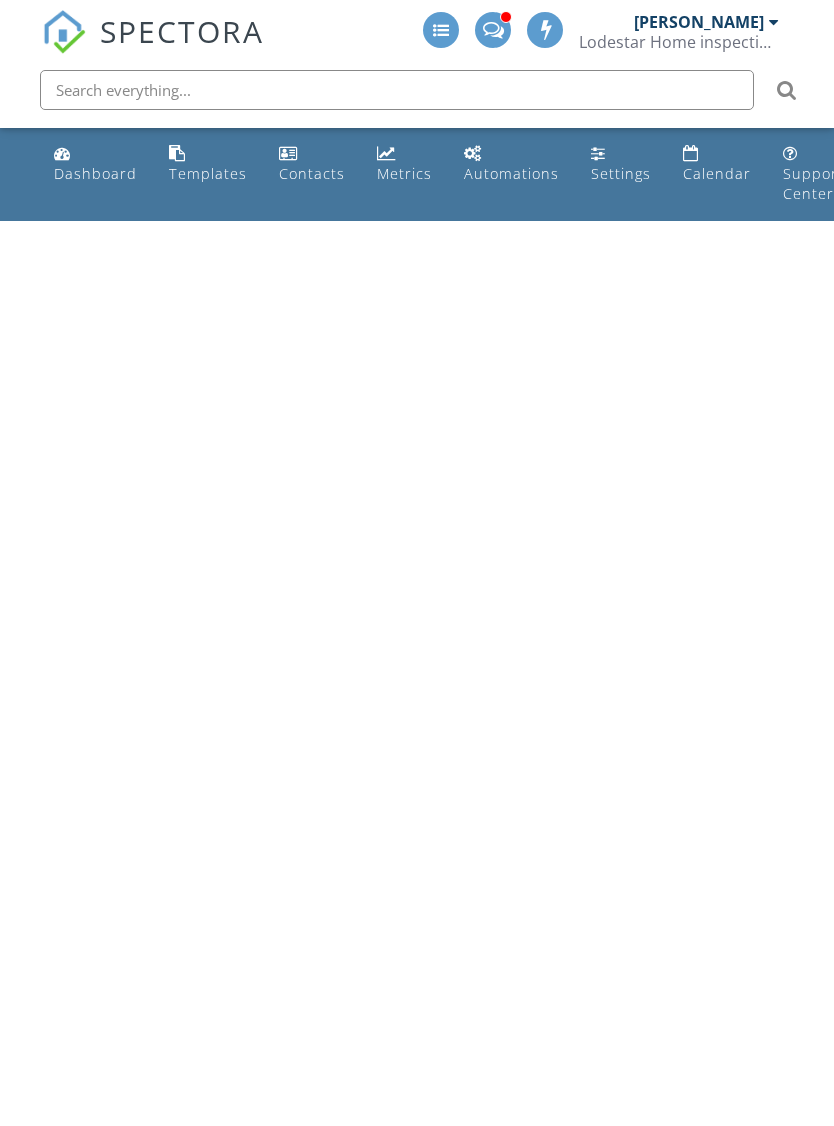 scroll, scrollTop: 0, scrollLeft: 0, axis: both 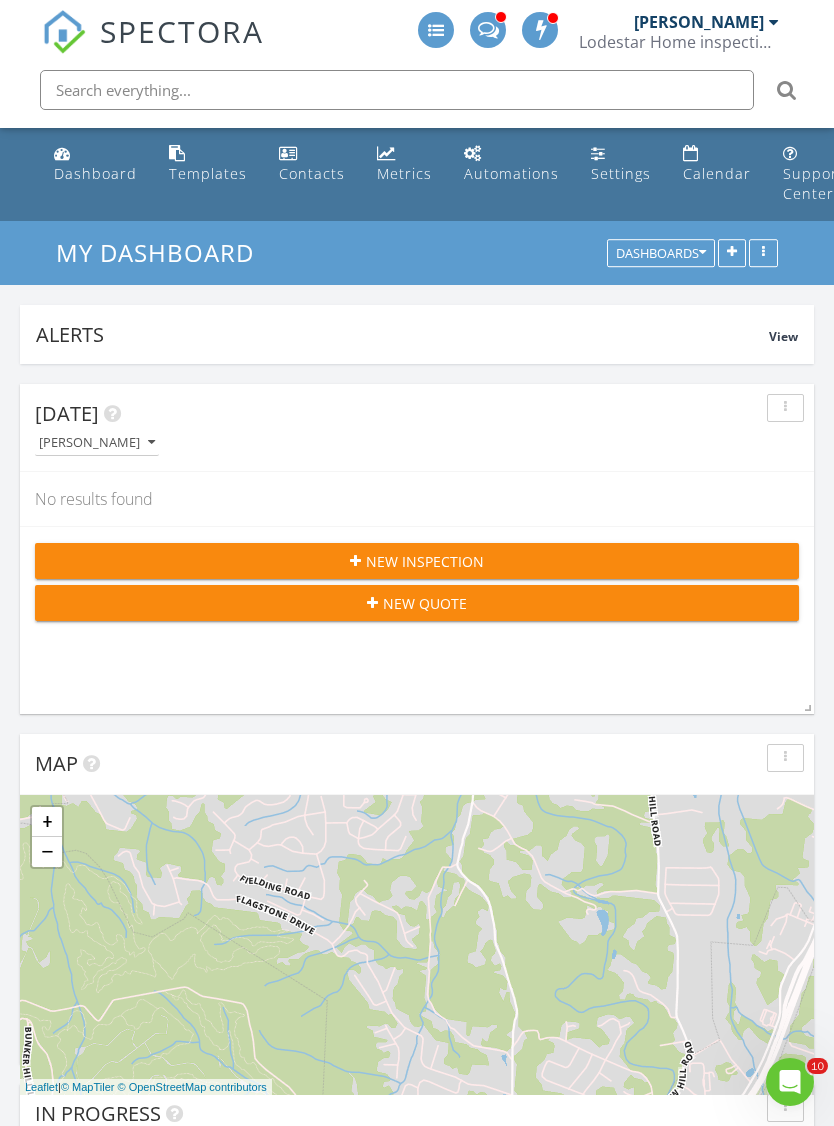 click on "Metrics" at bounding box center (404, 164) 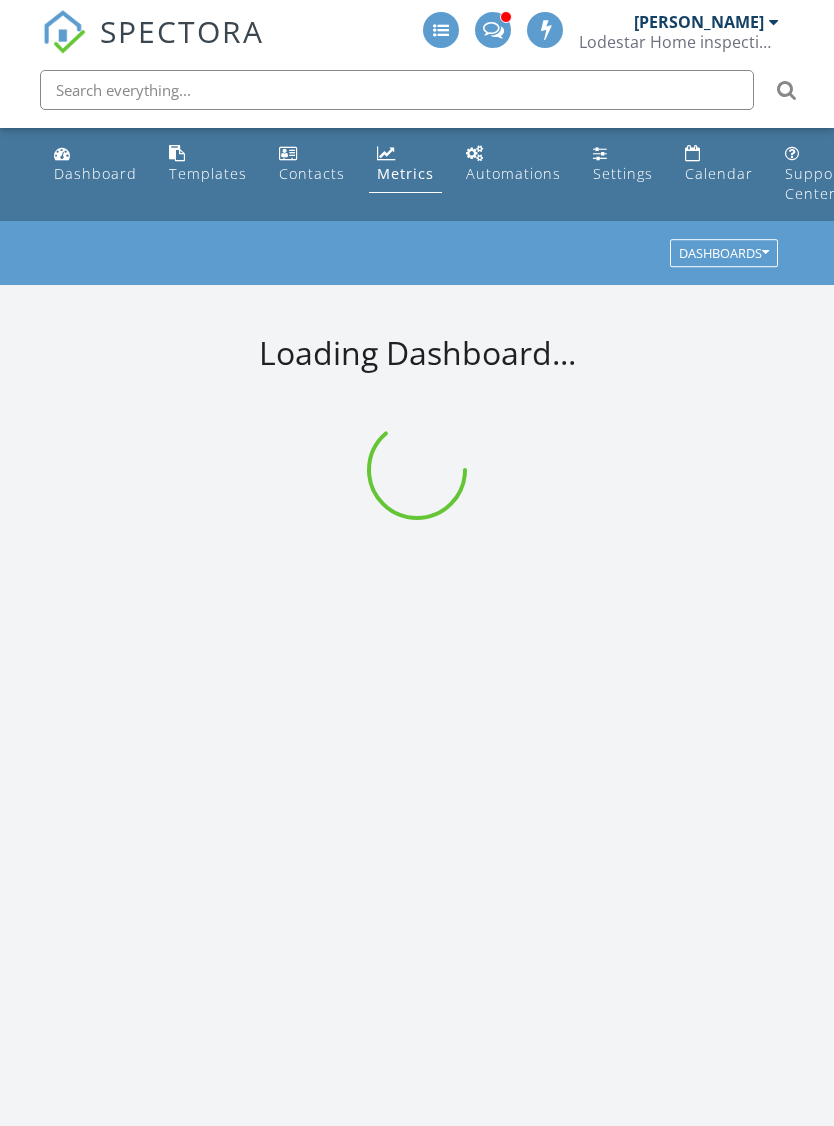 scroll, scrollTop: 0, scrollLeft: 0, axis: both 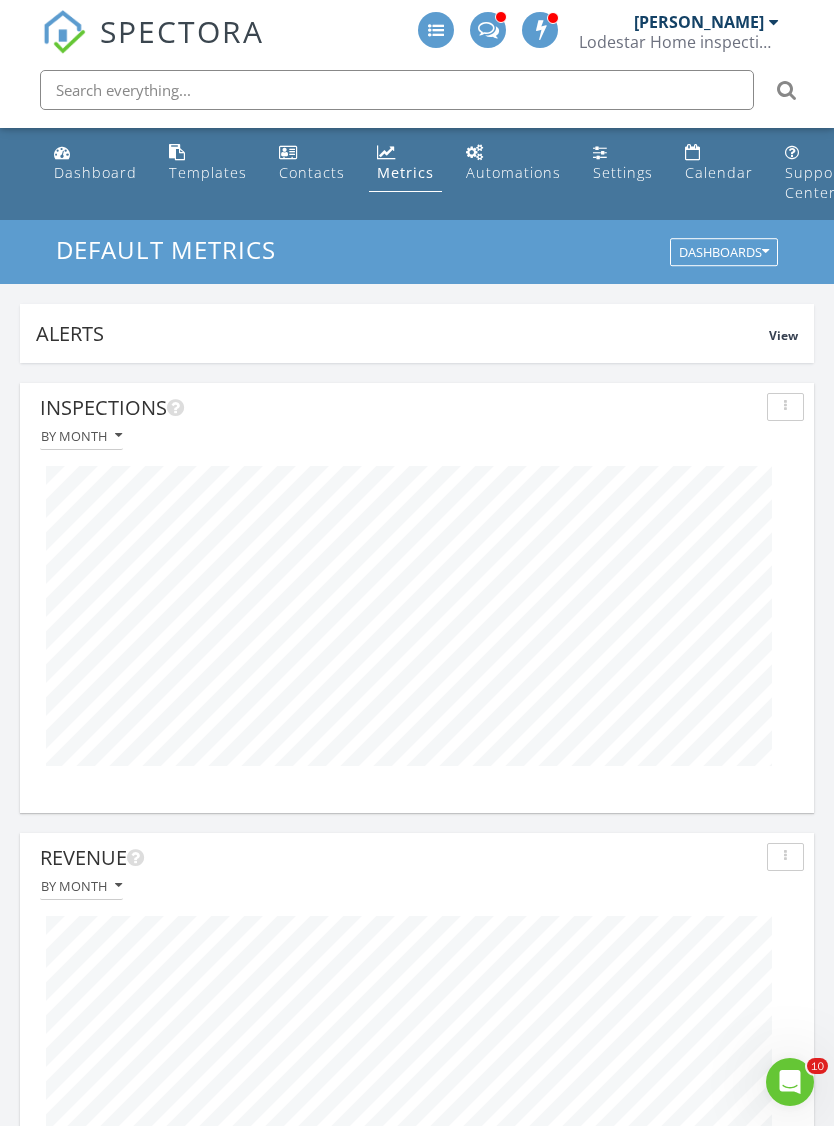 click on "Dashboard" at bounding box center (95, 172) 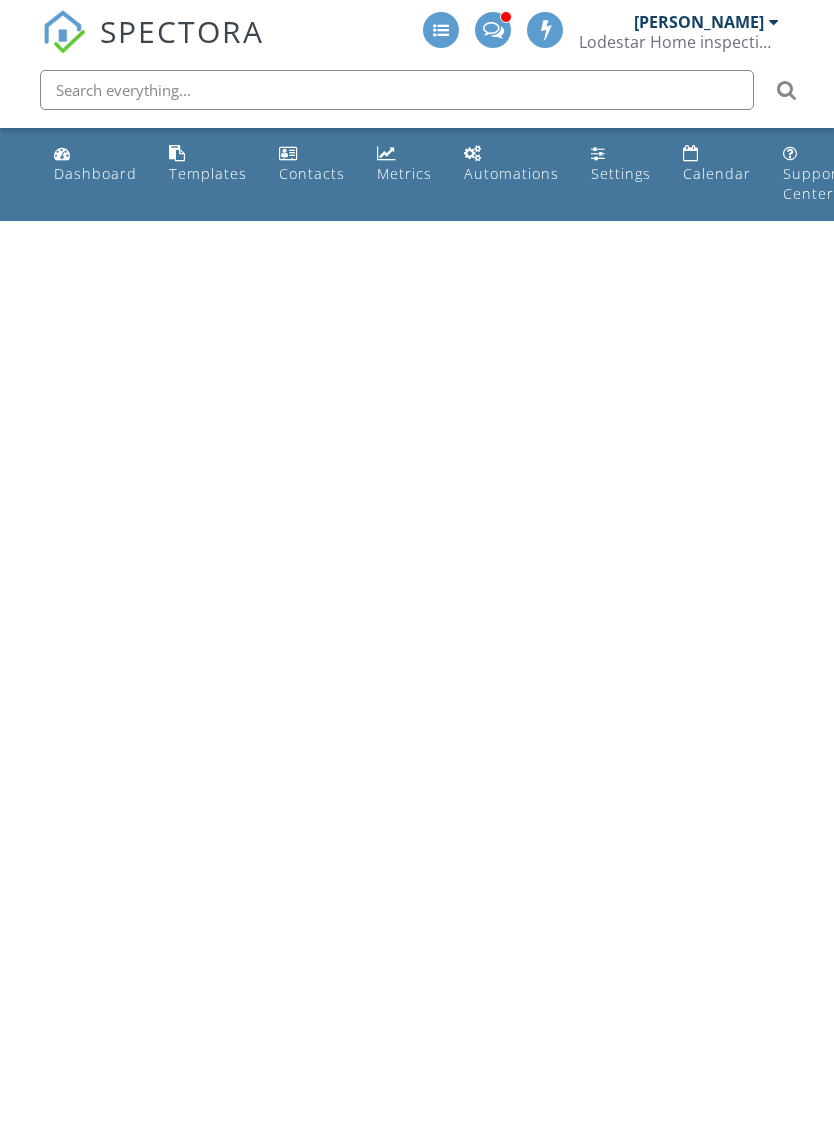 scroll, scrollTop: 0, scrollLeft: 0, axis: both 